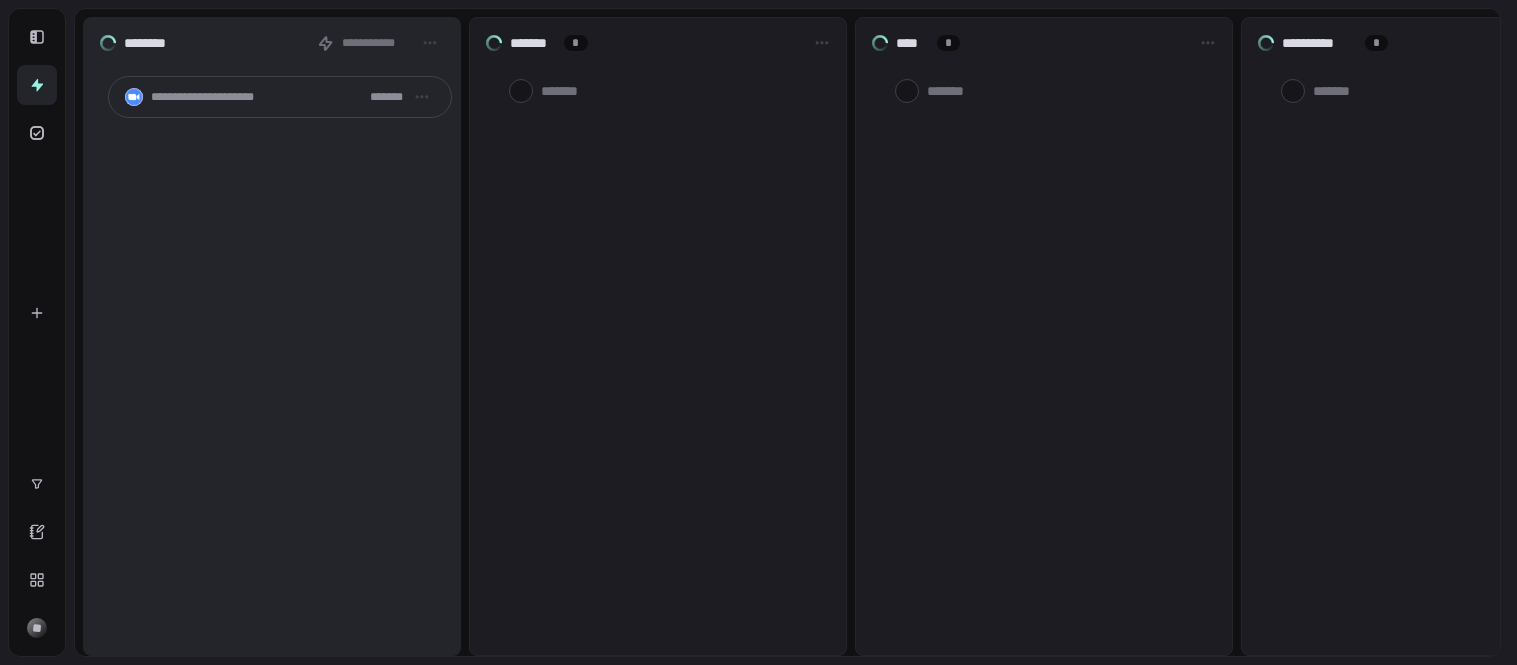 scroll, scrollTop: 0, scrollLeft: 0, axis: both 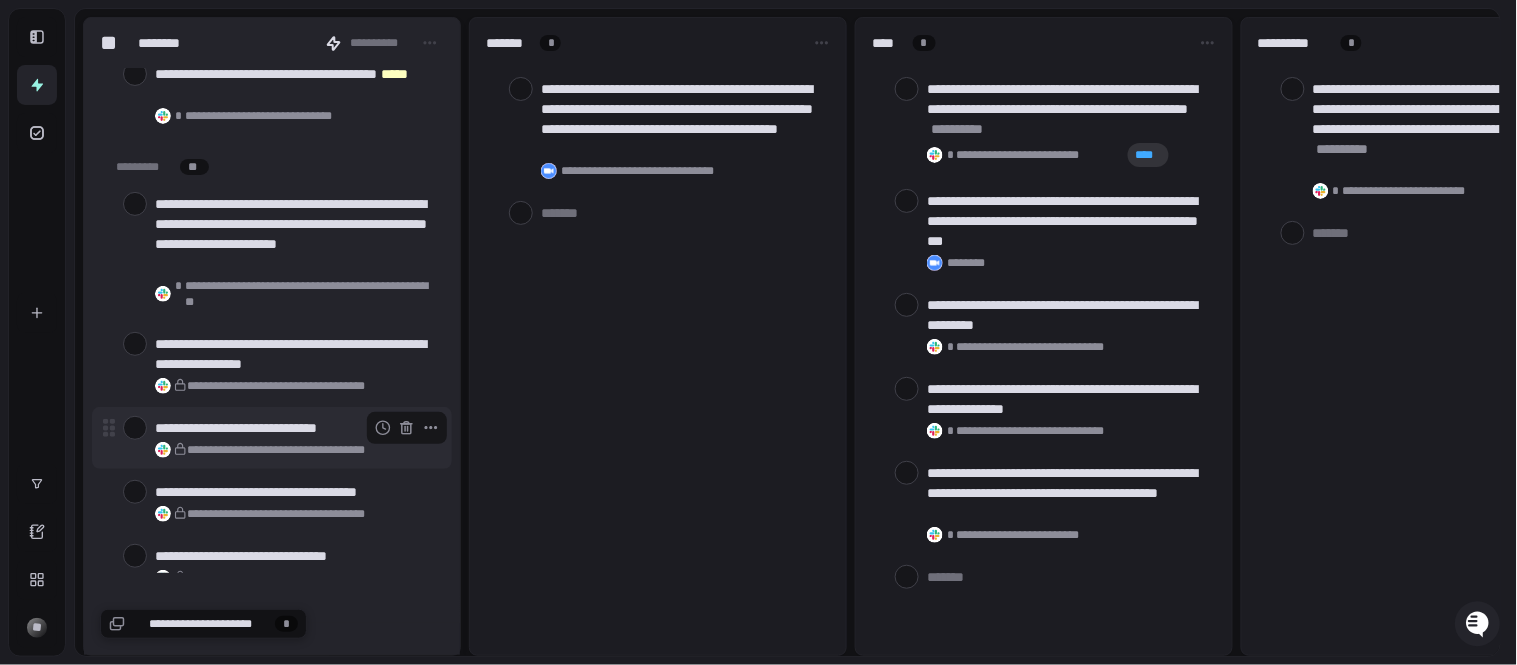 click on "**********" at bounding box center [295, 428] 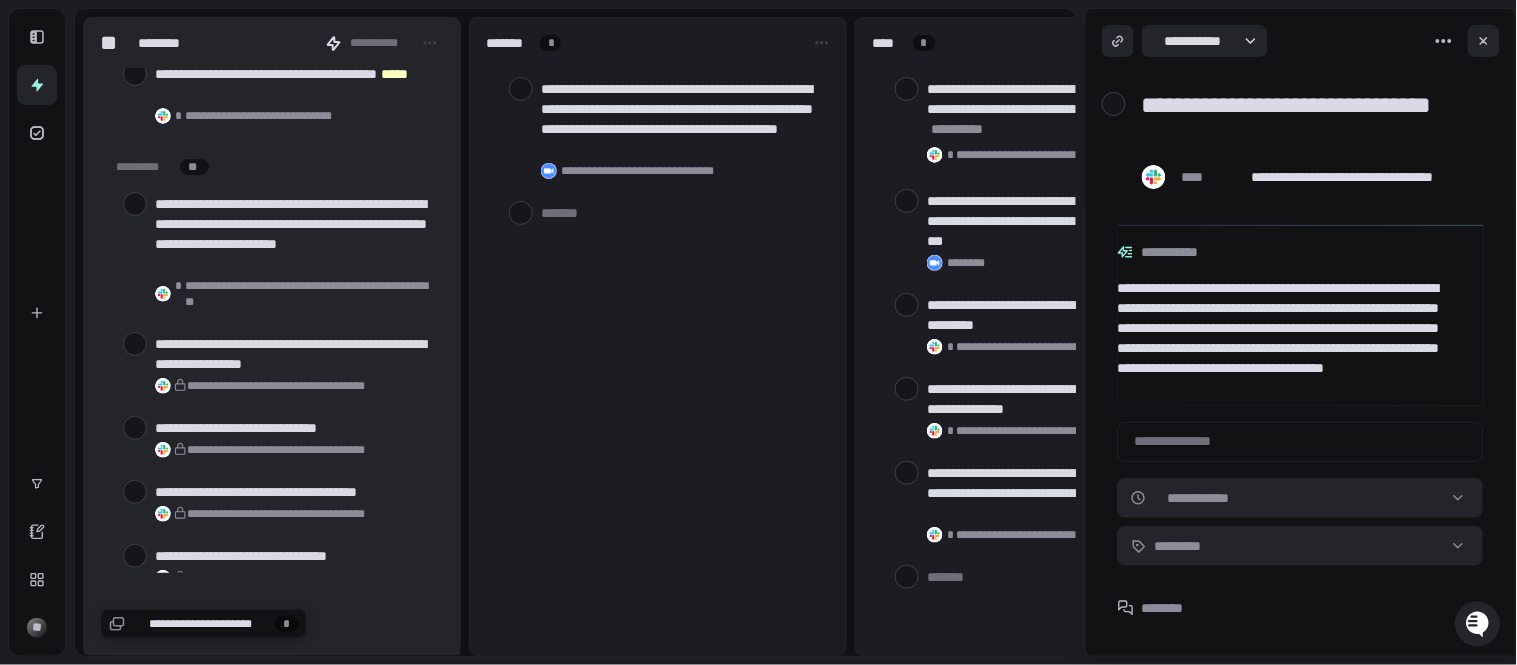 scroll, scrollTop: 12, scrollLeft: 0, axis: vertical 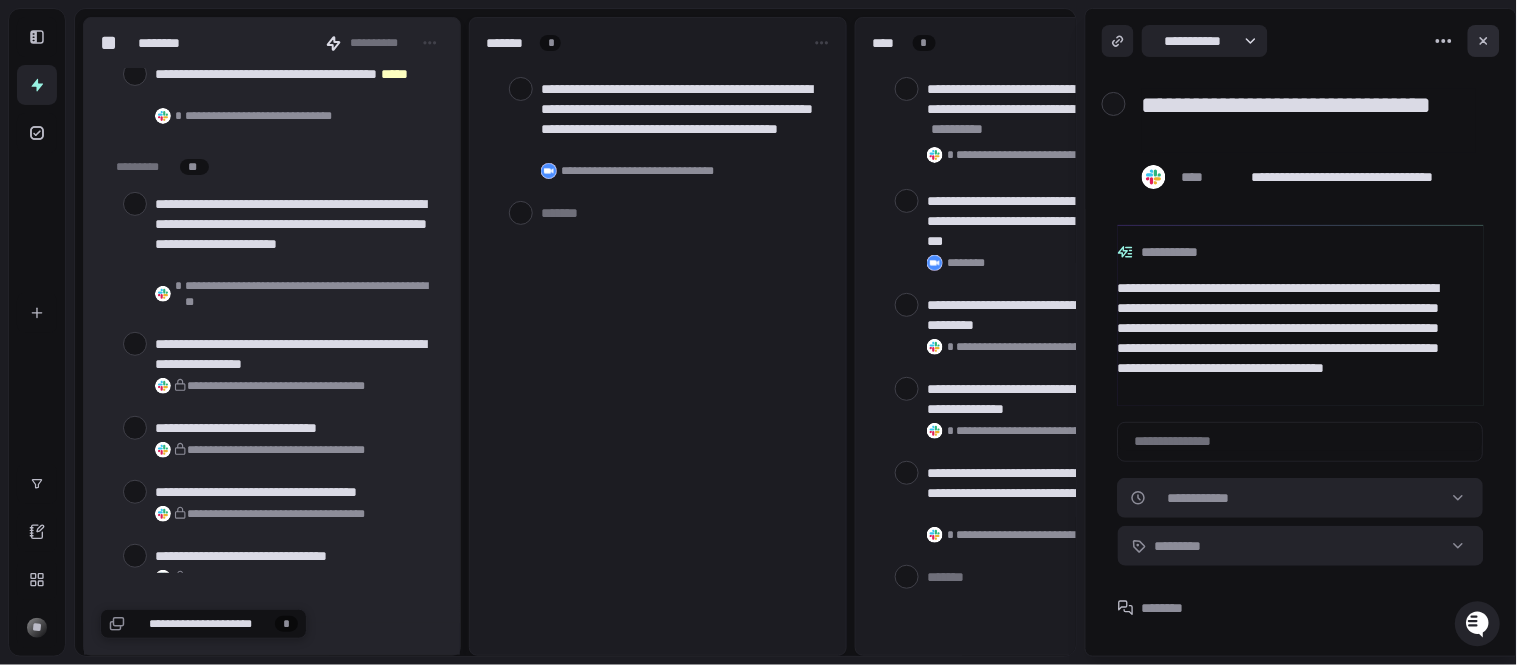 click at bounding box center (1484, 41) 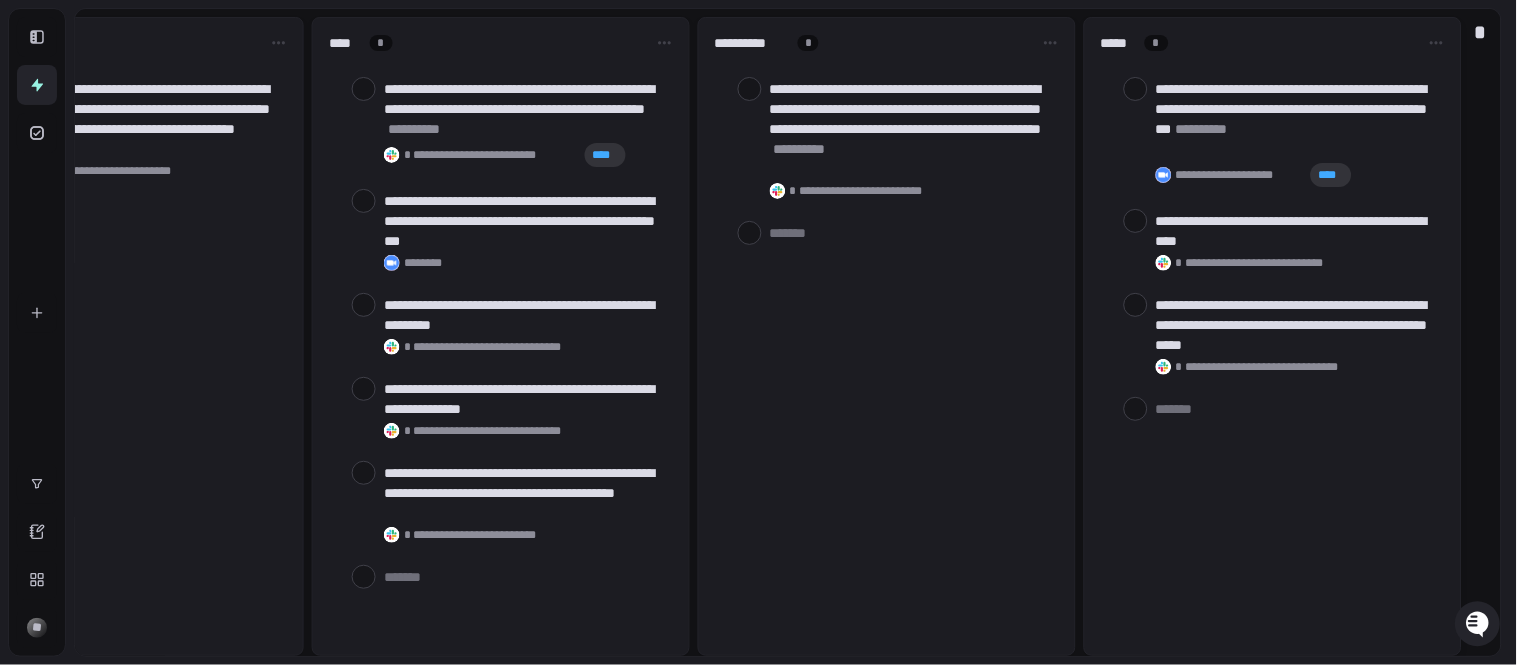 scroll, scrollTop: 0, scrollLeft: 0, axis: both 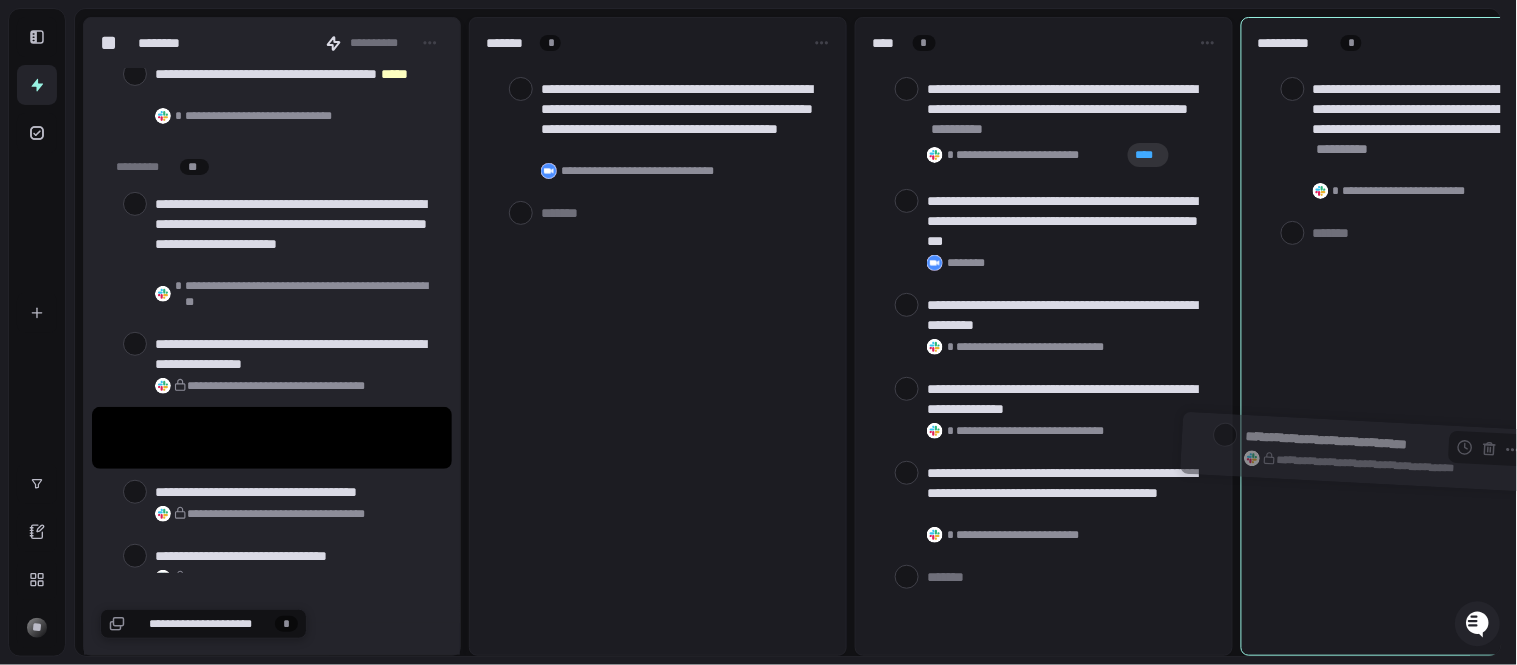 drag, startPoint x: 263, startPoint y: 442, endPoint x: 1353, endPoint y: 455, distance: 1090.0775 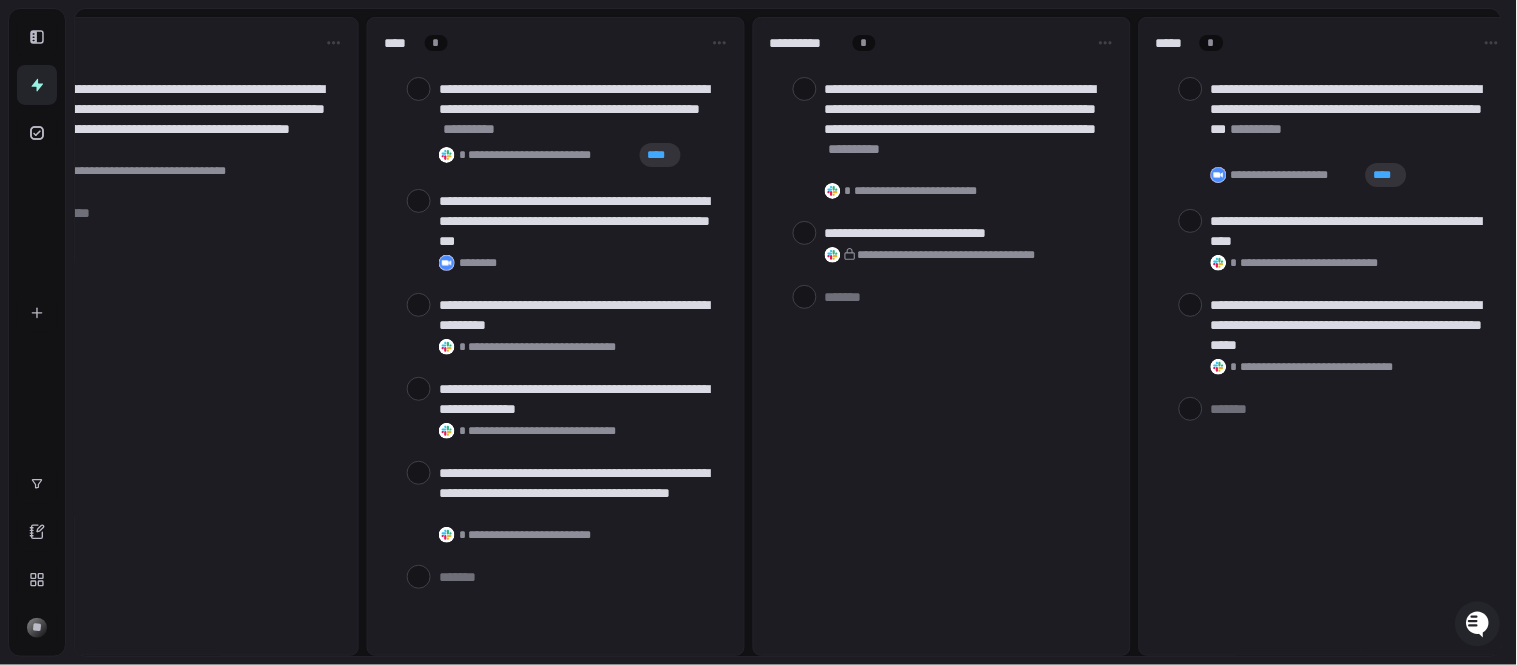 scroll, scrollTop: 0, scrollLeft: 497, axis: horizontal 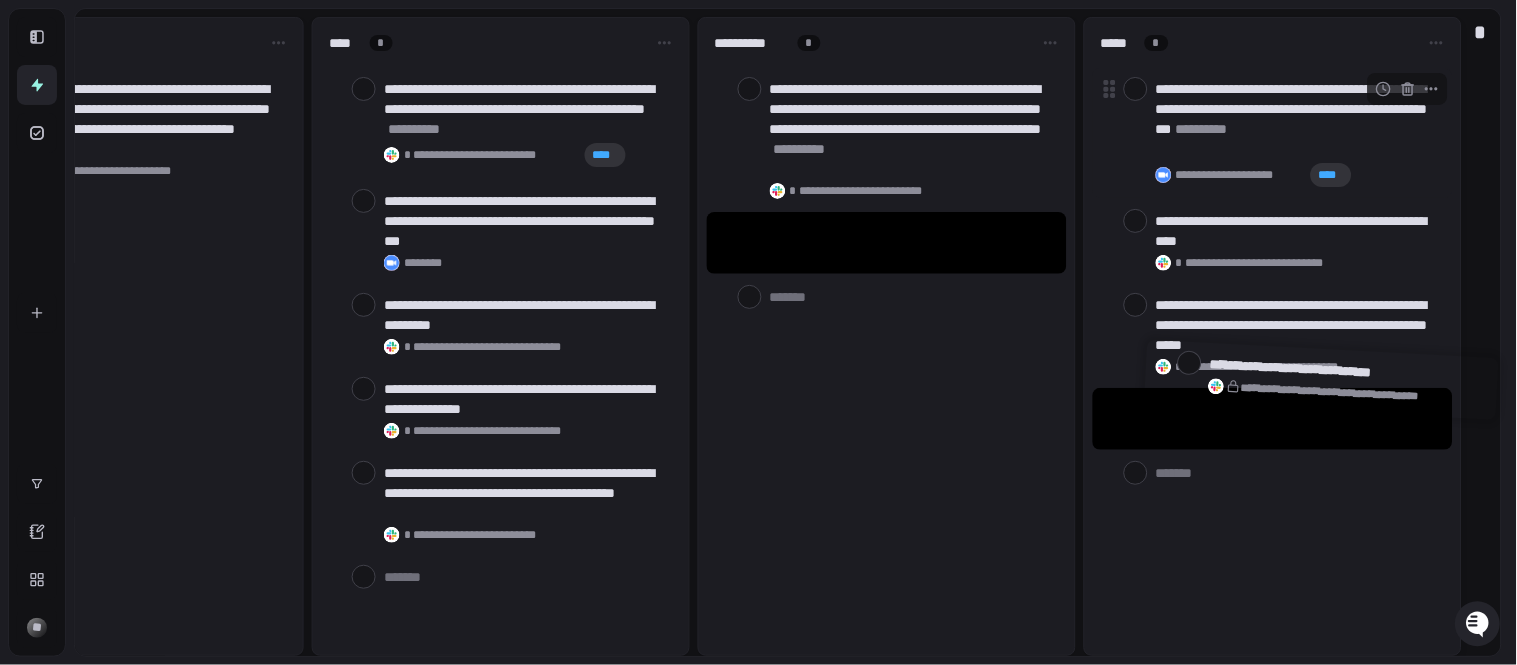 drag, startPoint x: 973, startPoint y: 237, endPoint x: 1317, endPoint y: 84, distance: 376.4904 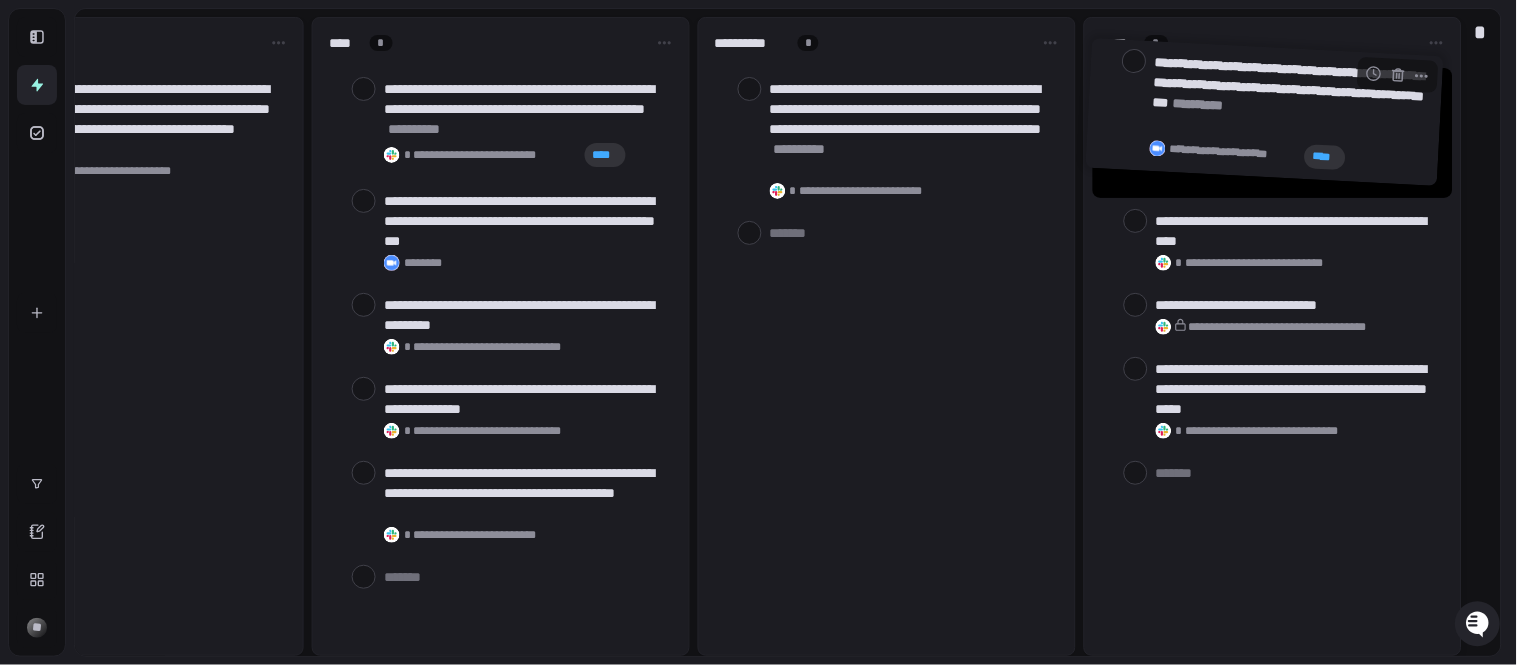 drag, startPoint x: 1317, startPoint y: 84, endPoint x: 1326, endPoint y: 126, distance: 42.953465 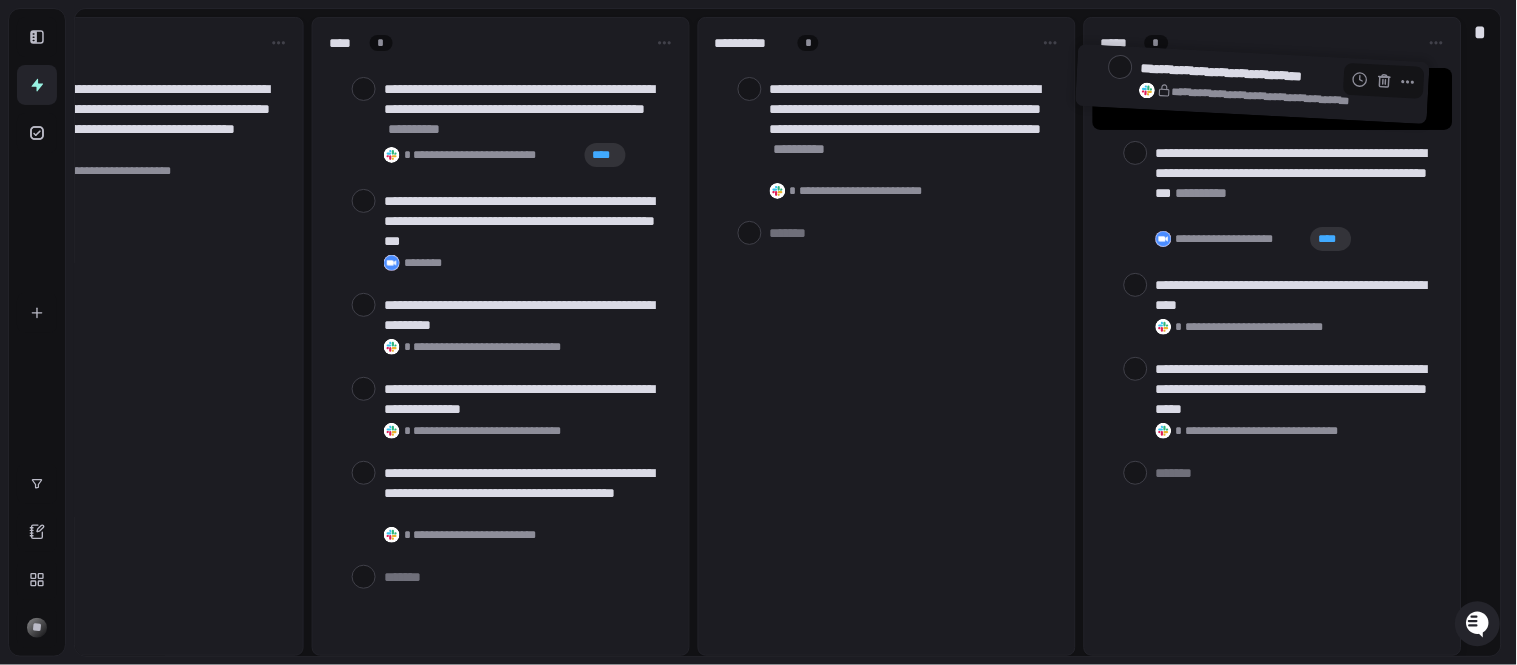 drag, startPoint x: 1293, startPoint y: 313, endPoint x: 1277, endPoint y: 81, distance: 232.55107 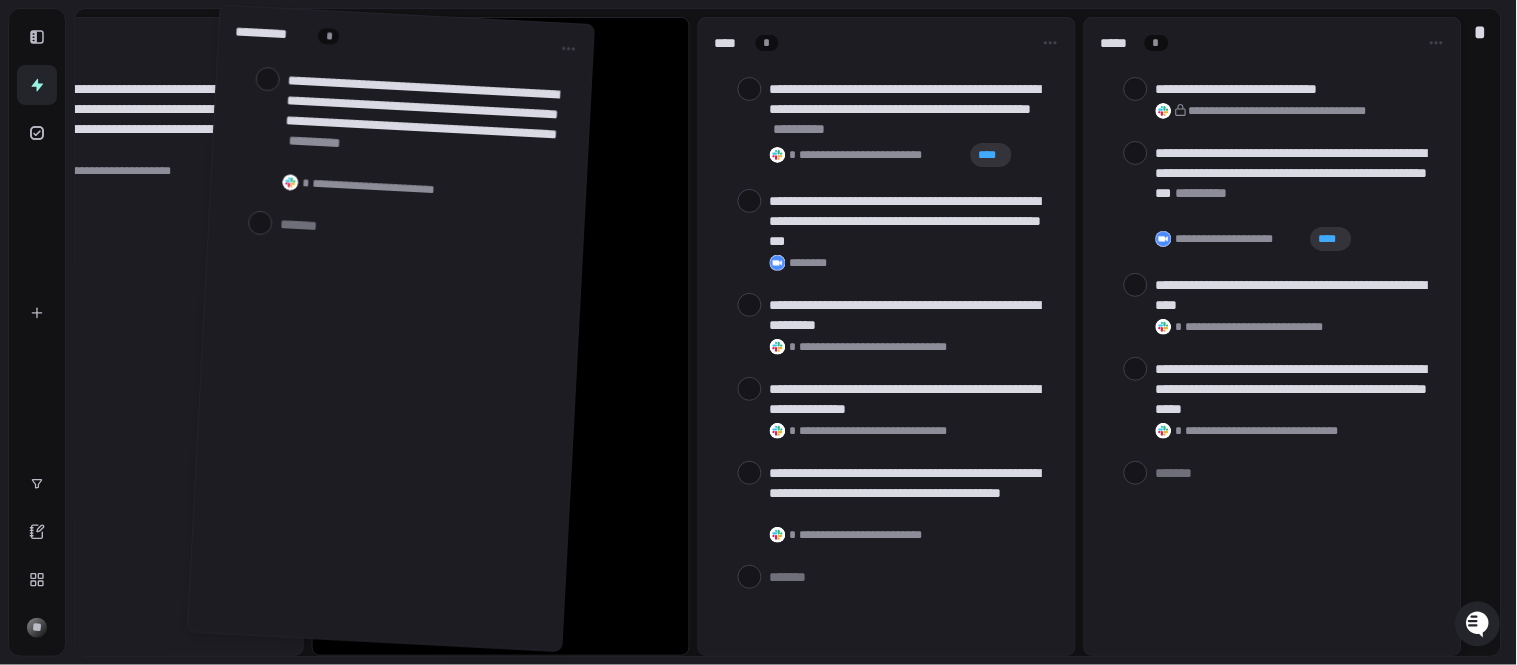 drag, startPoint x: 910, startPoint y: 644, endPoint x: 415, endPoint y: 641, distance: 495.0091 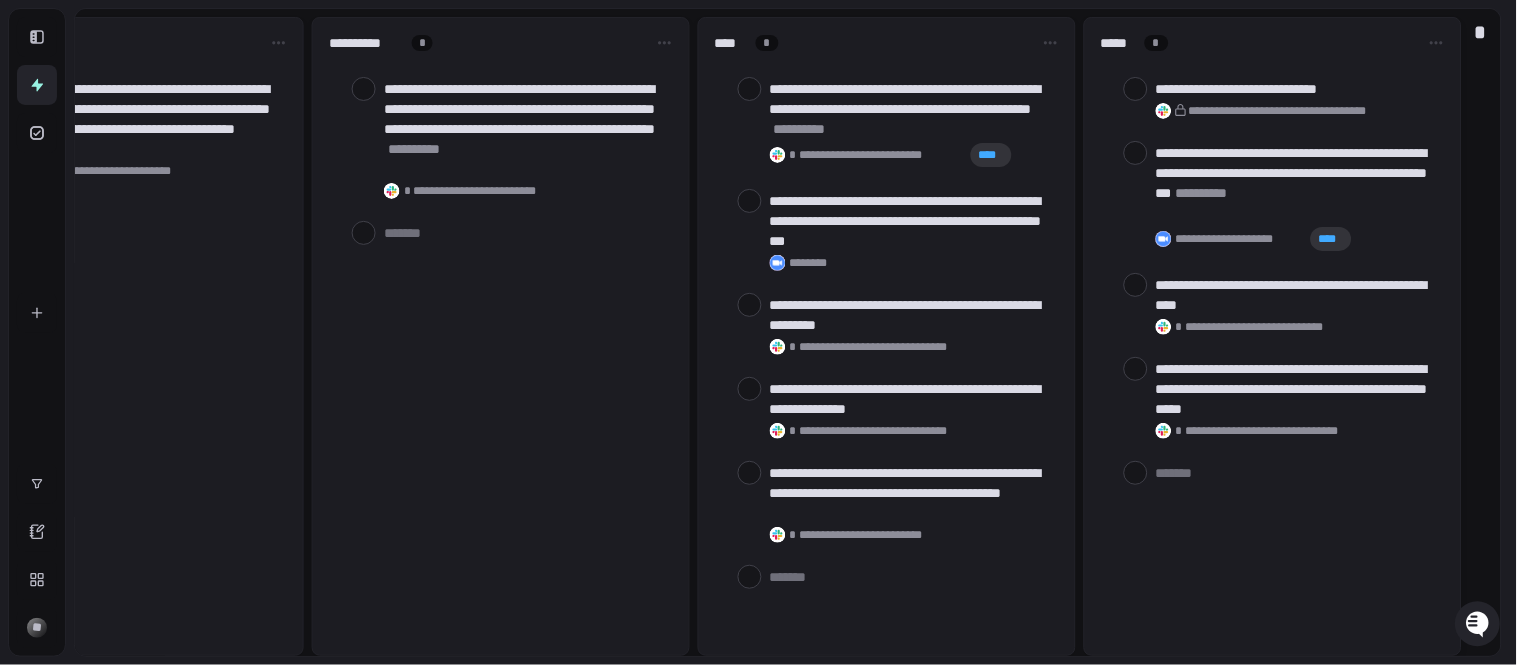 drag, startPoint x: 428, startPoint y: 635, endPoint x: 465, endPoint y: 628, distance: 37.65634 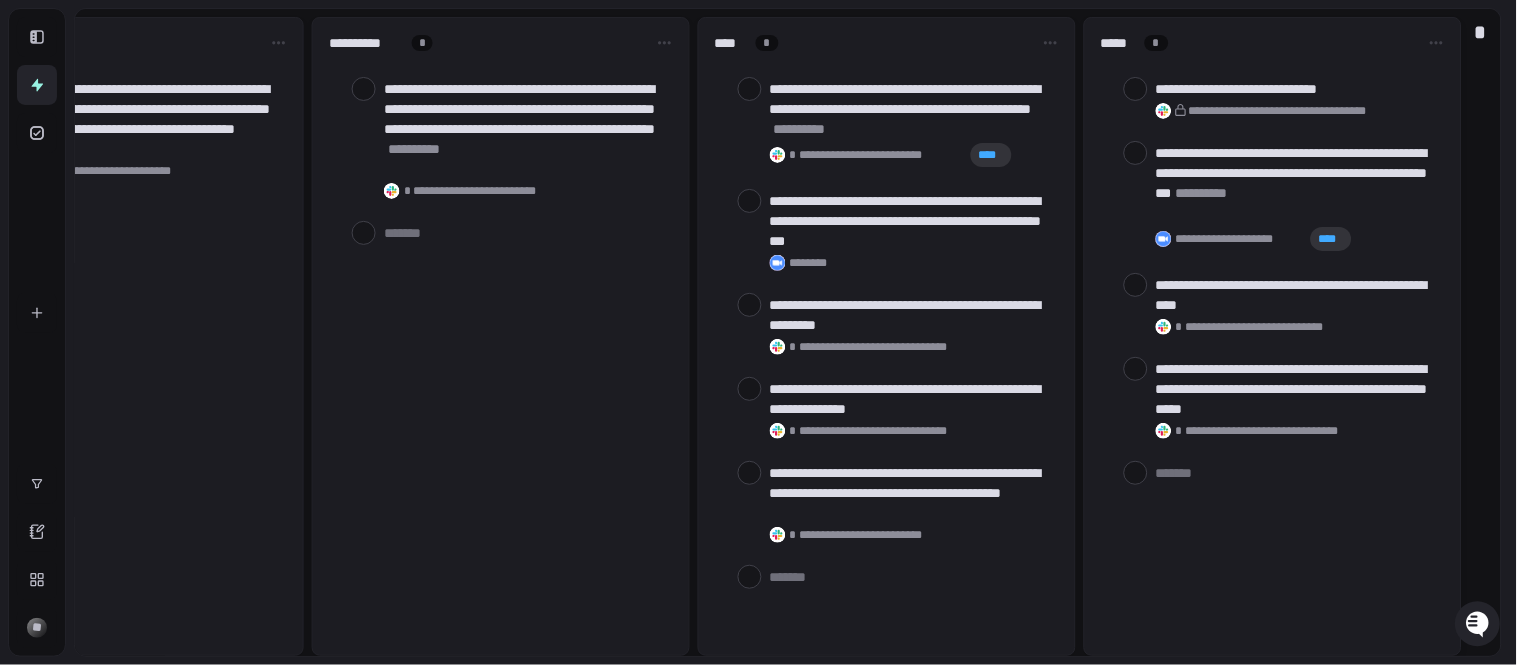 scroll, scrollTop: 0, scrollLeft: 0, axis: both 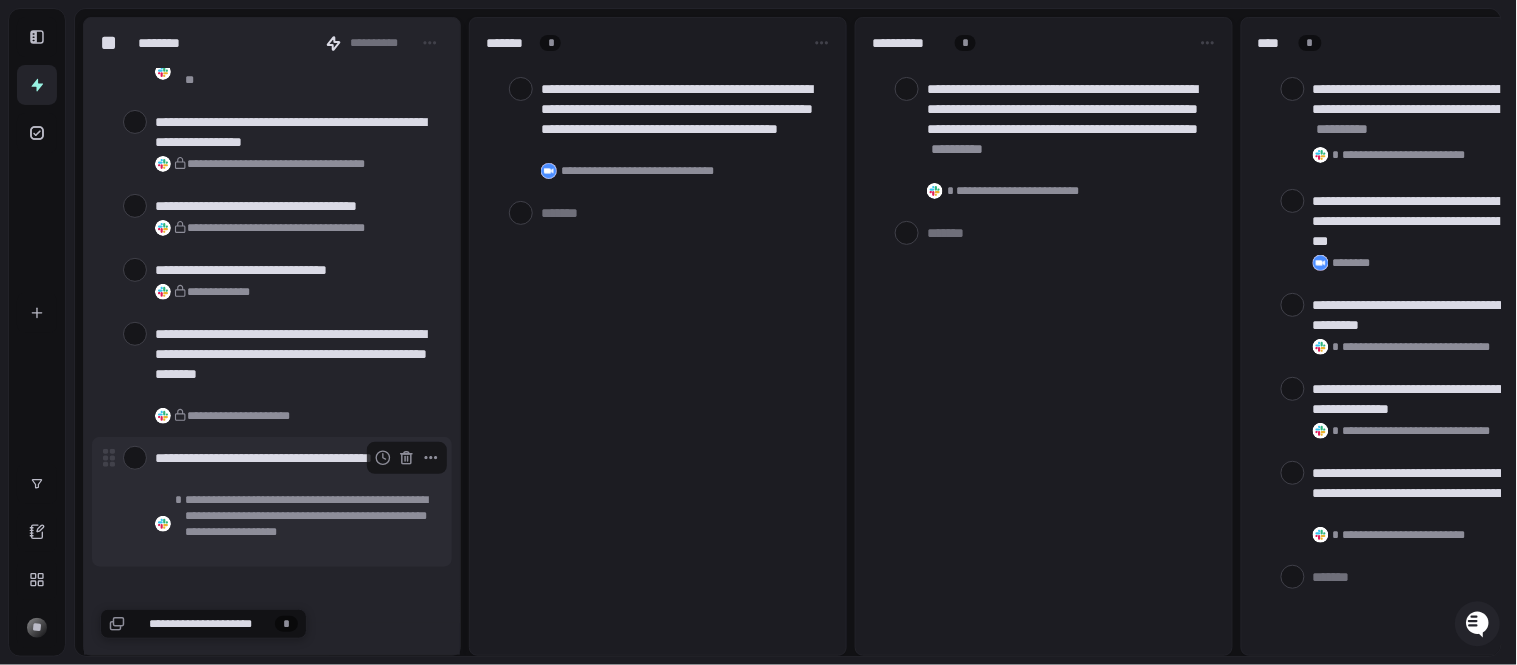 click on "**********" at bounding box center [295, 468] 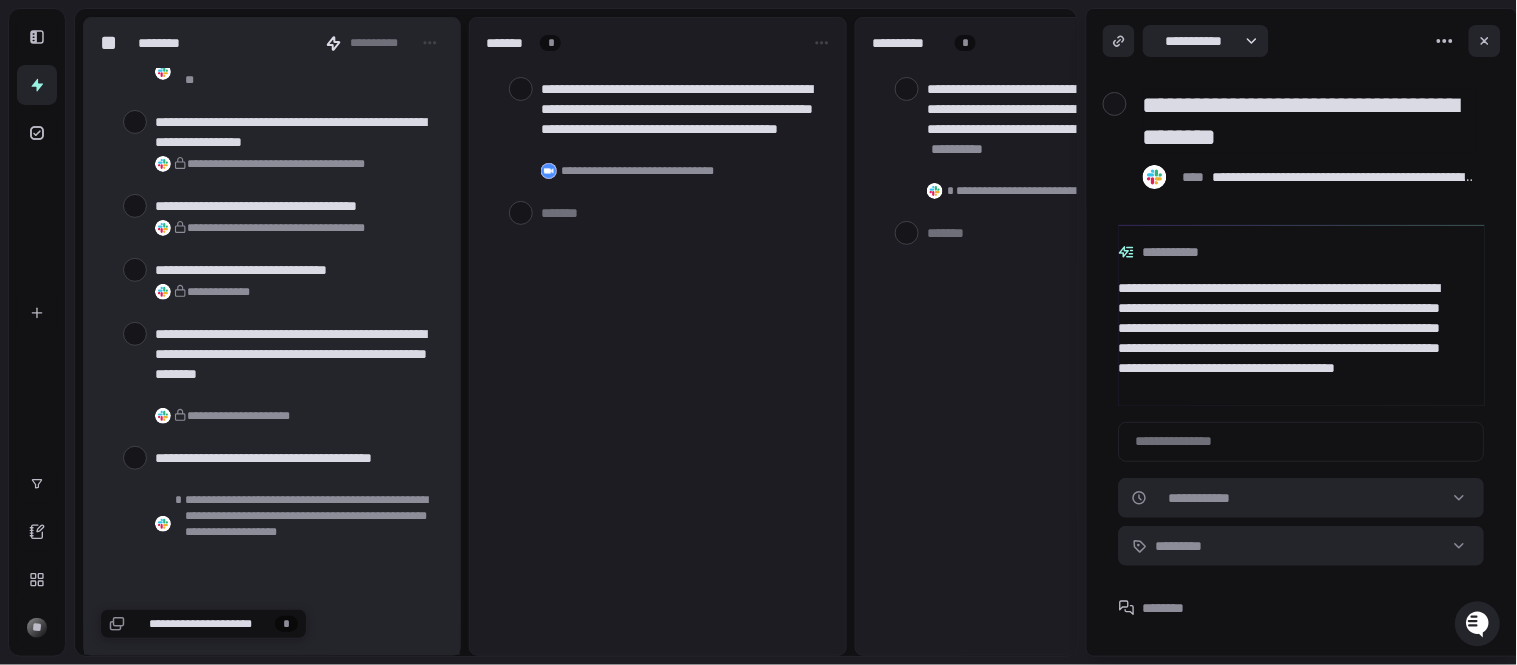 scroll, scrollTop: 12, scrollLeft: 0, axis: vertical 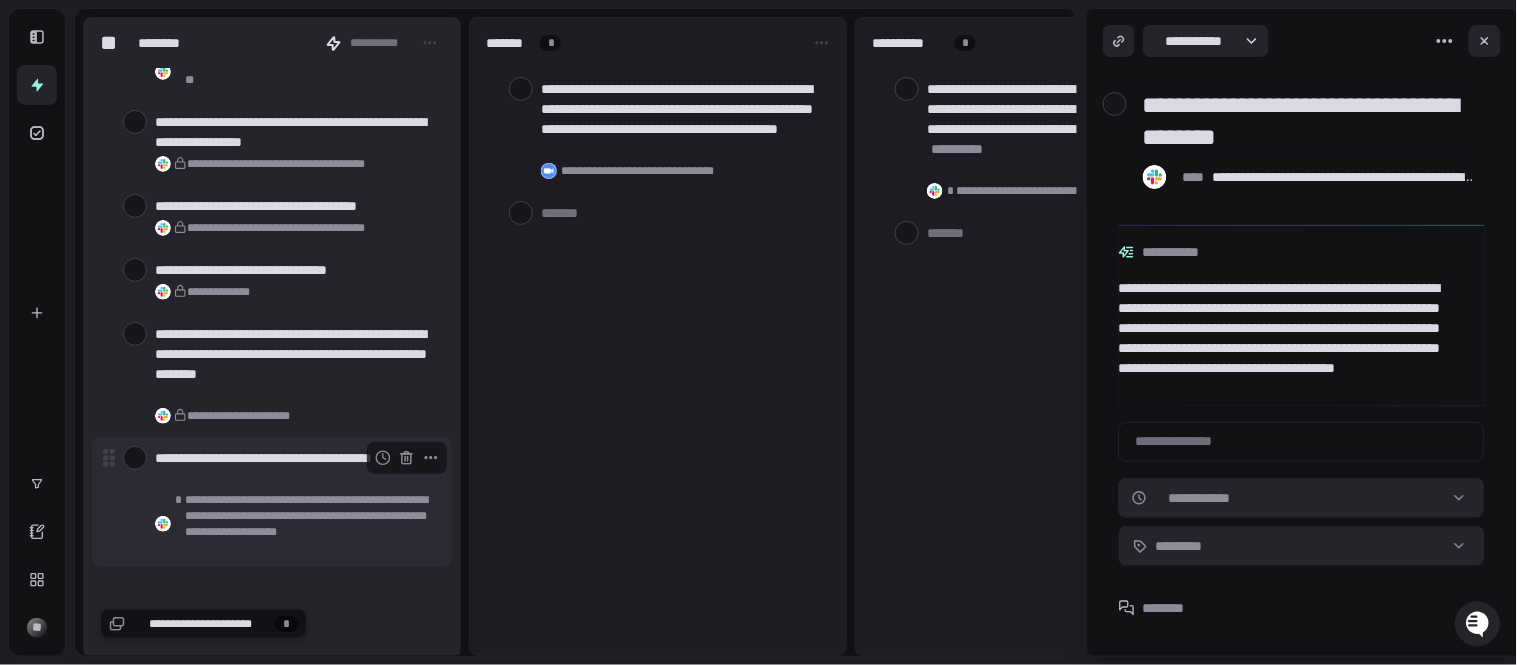 click at bounding box center (135, 458) 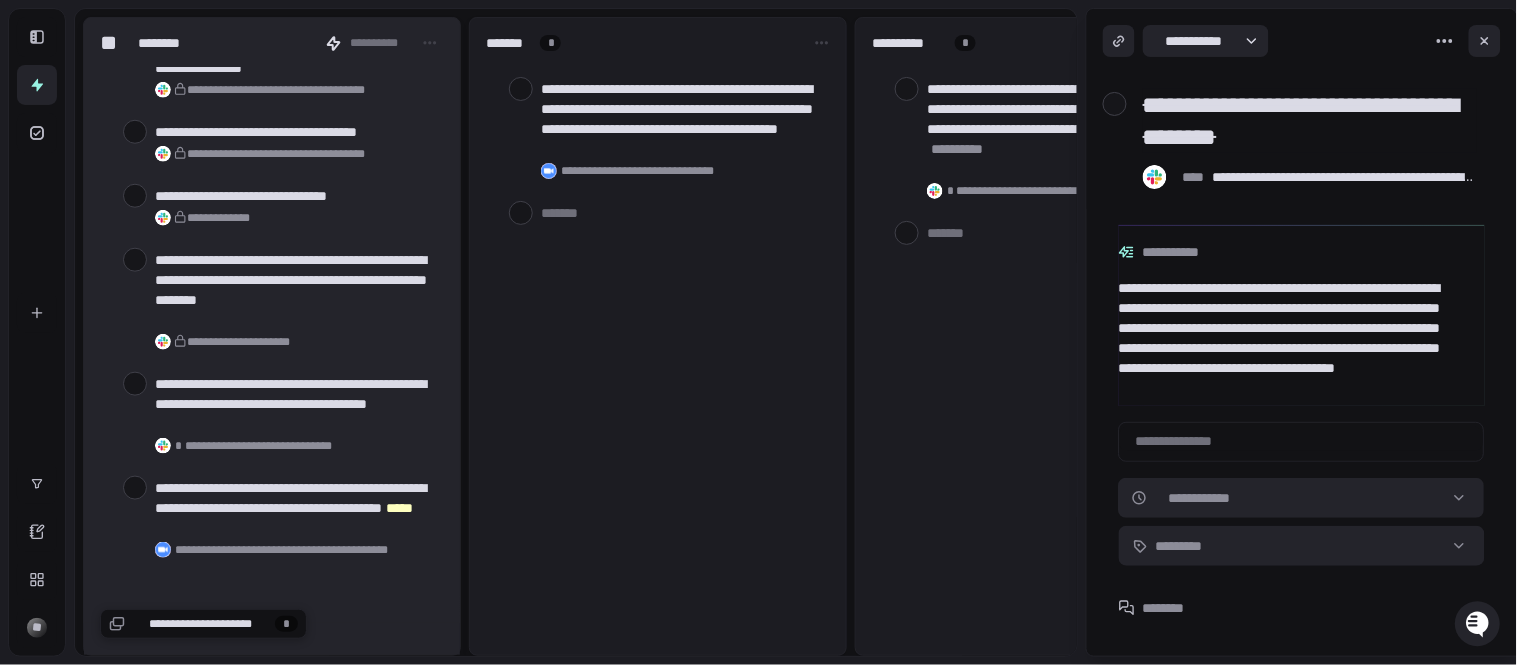scroll, scrollTop: 444, scrollLeft: 0, axis: vertical 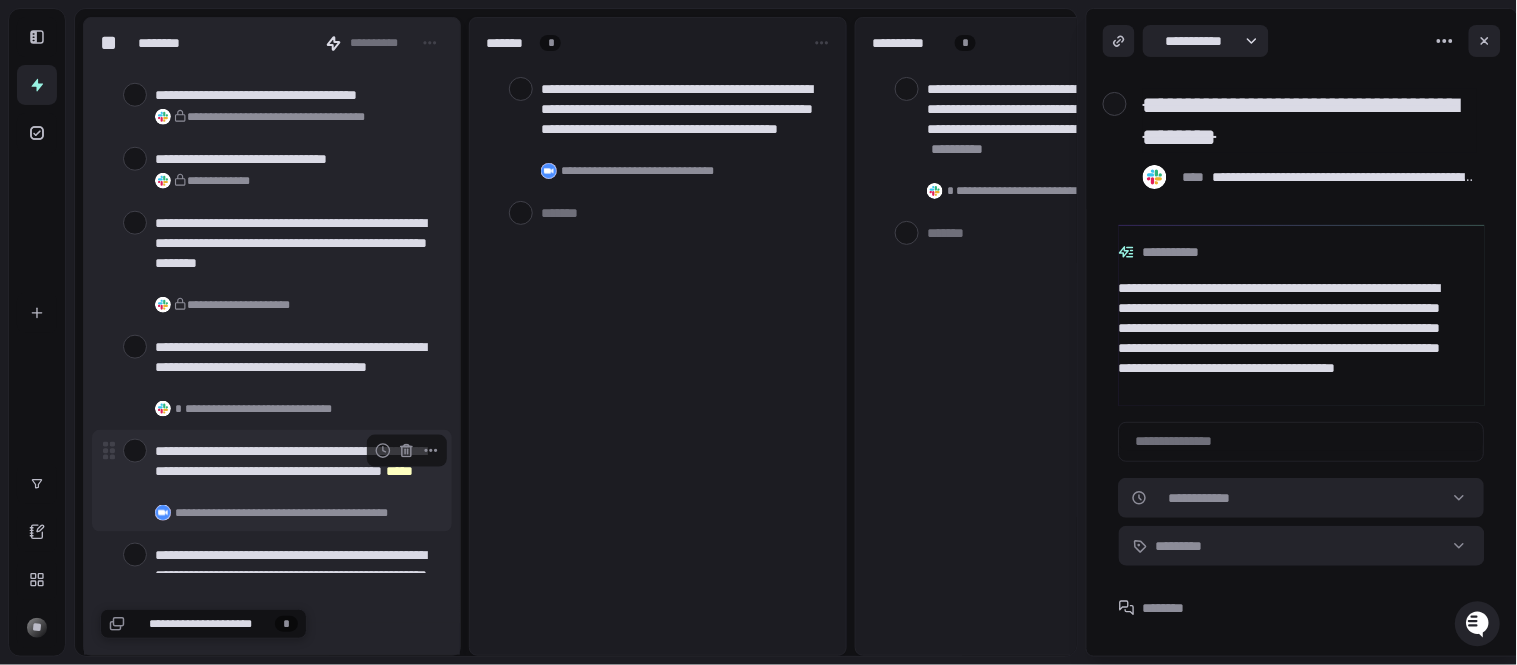 click on "**********" at bounding box center [295, 471] 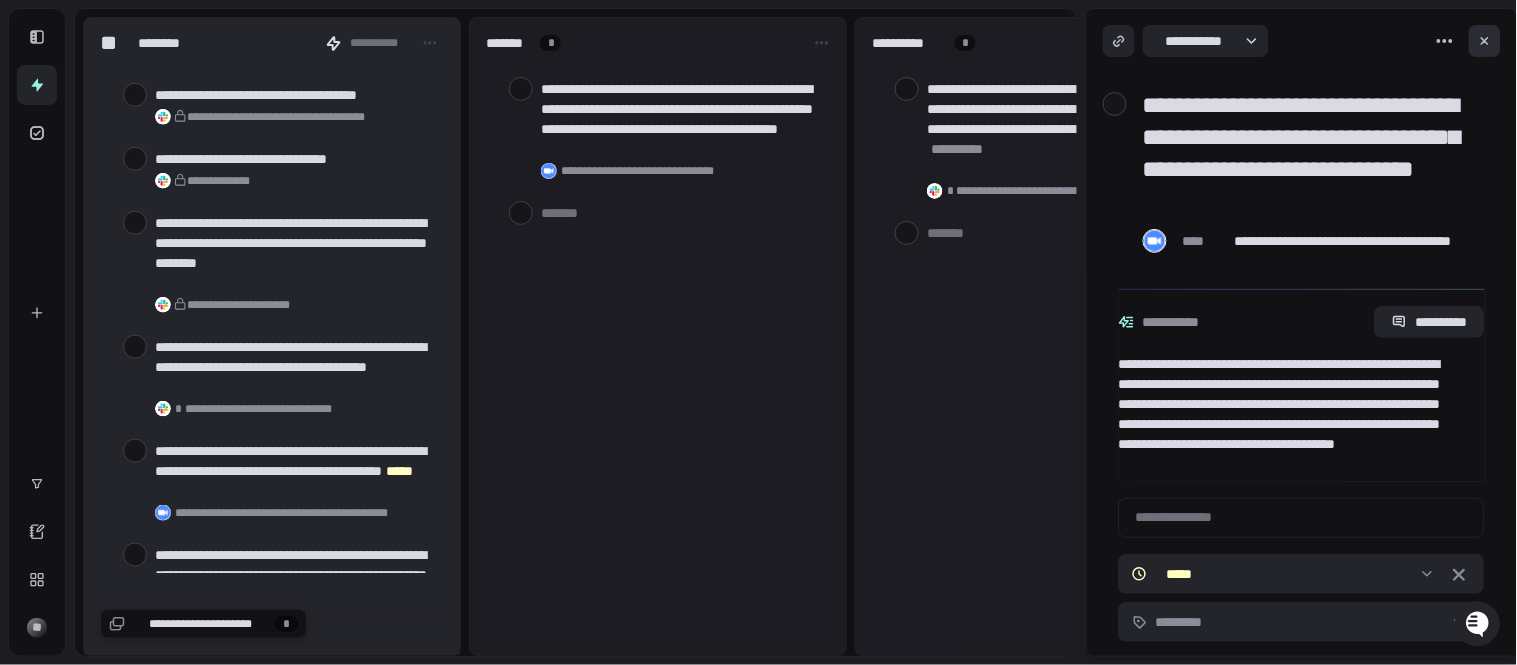 click at bounding box center [1485, 41] 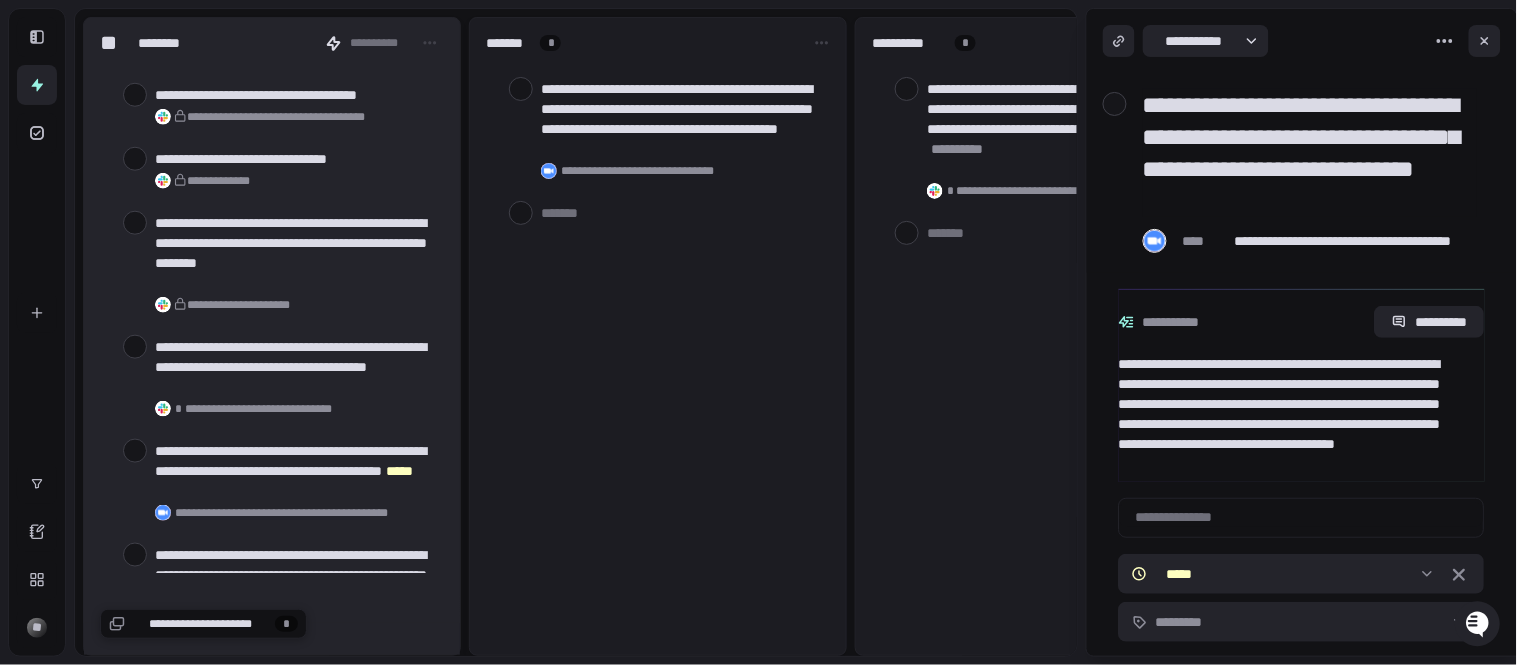 type on "*" 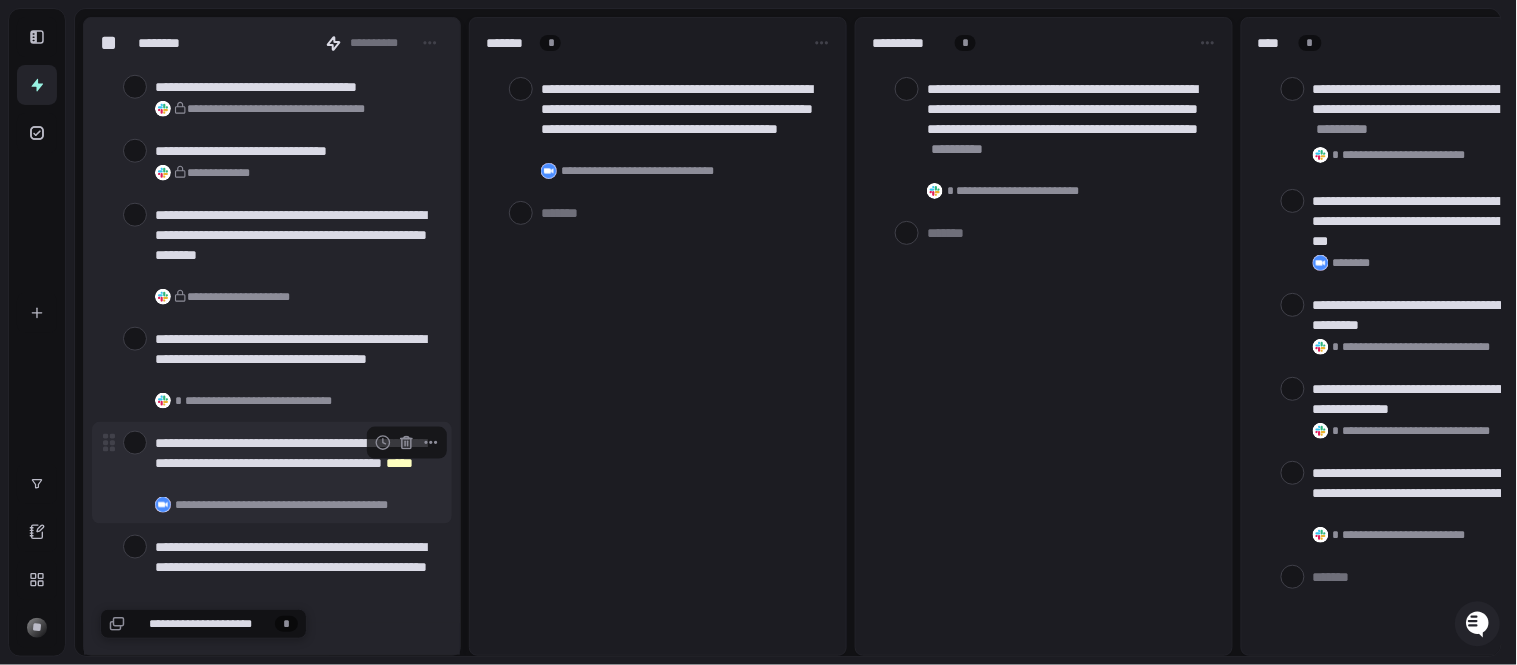 scroll, scrollTop: 0, scrollLeft: 0, axis: both 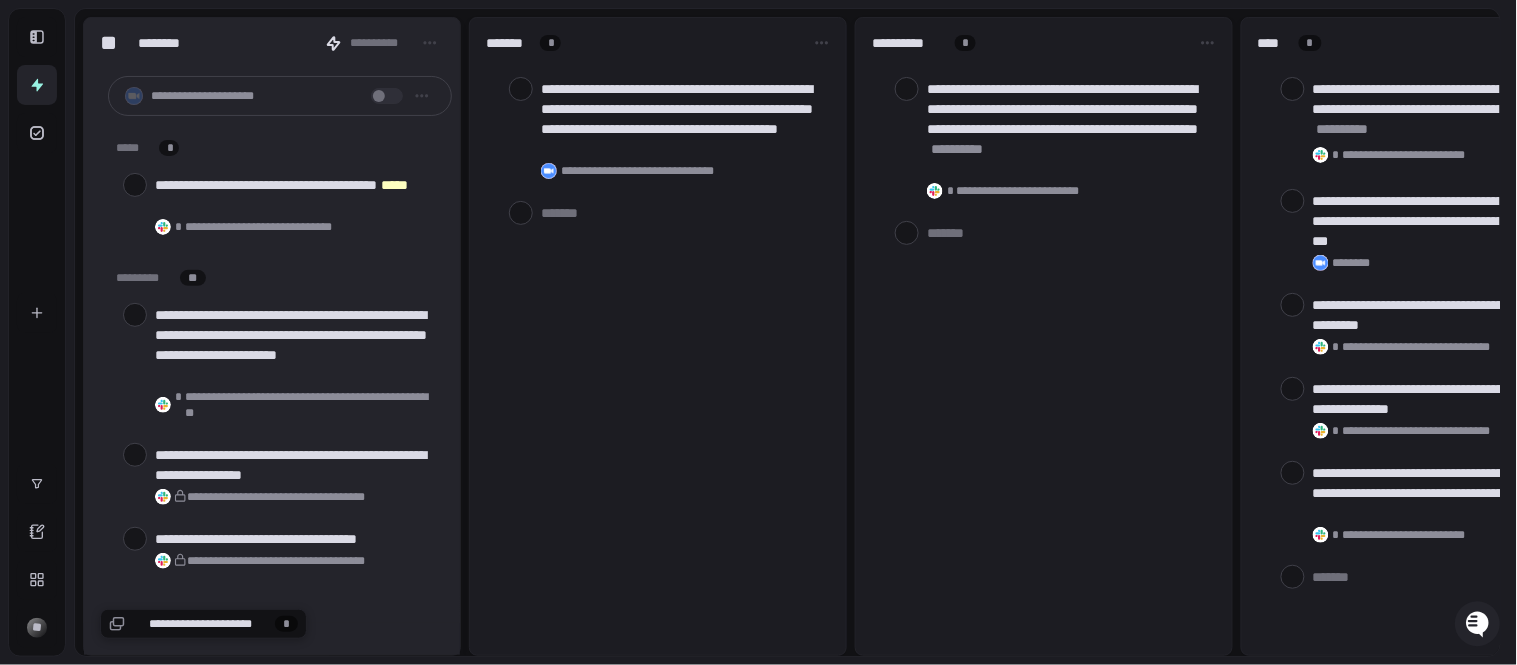 type on "*" 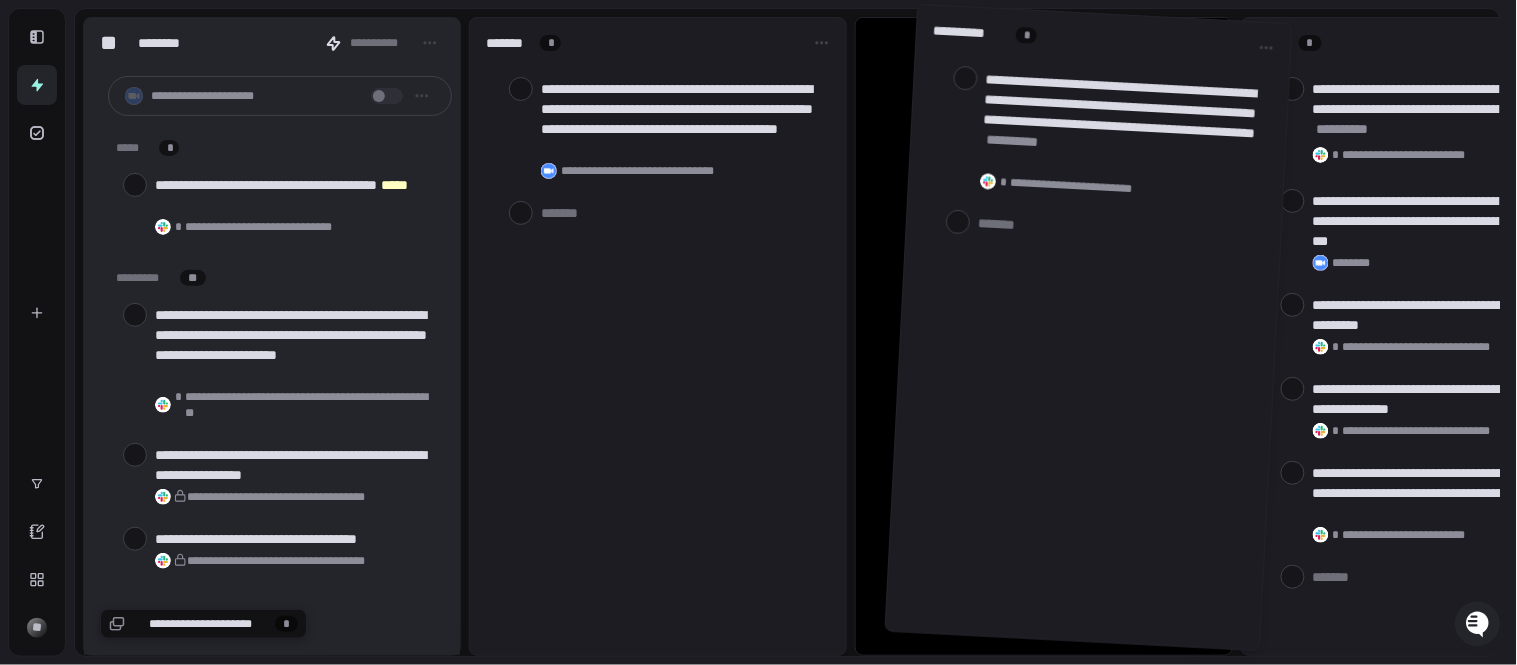 drag, startPoint x: 1094, startPoint y: 647, endPoint x: 1126, endPoint y: 646, distance: 32.01562 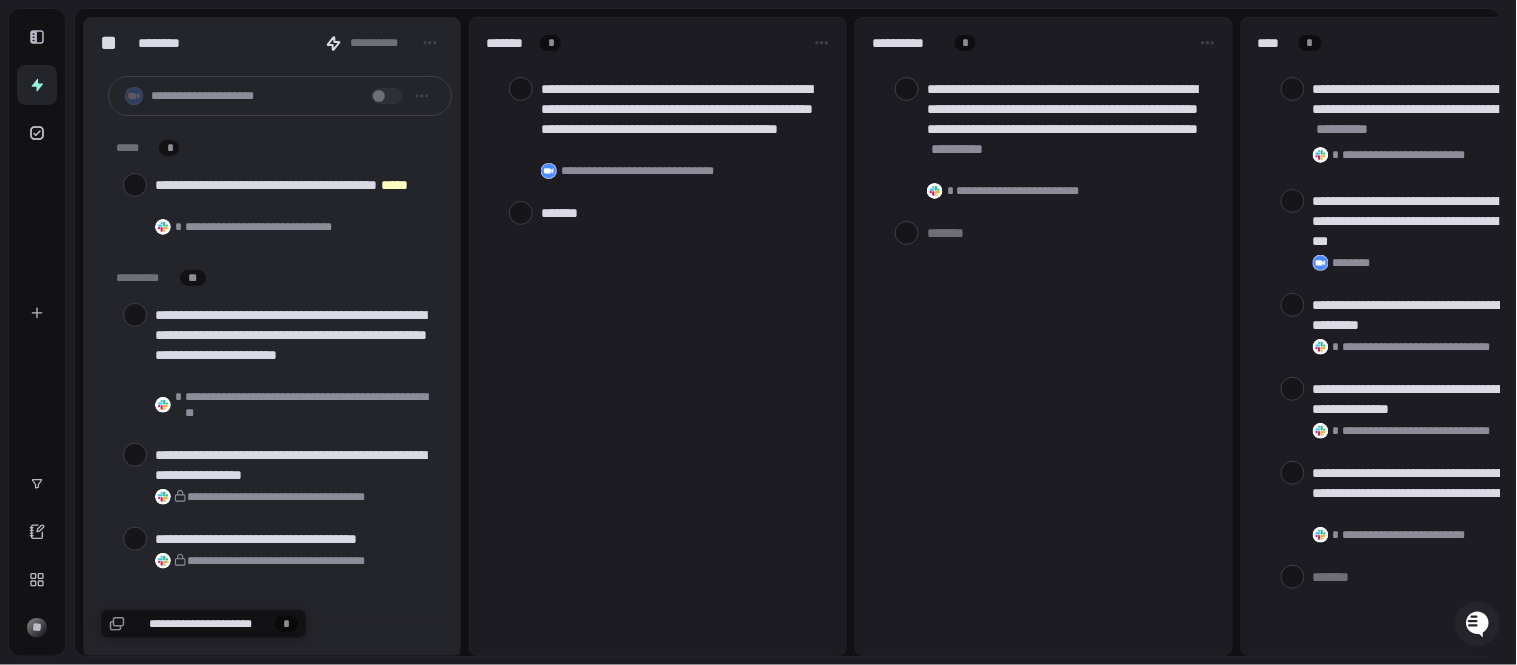 click at bounding box center (521, 213) 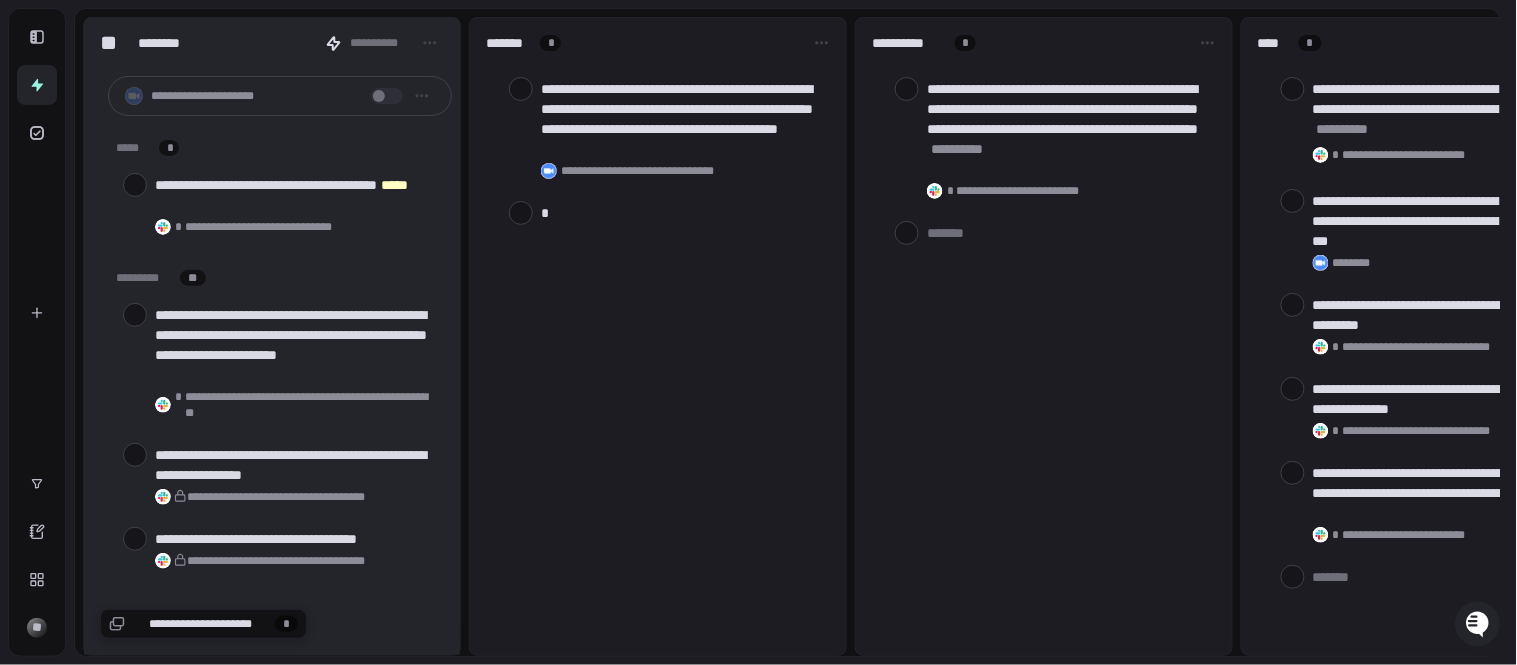 type on "**" 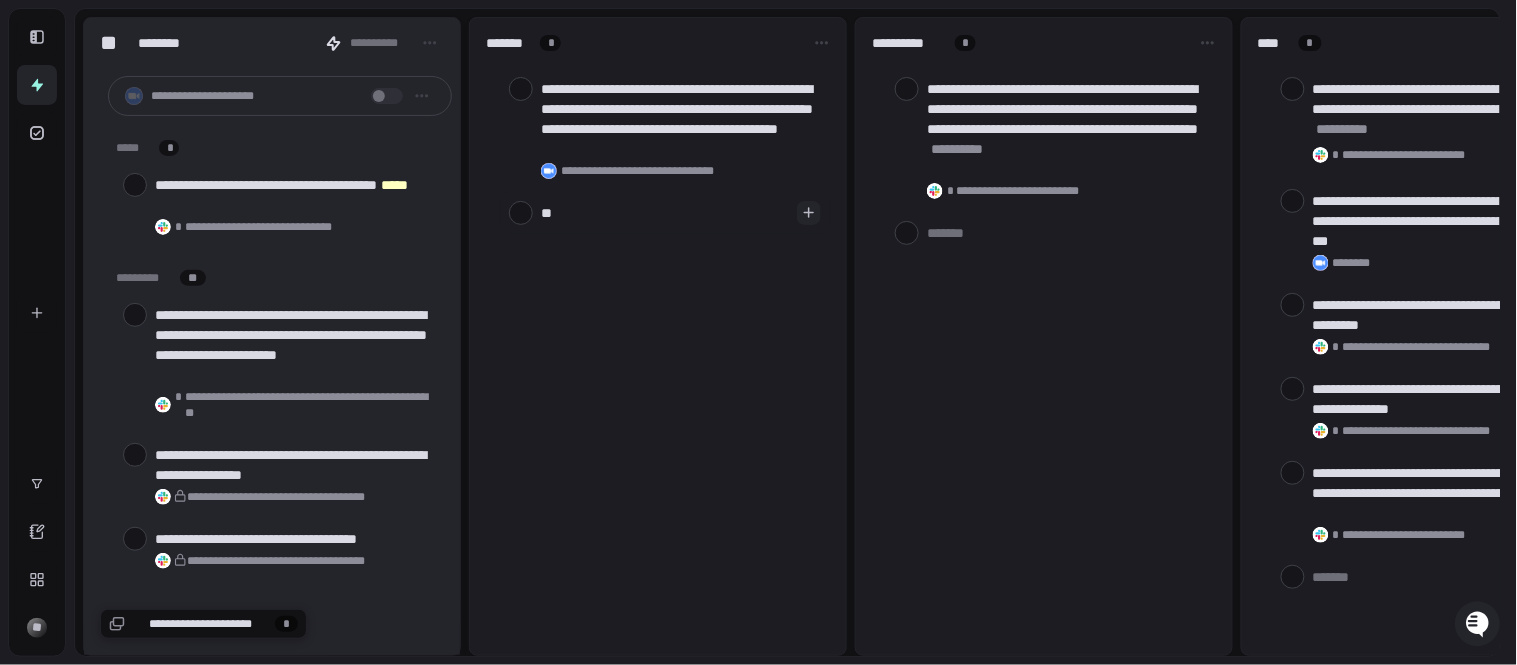 type on "**" 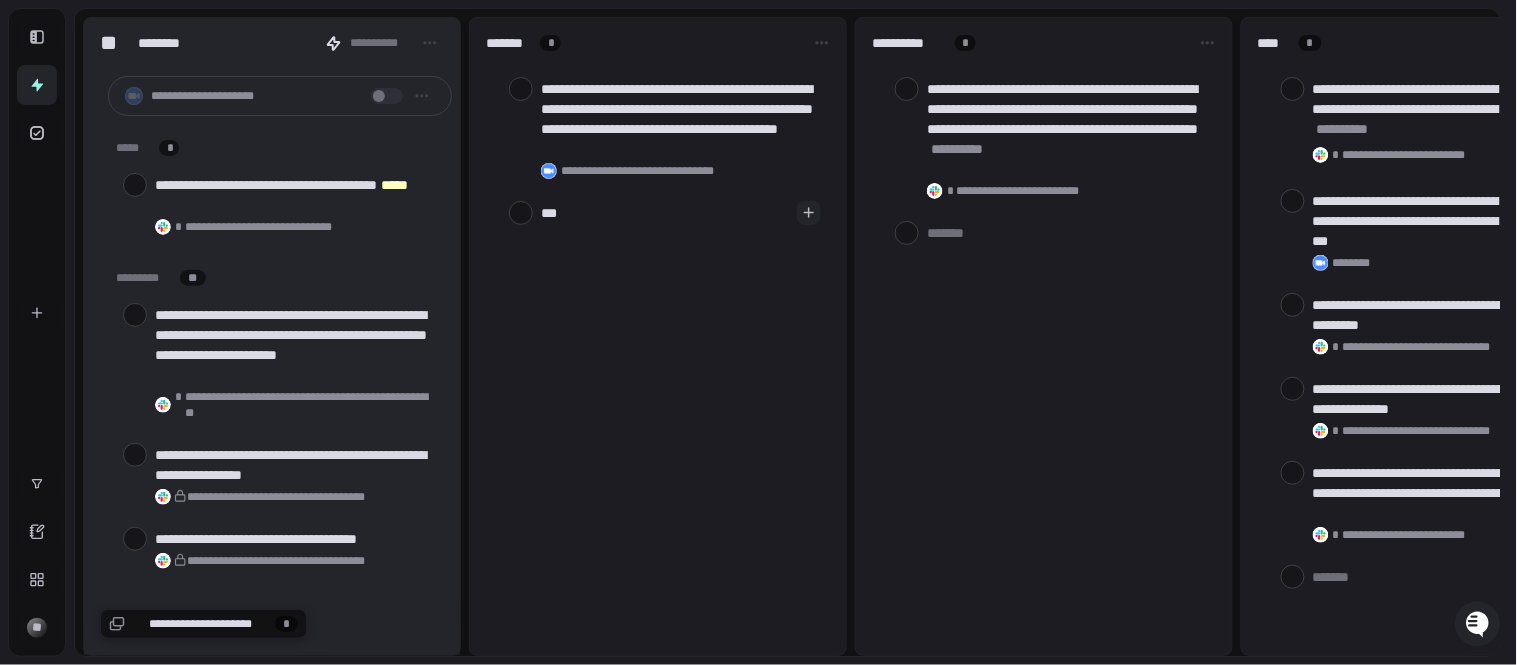 type on "****" 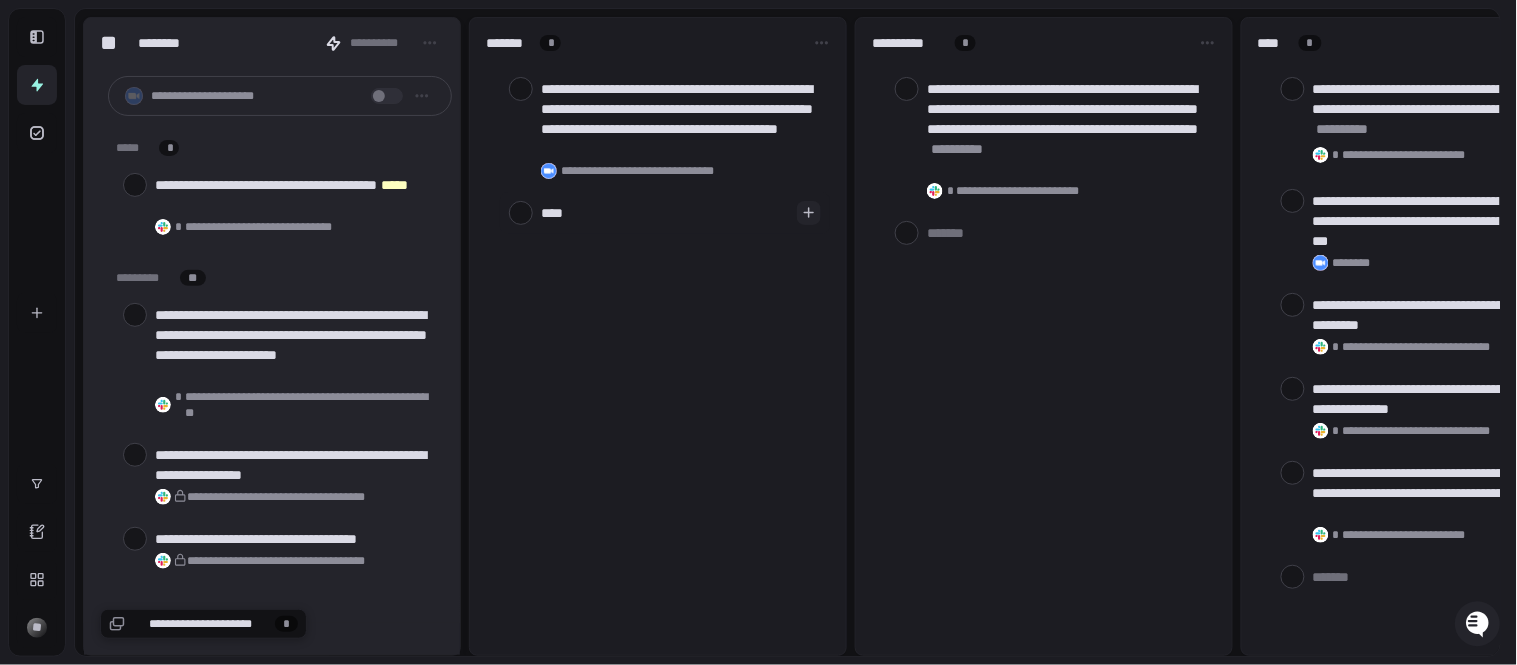 type on "*****" 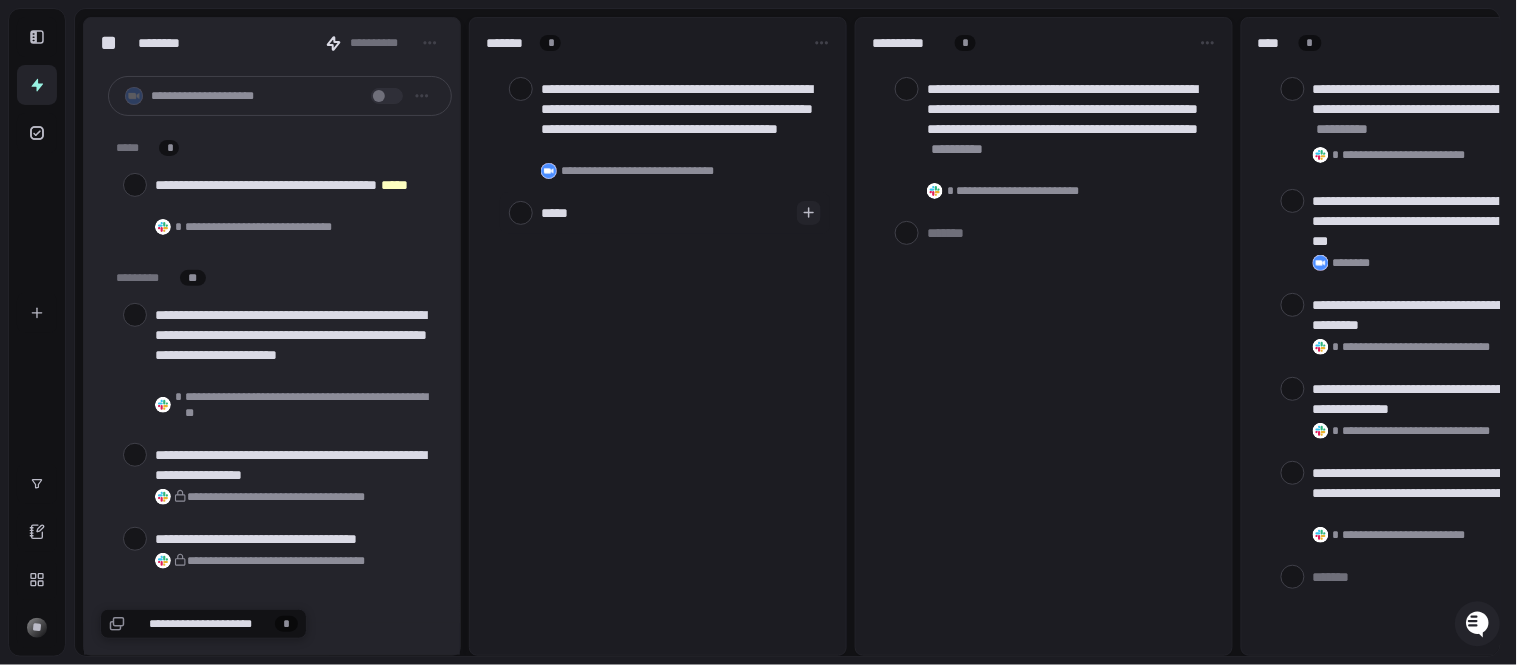 type on "******" 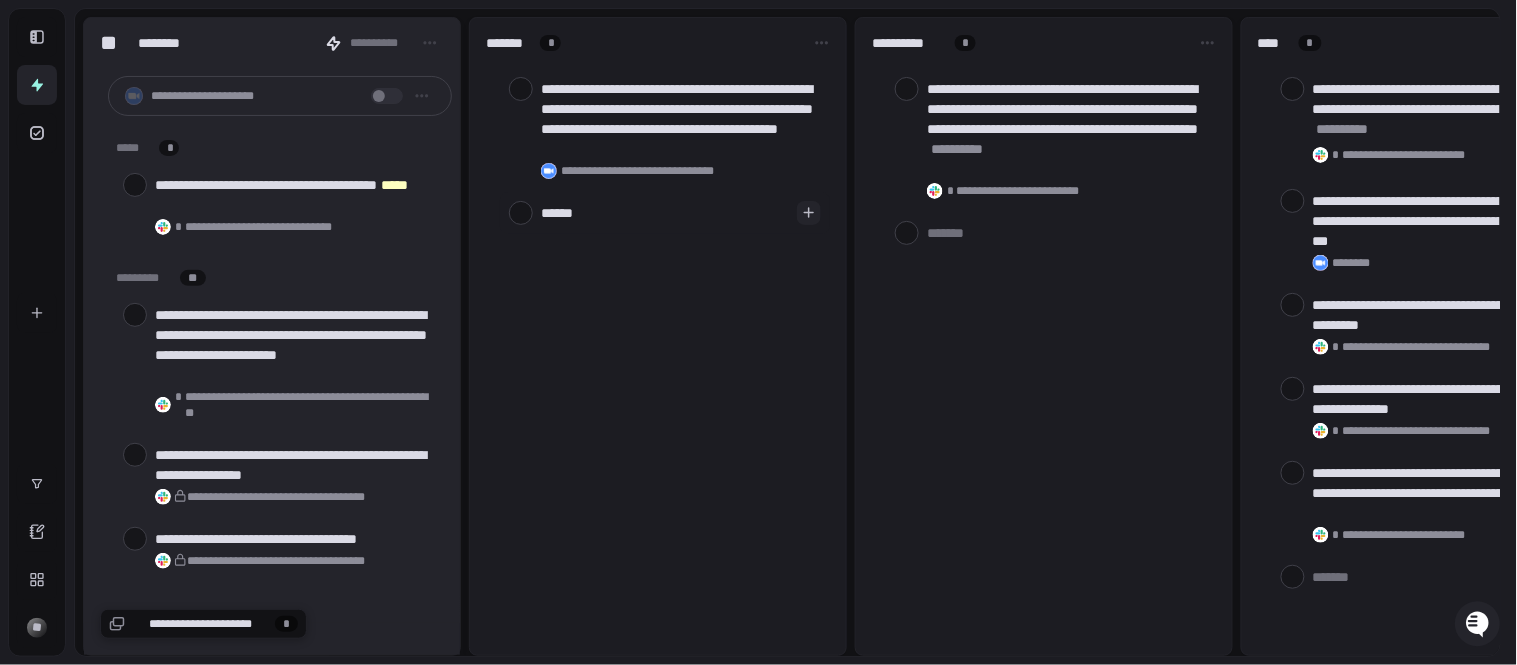 type on "******" 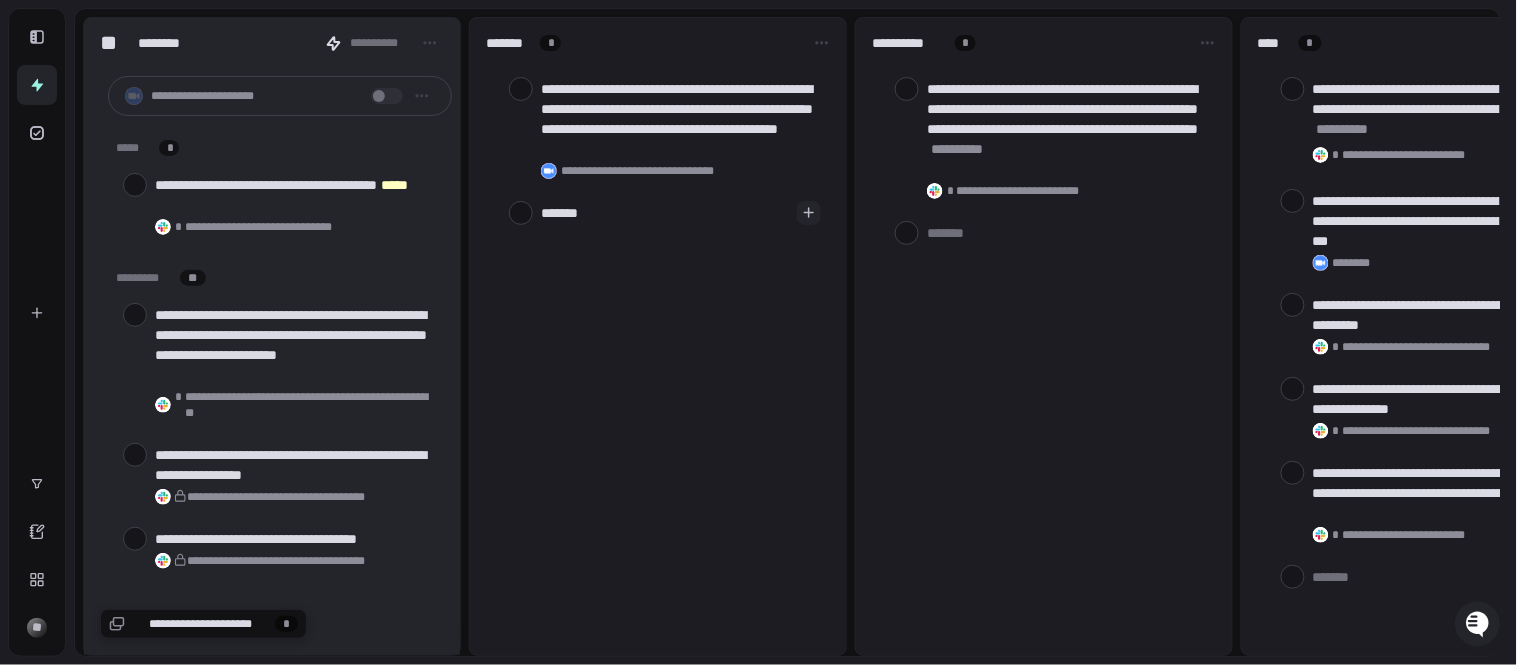 type on "*" 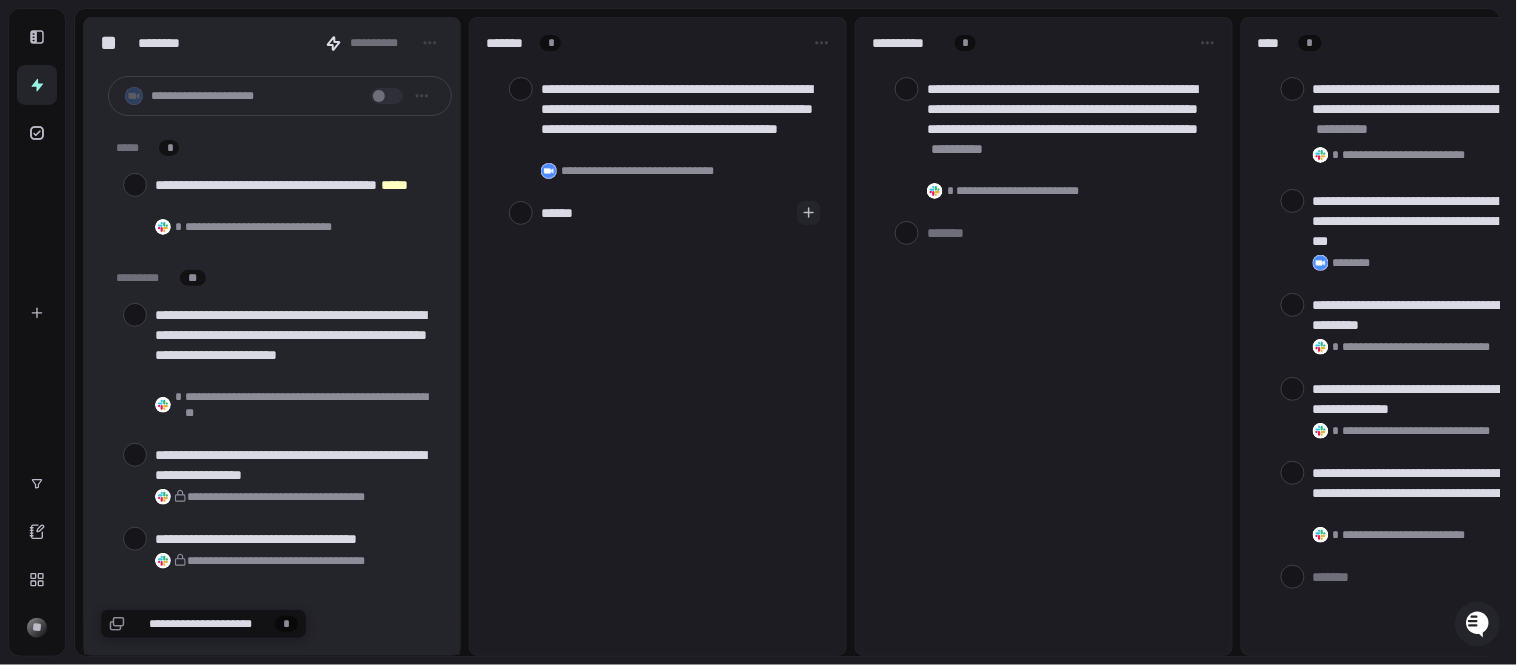 type on "*****" 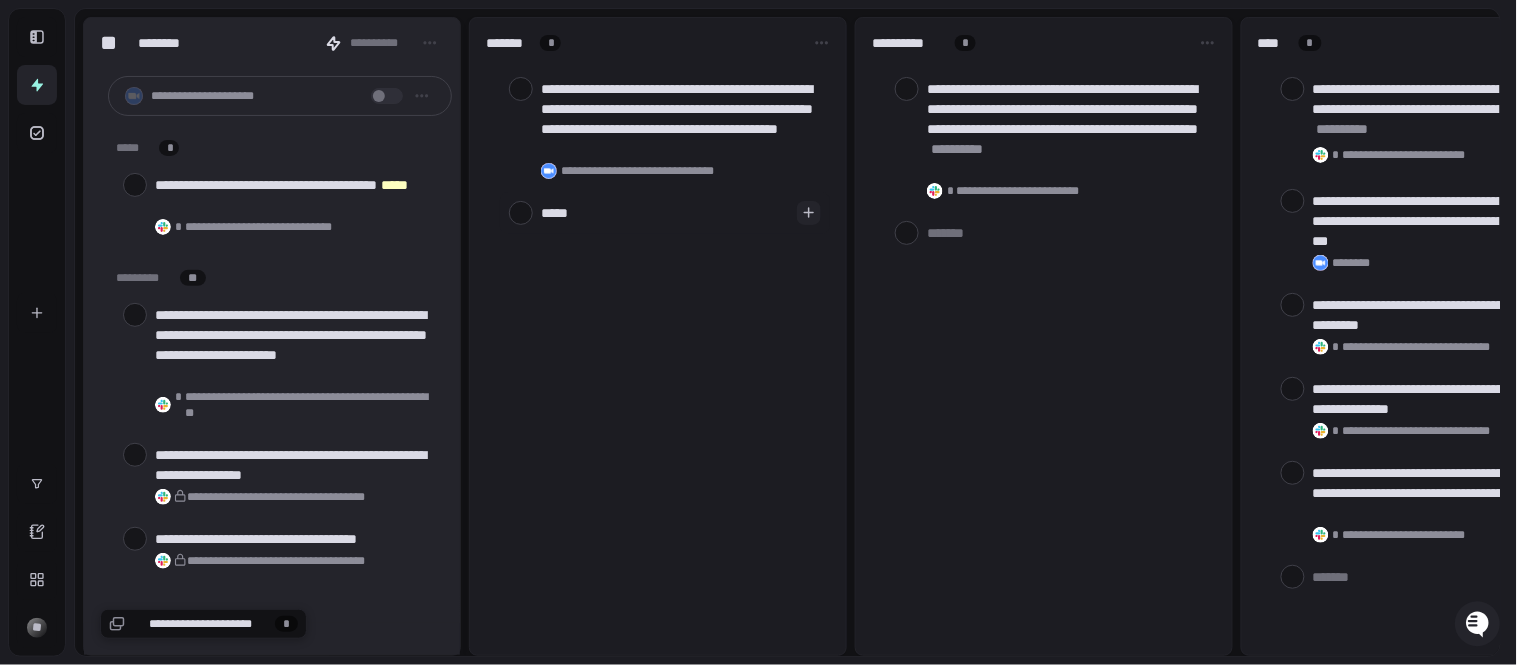 type on "****" 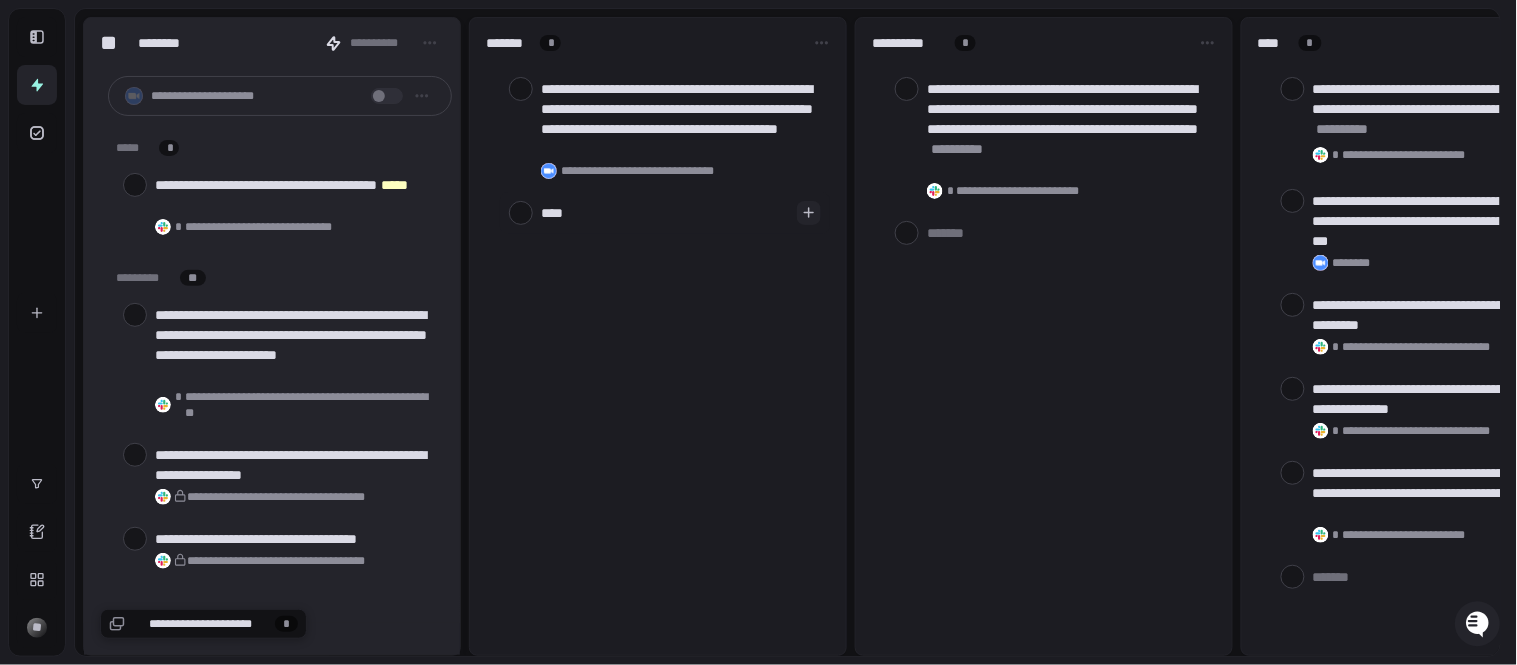 type on "**" 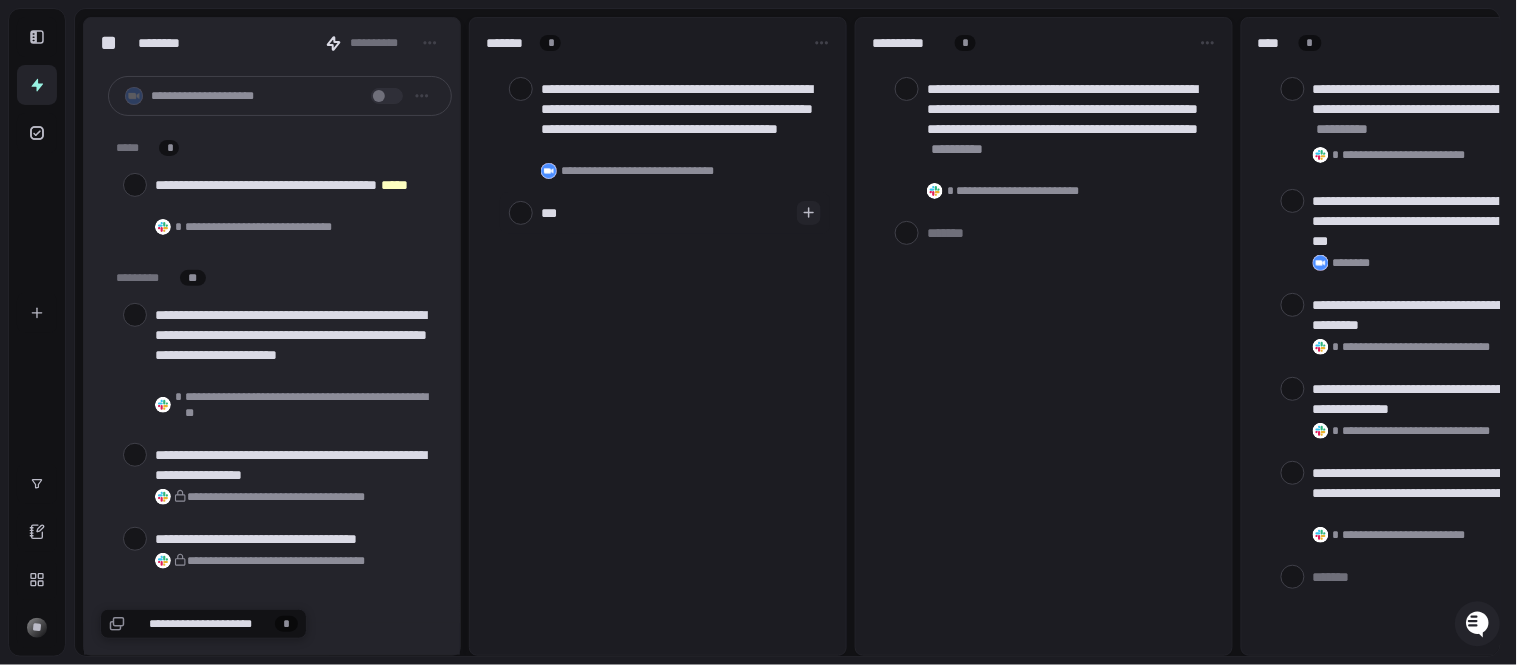 type on "**" 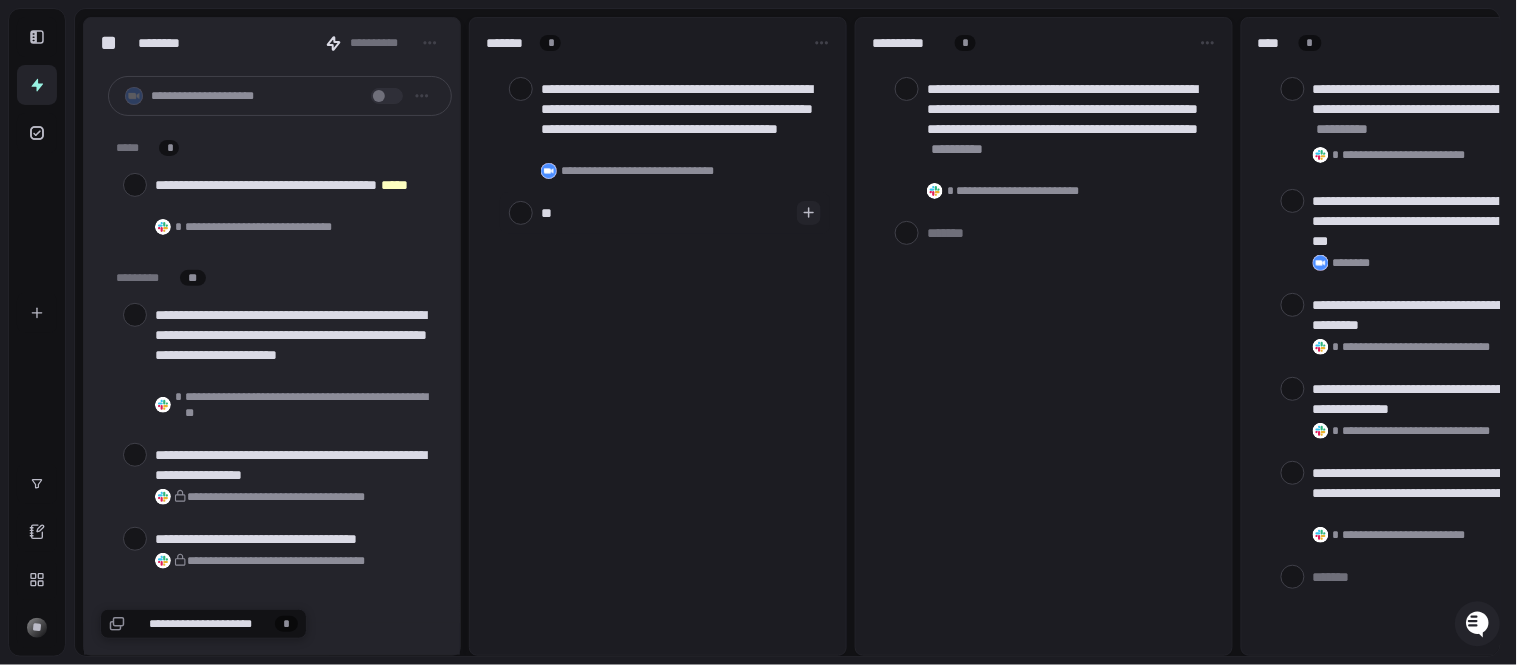 type on "*" 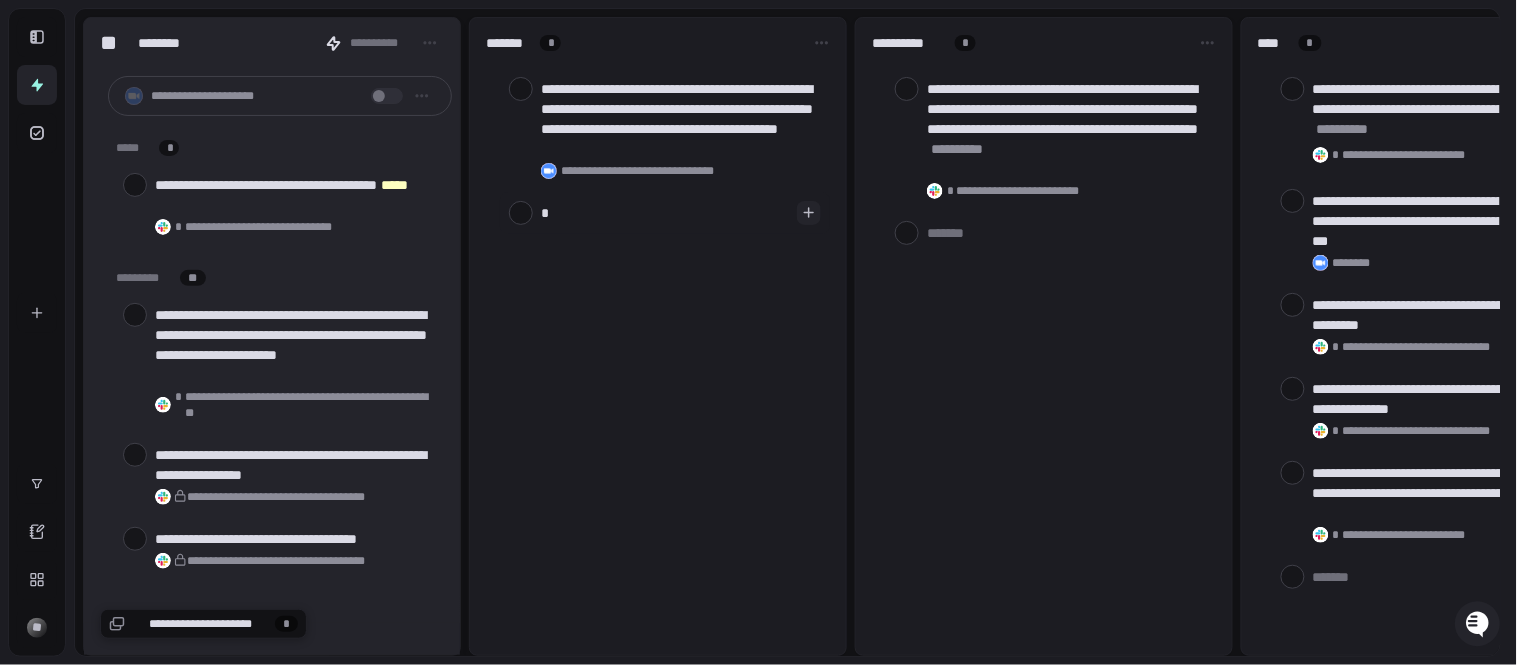 type 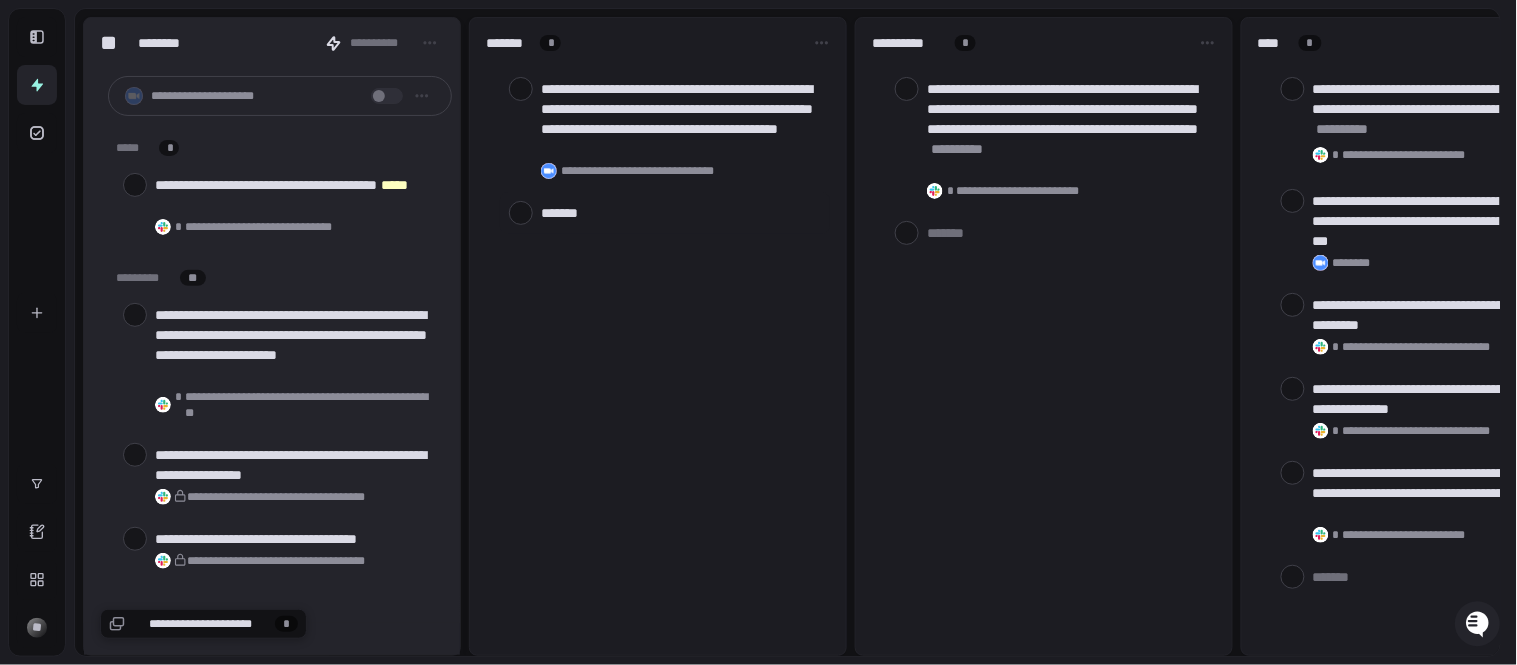 type on "*" 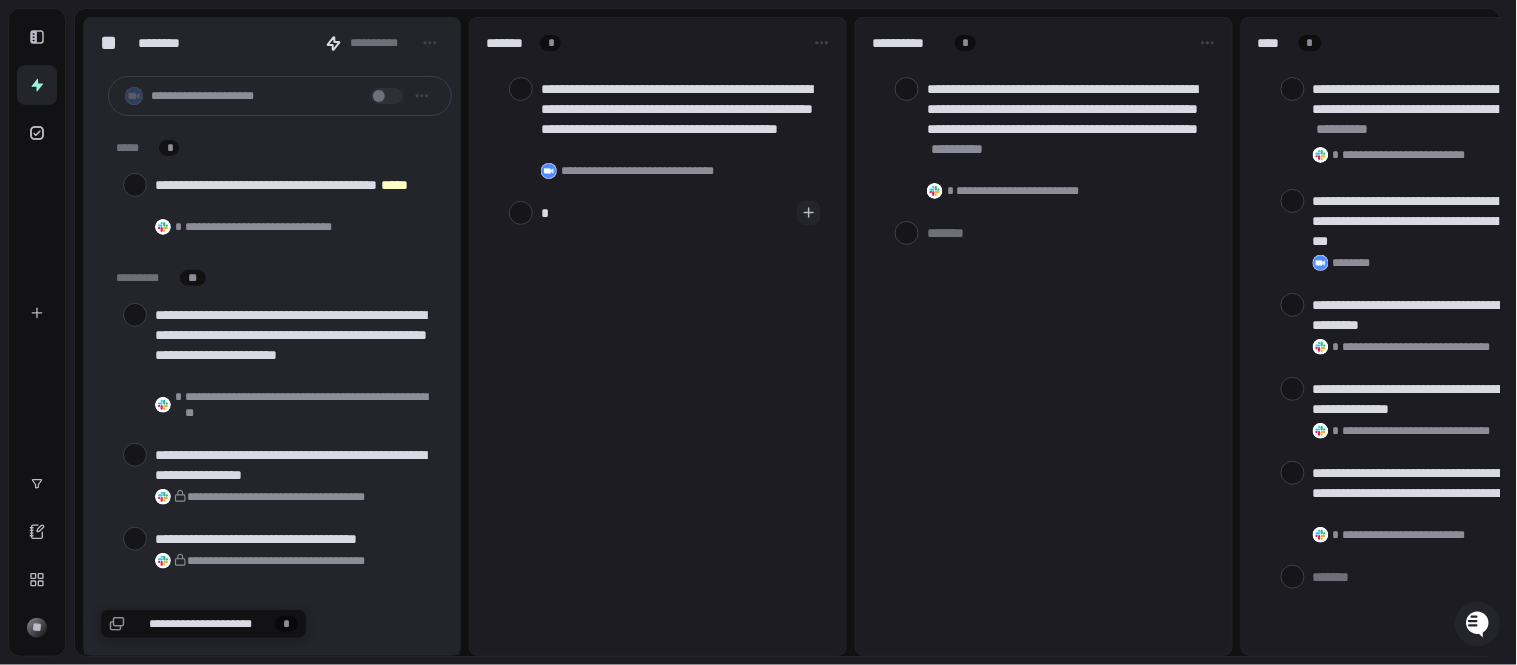 type on "**" 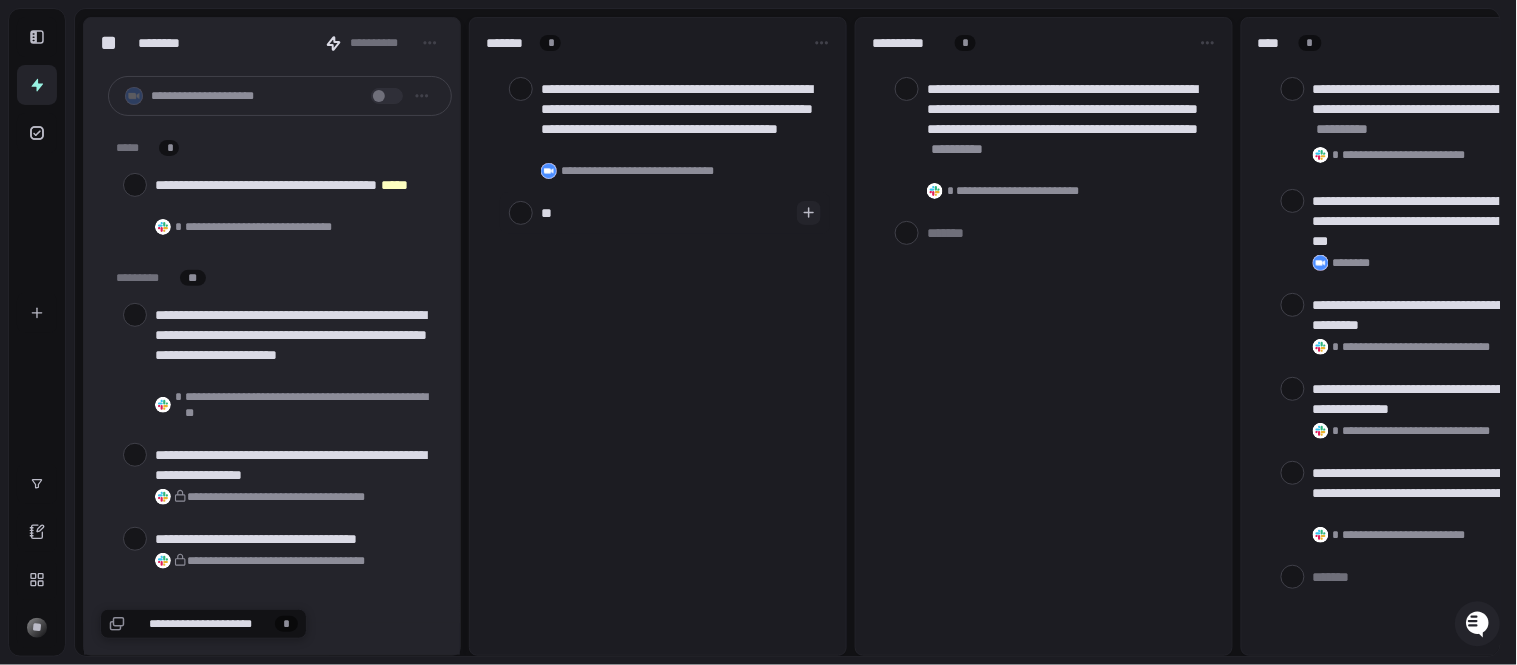 type on "***" 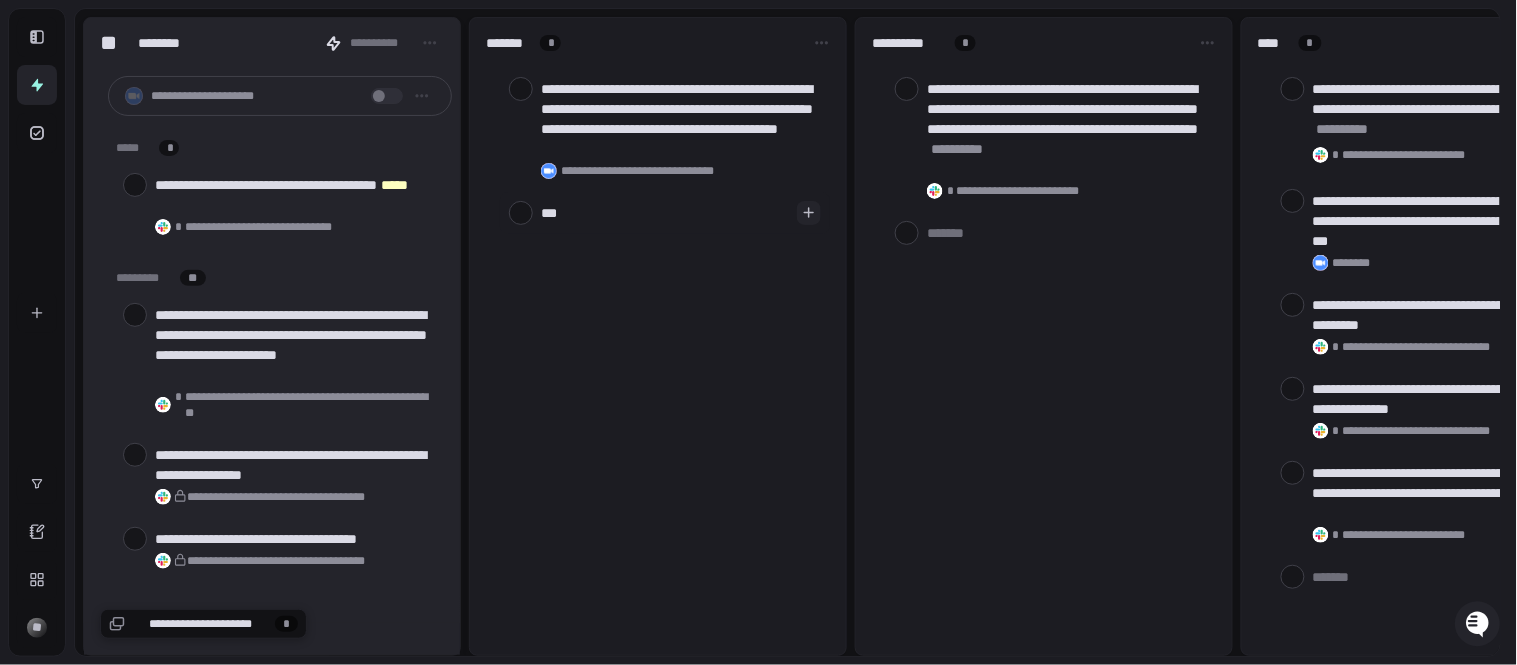 type on "****" 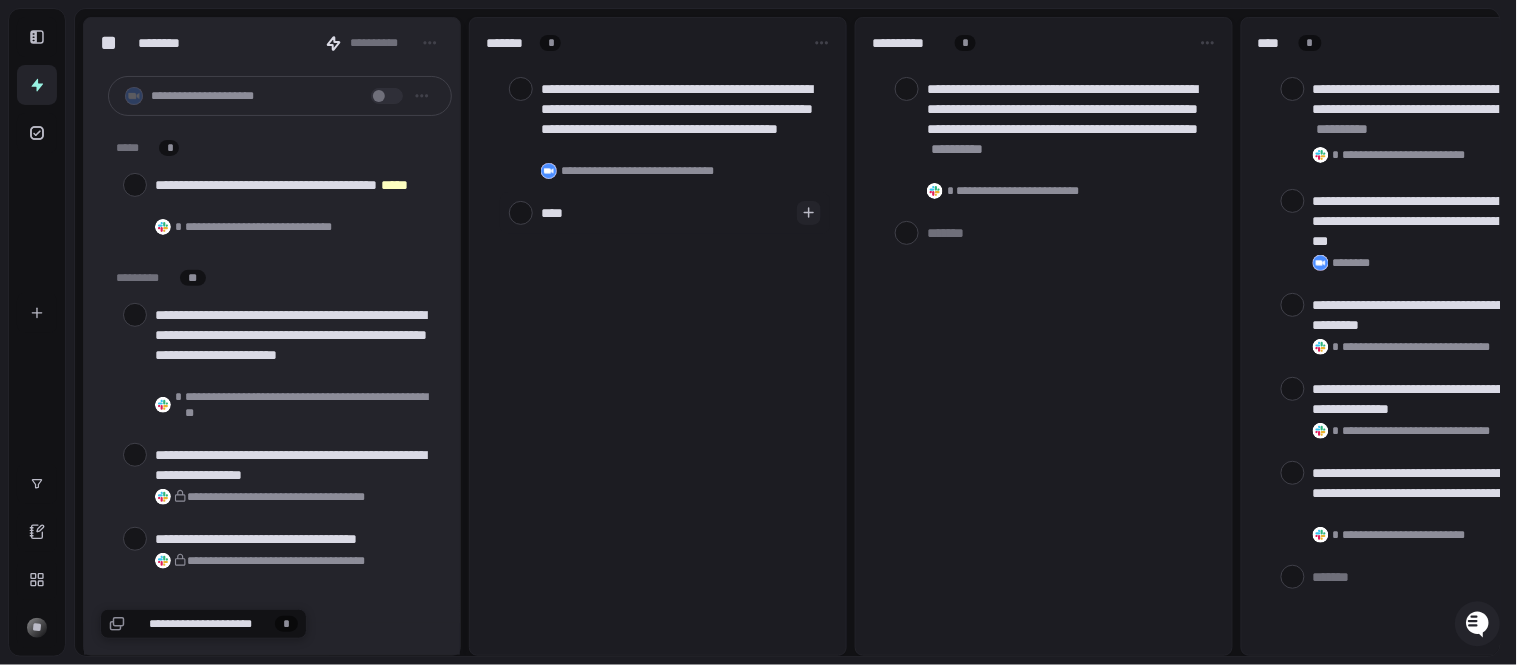 type on "*****" 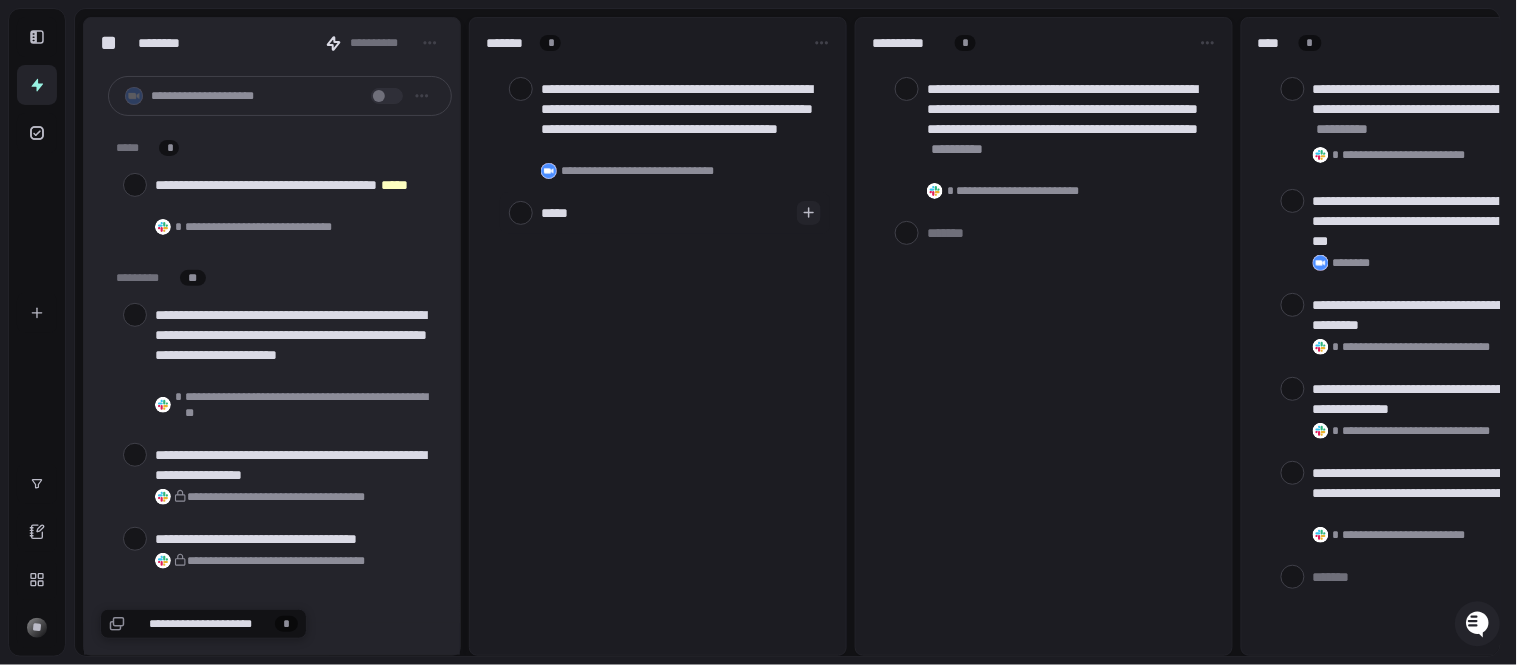 type on "******" 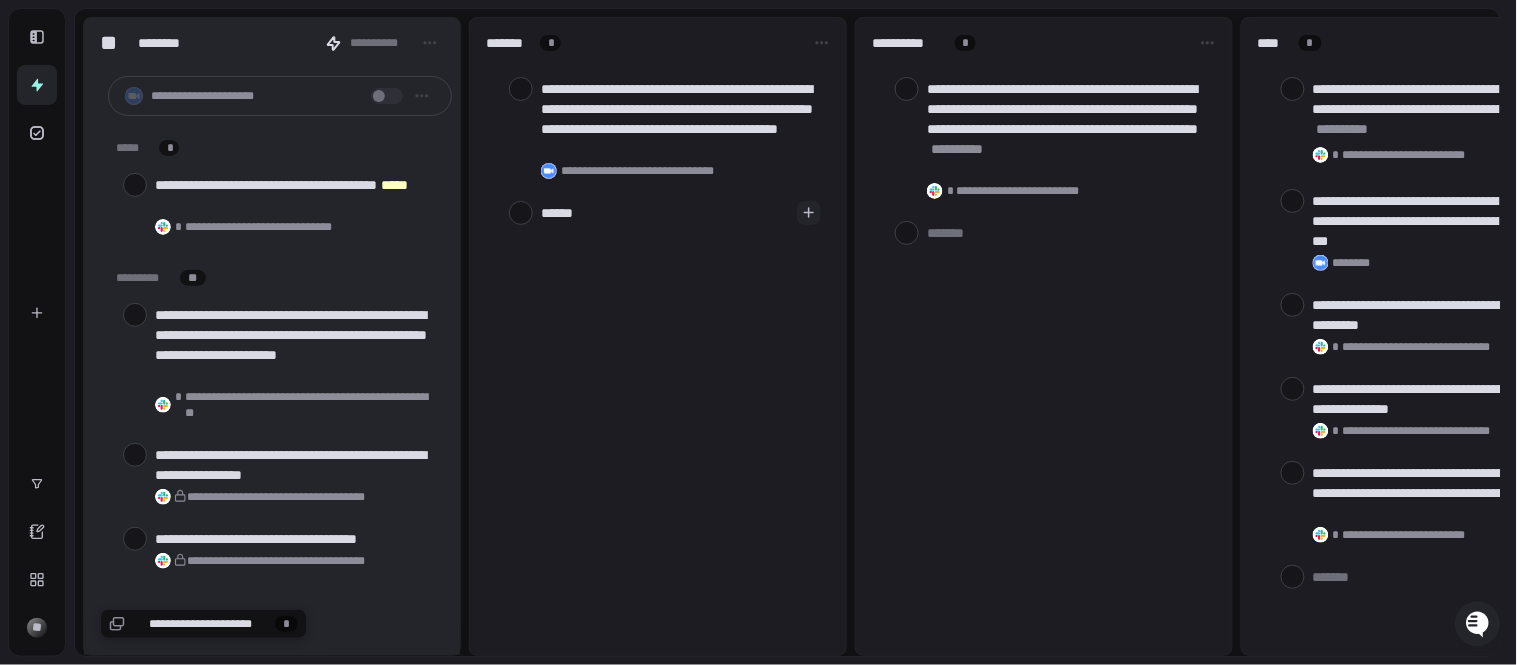 type on "*******" 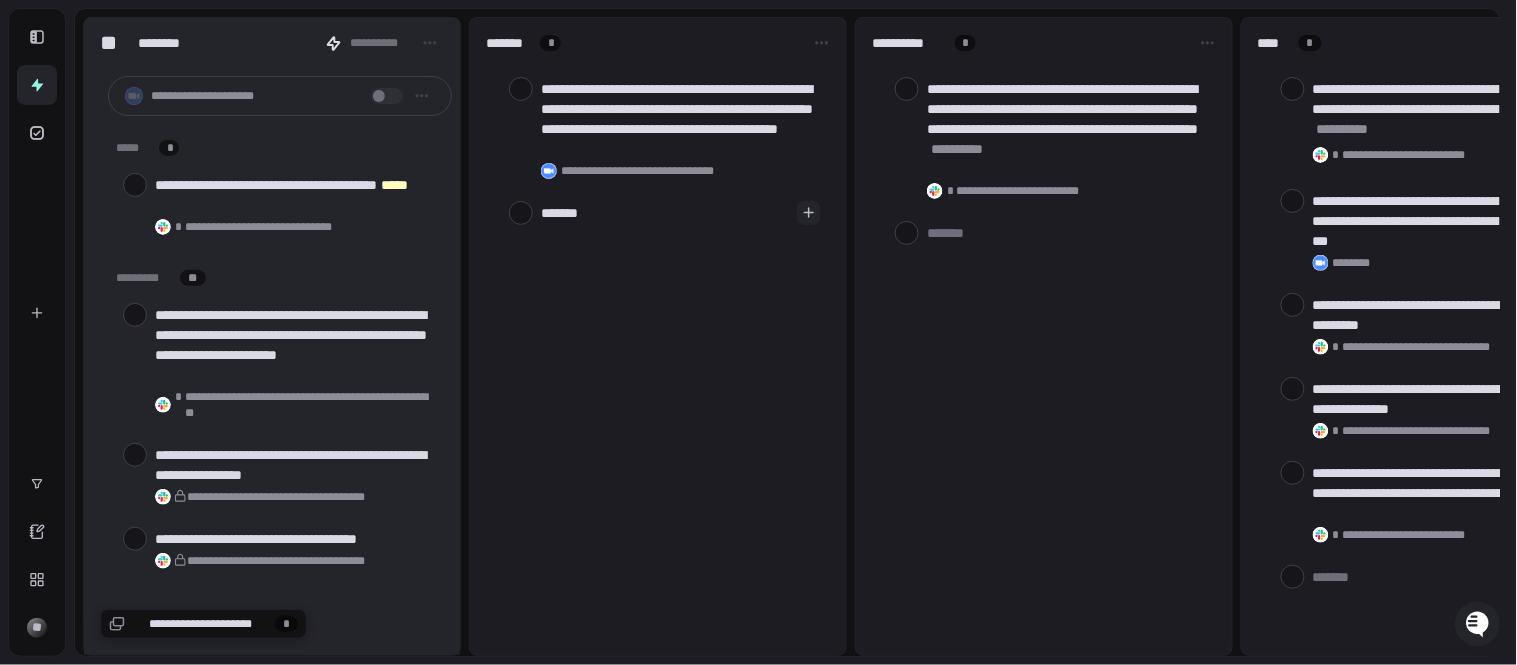 type on "********" 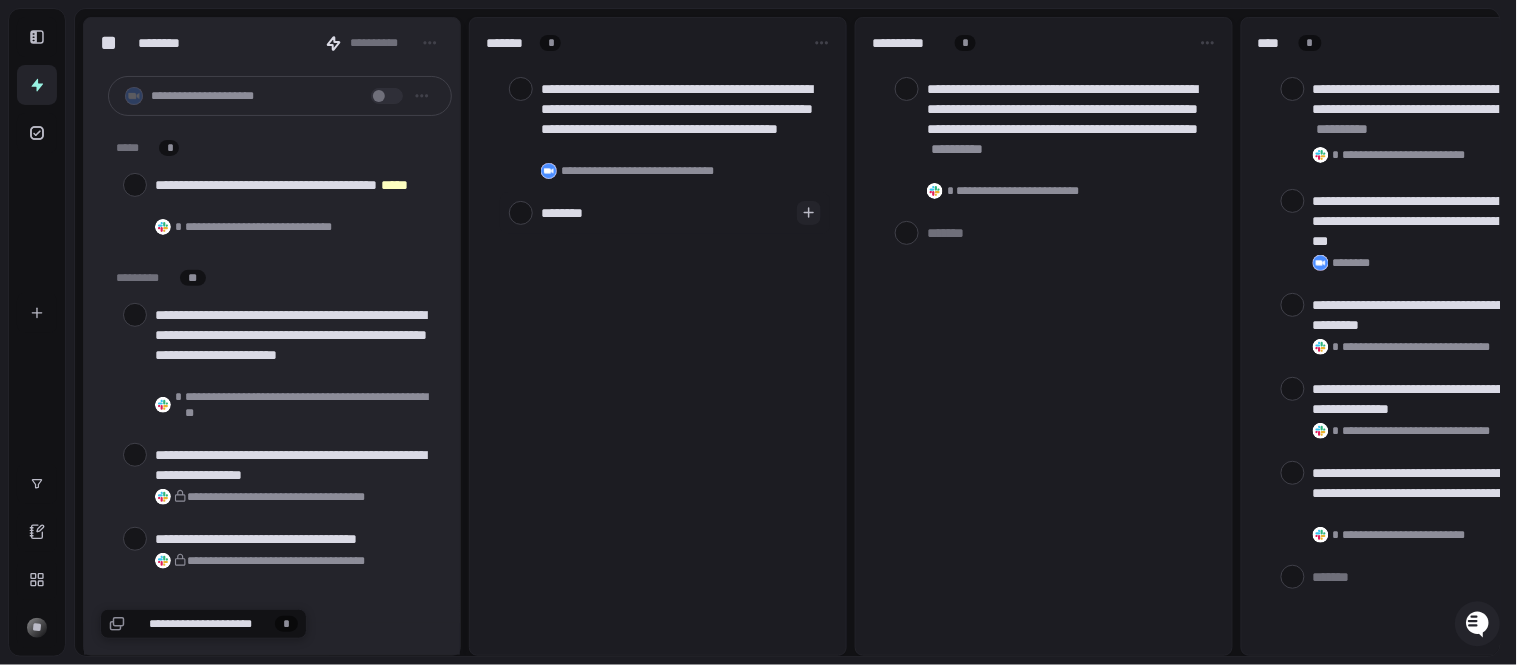 type on "********" 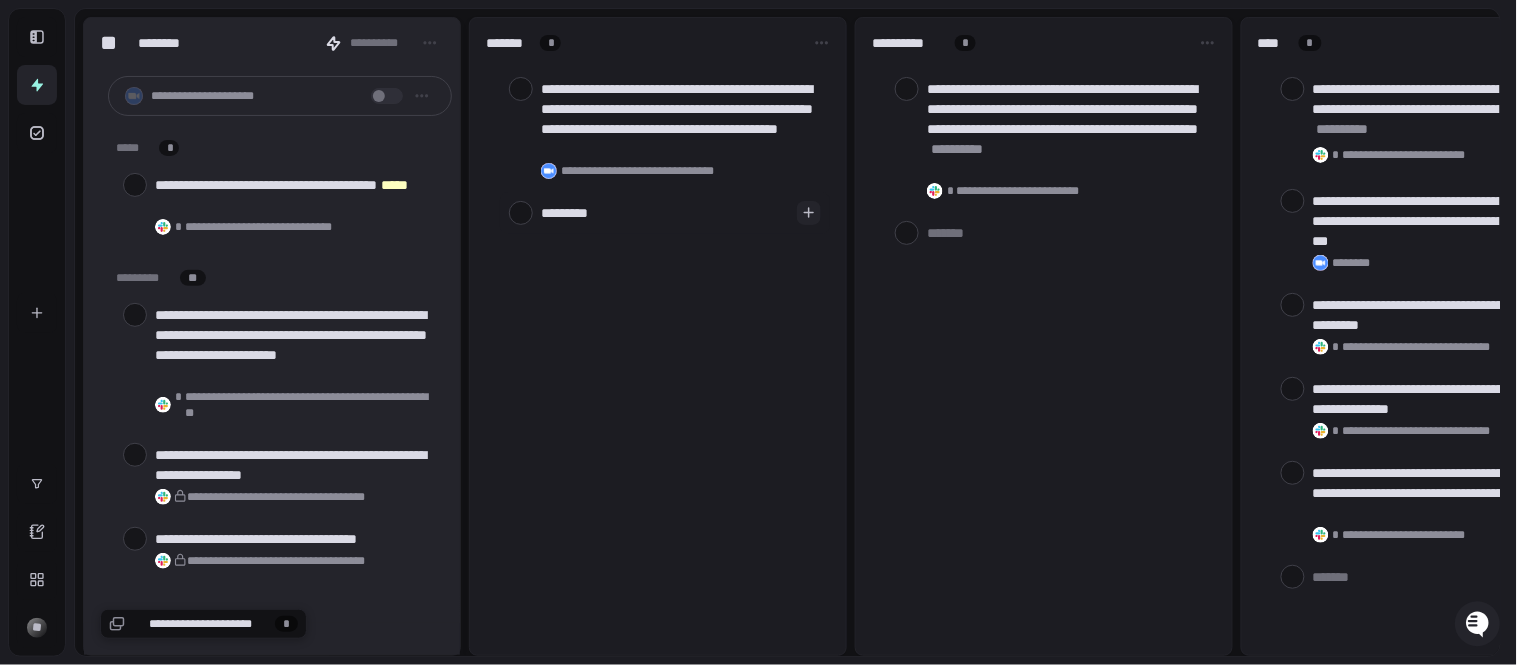 type on "**********" 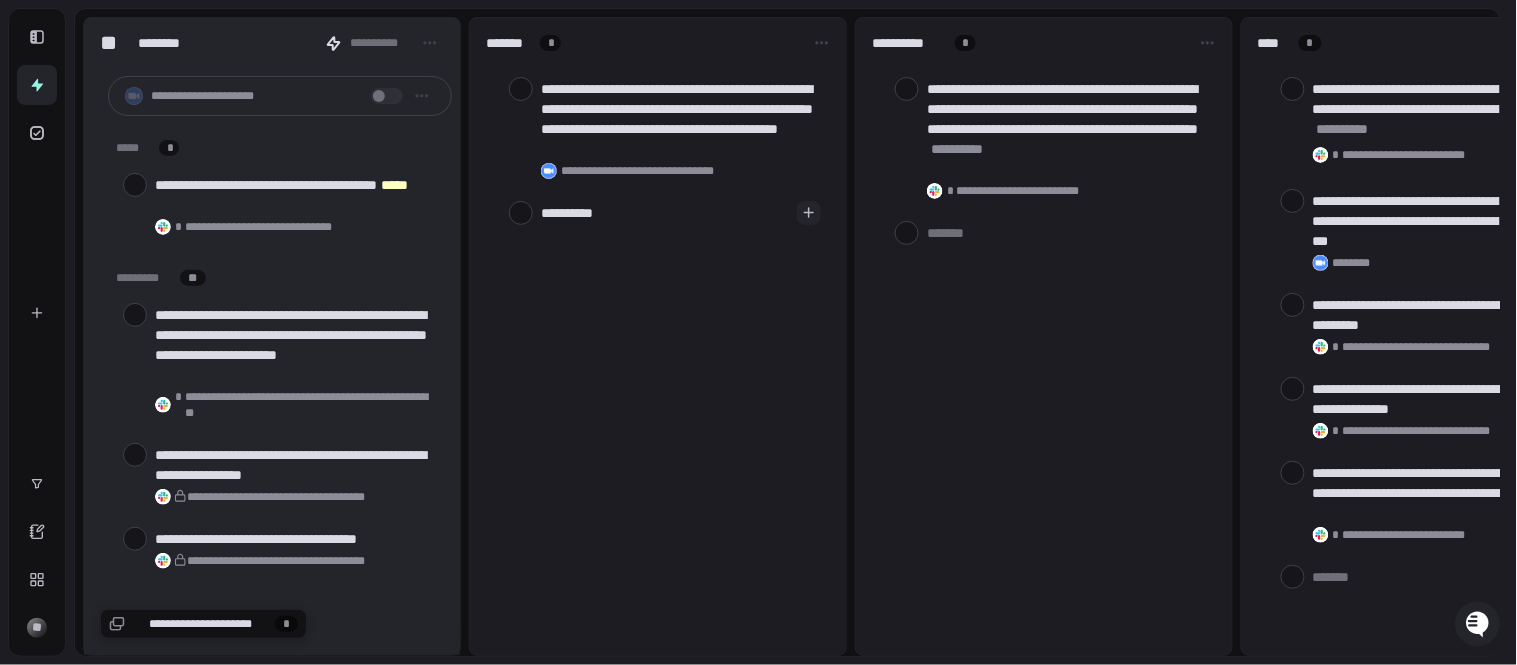type on "**********" 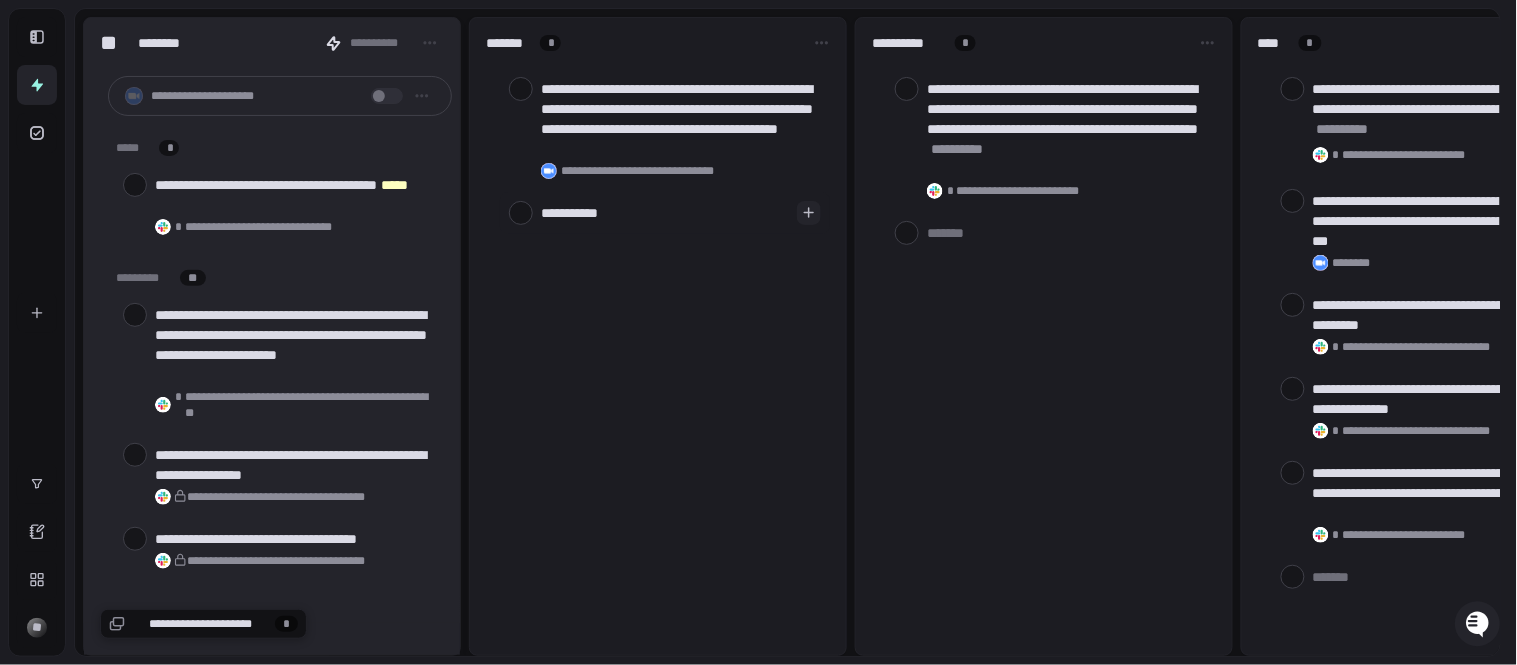 type on "**********" 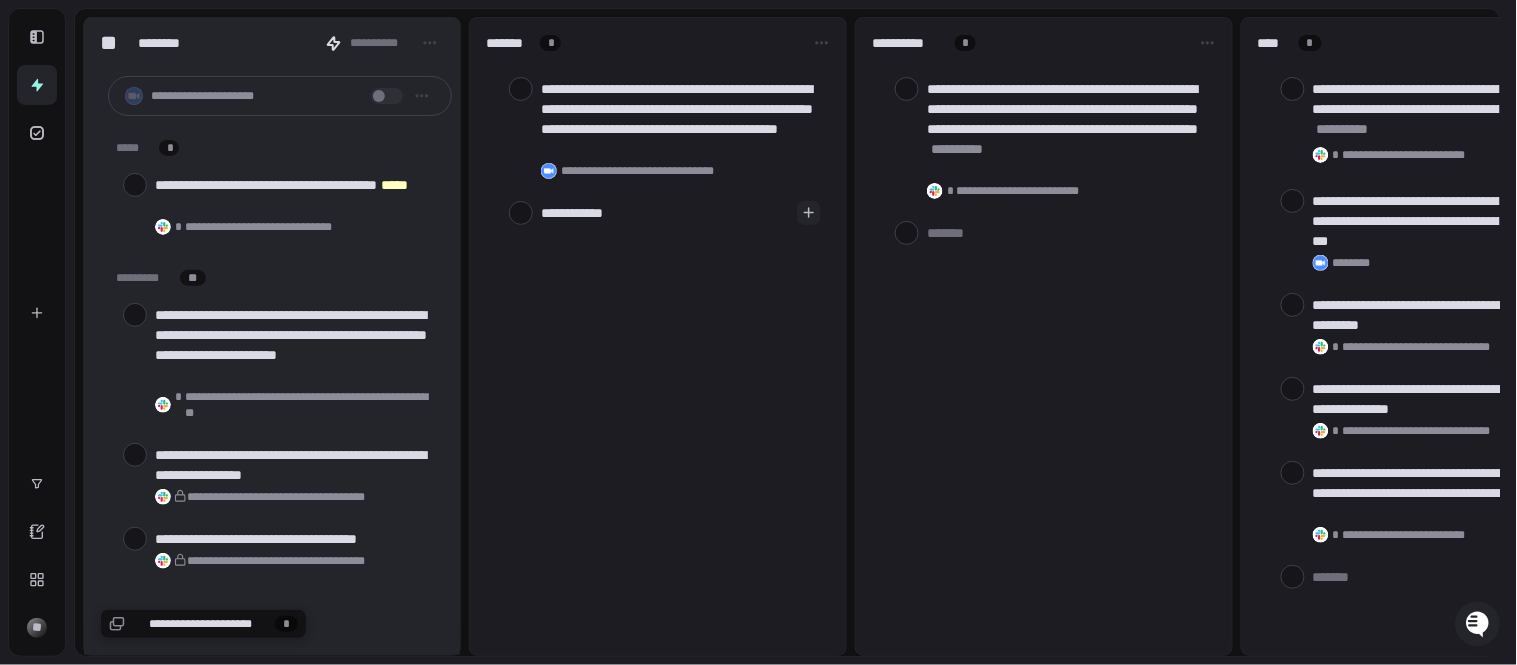 type on "**********" 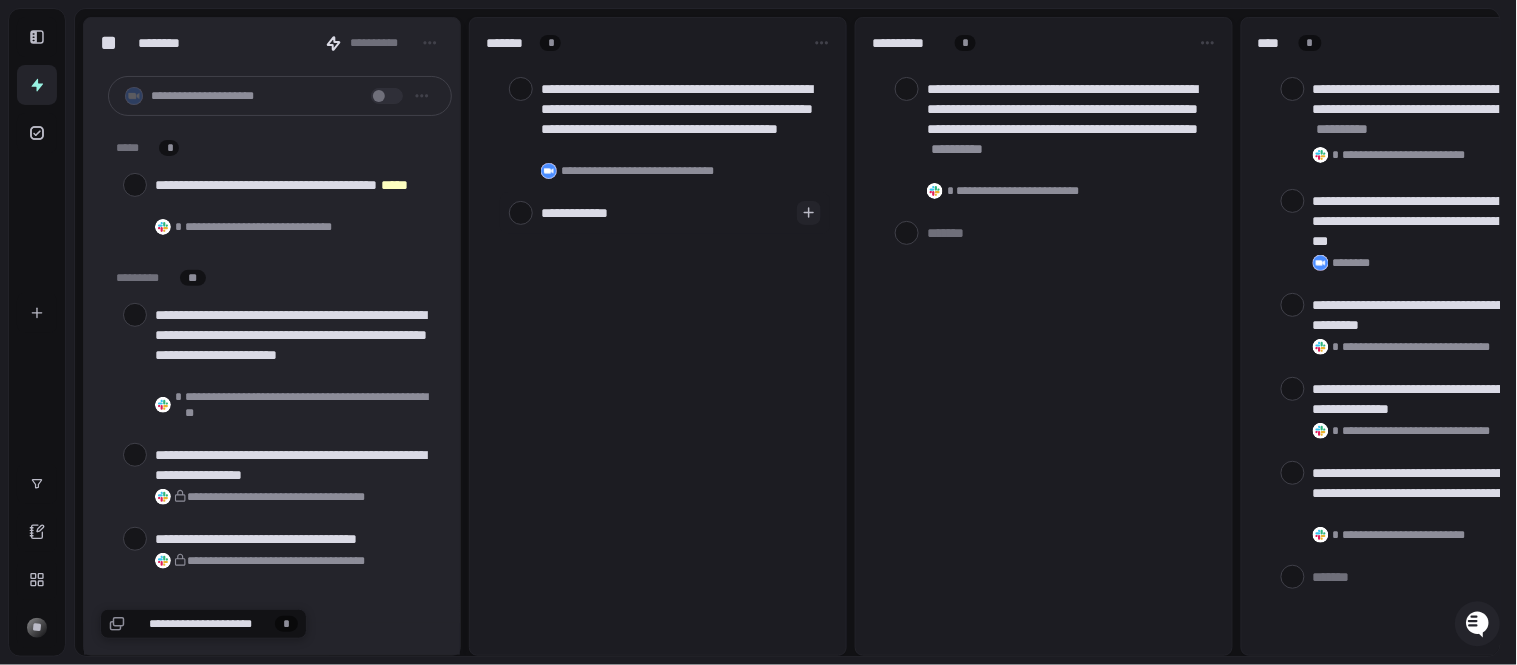 type on "**********" 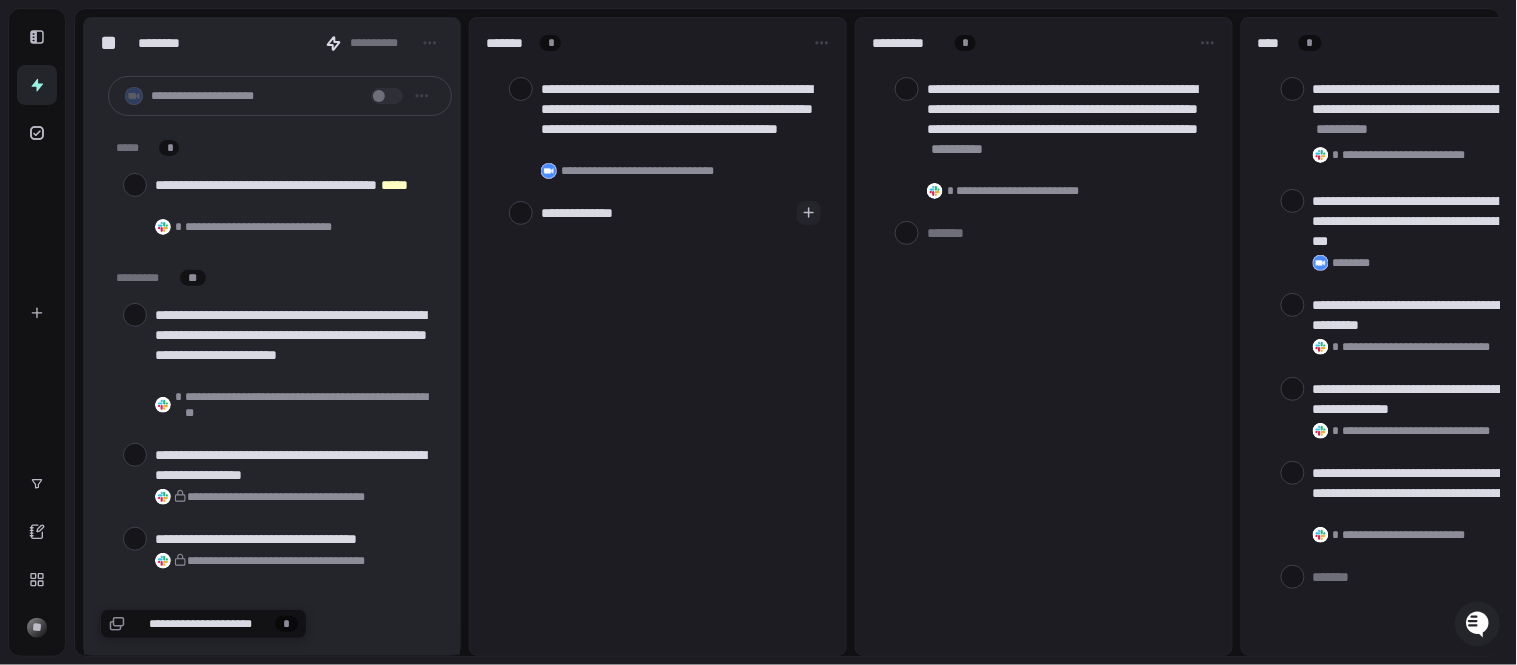 type on "**********" 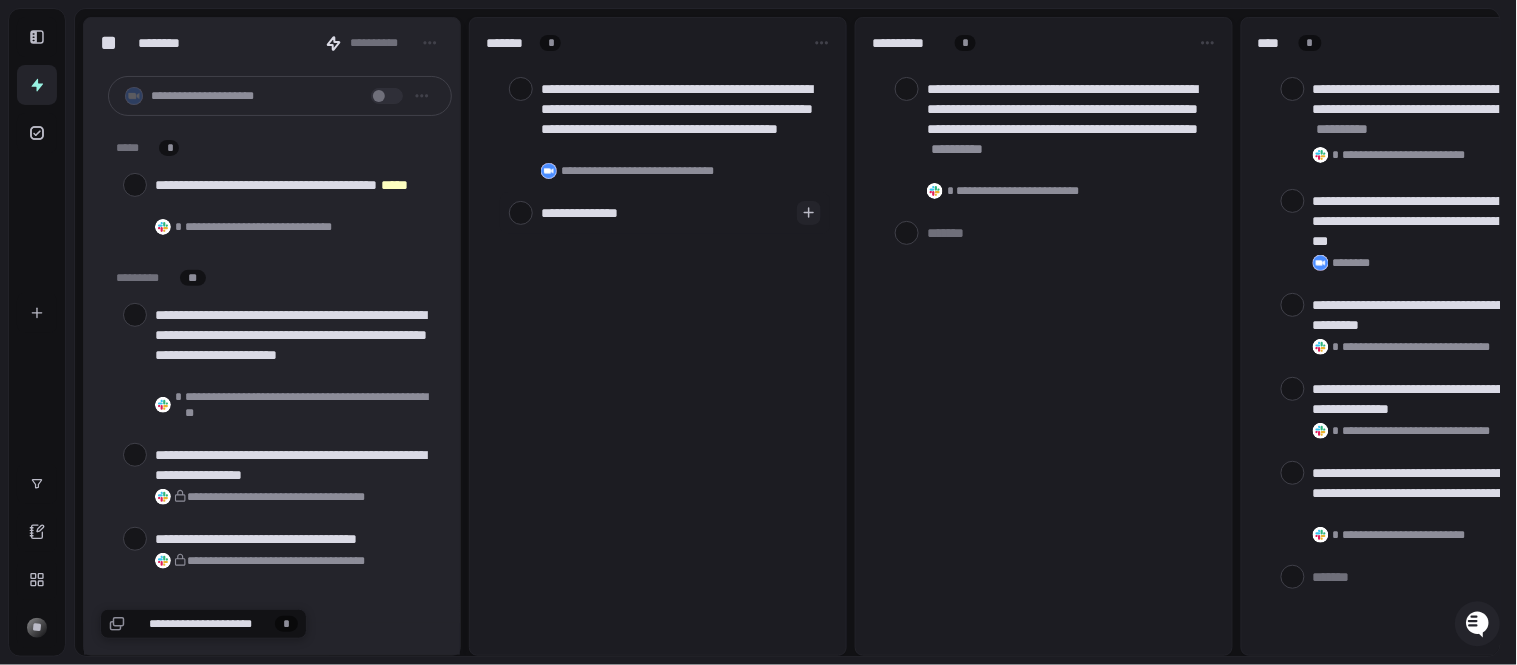type on "**********" 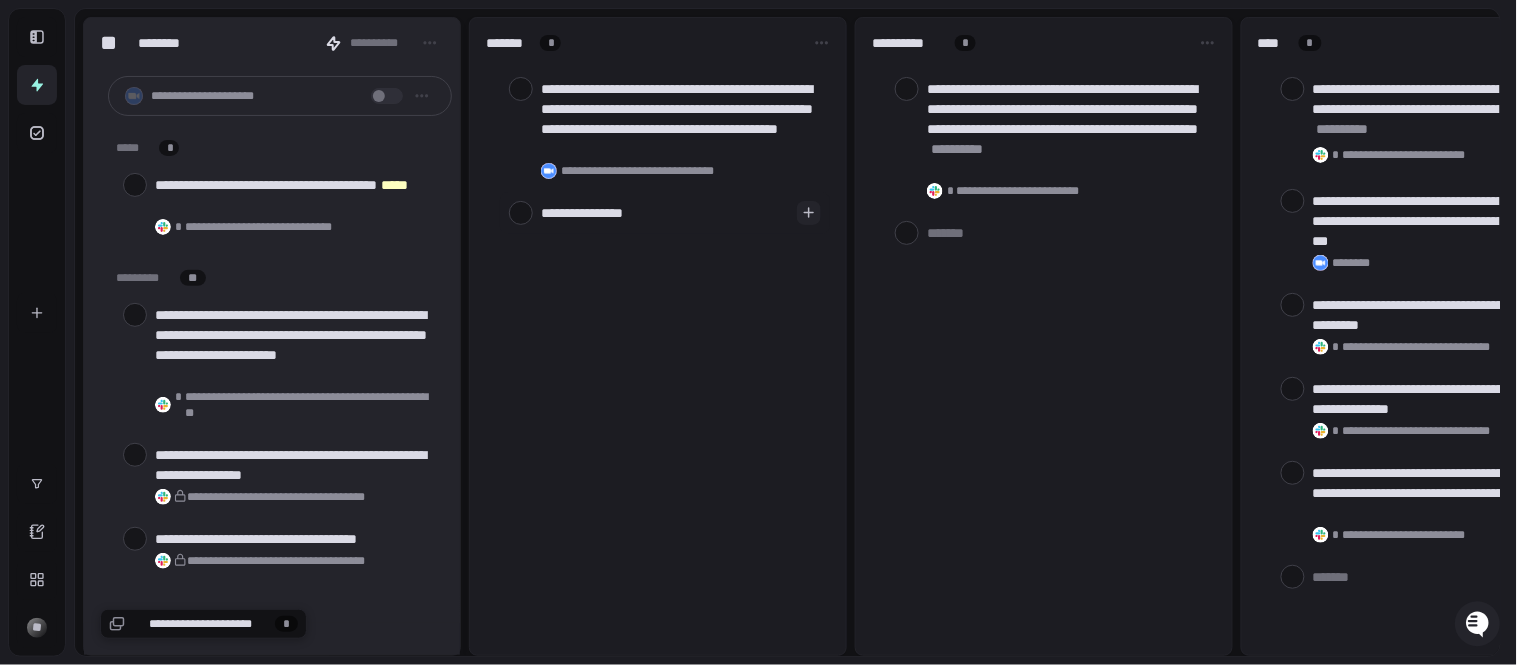 type on "**********" 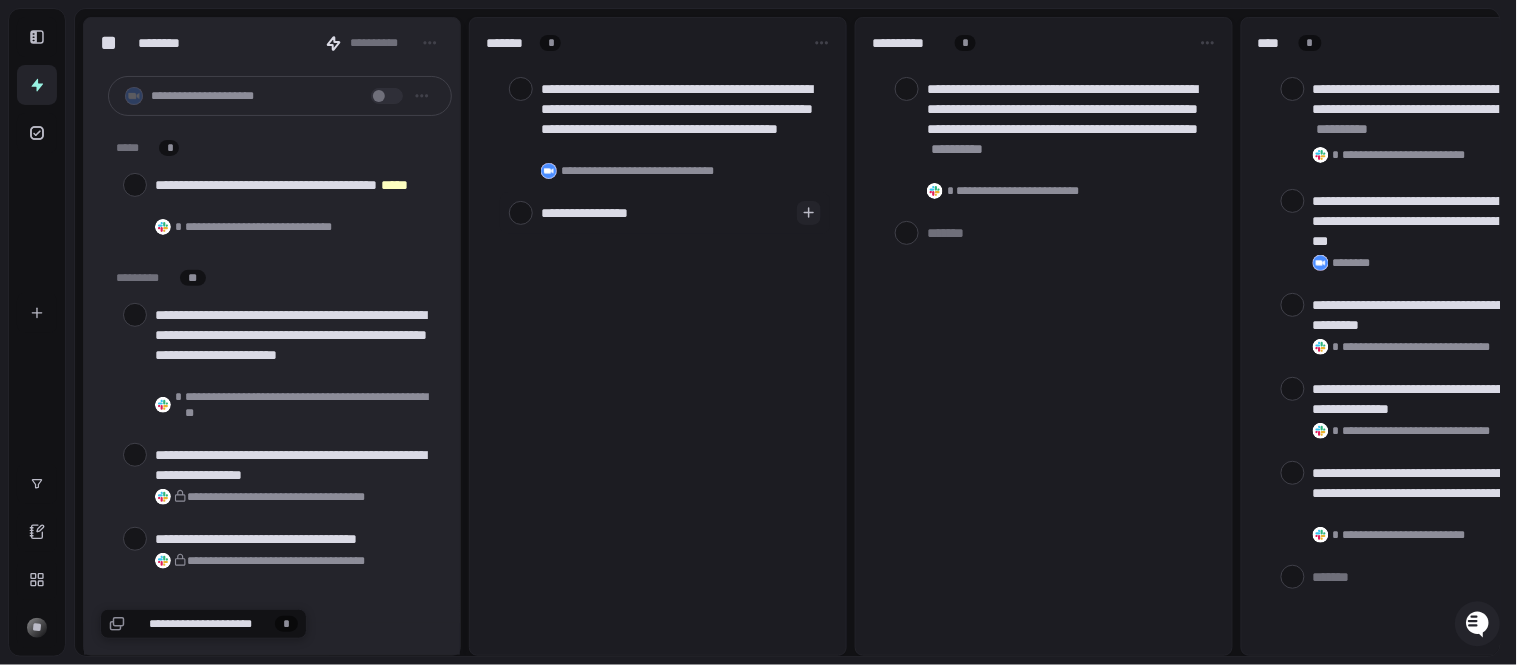 type on "**********" 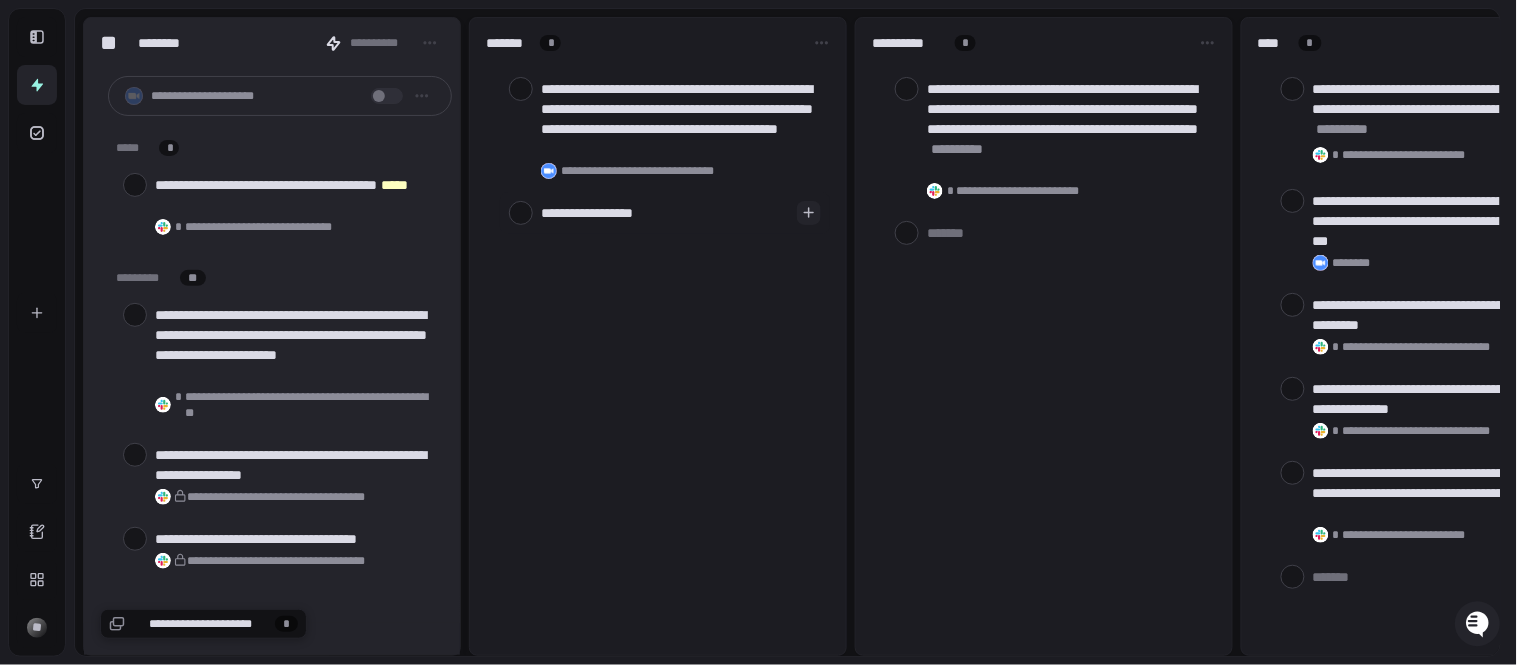 type on "**********" 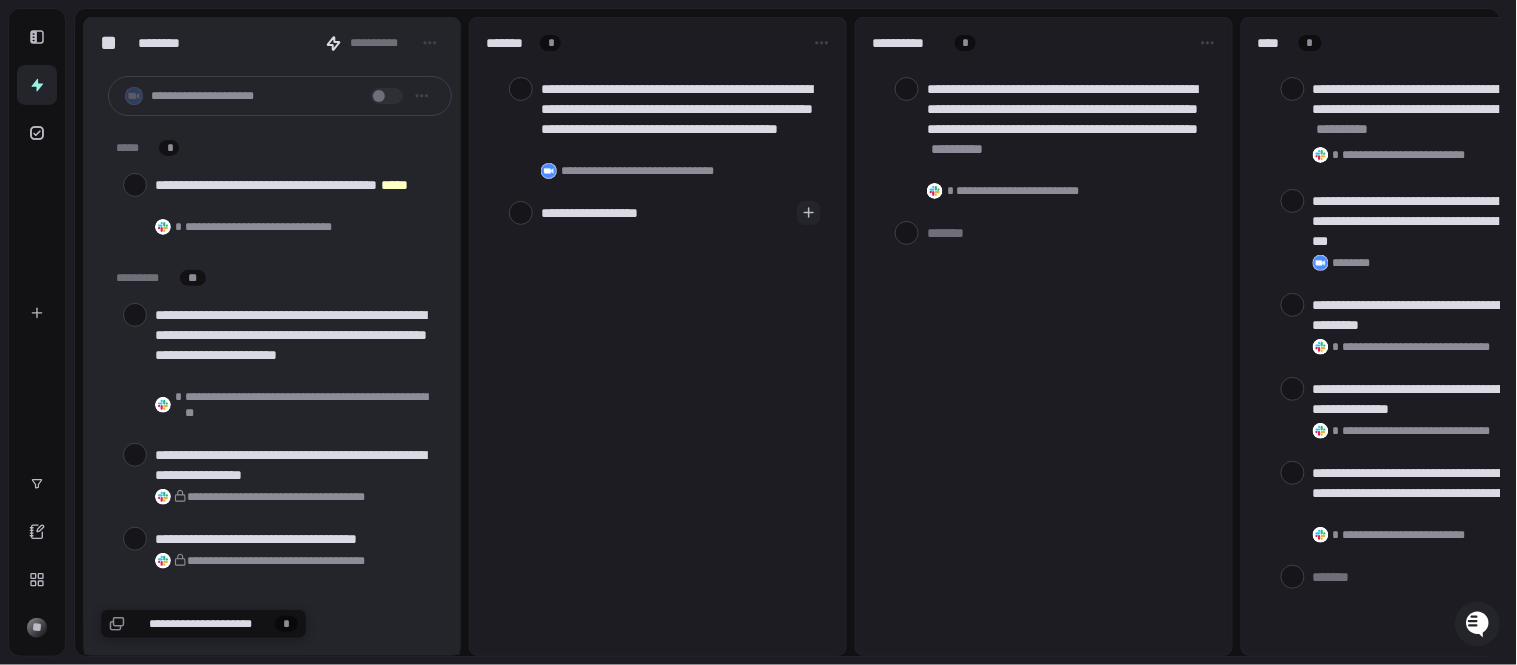 type on "**********" 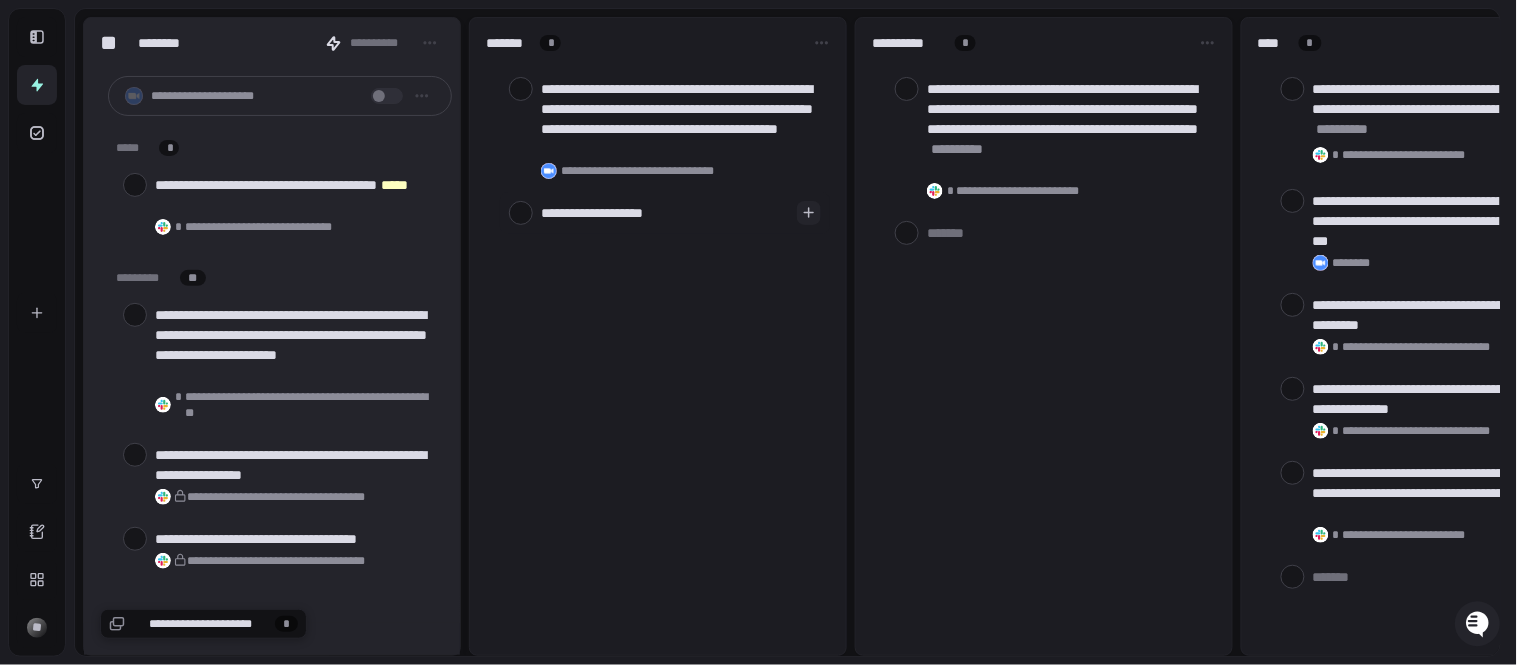 type on "**********" 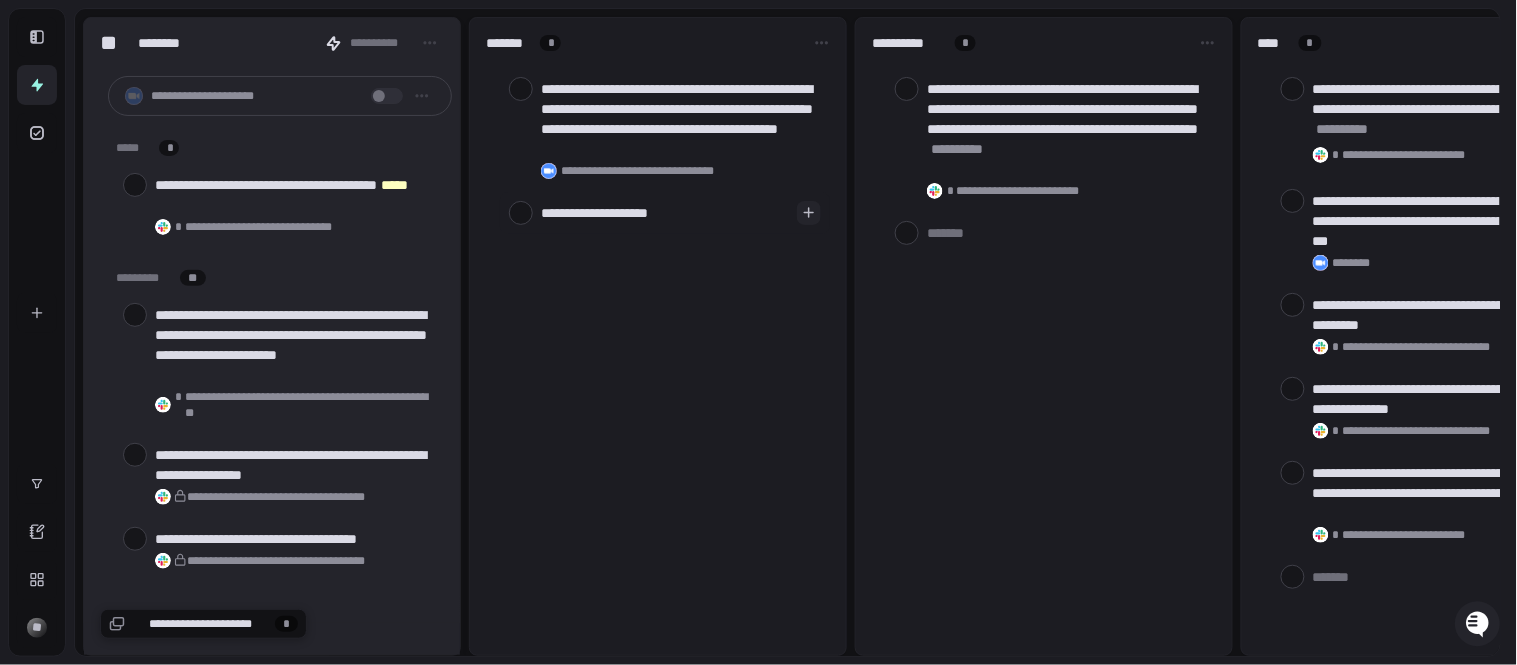 type on "**********" 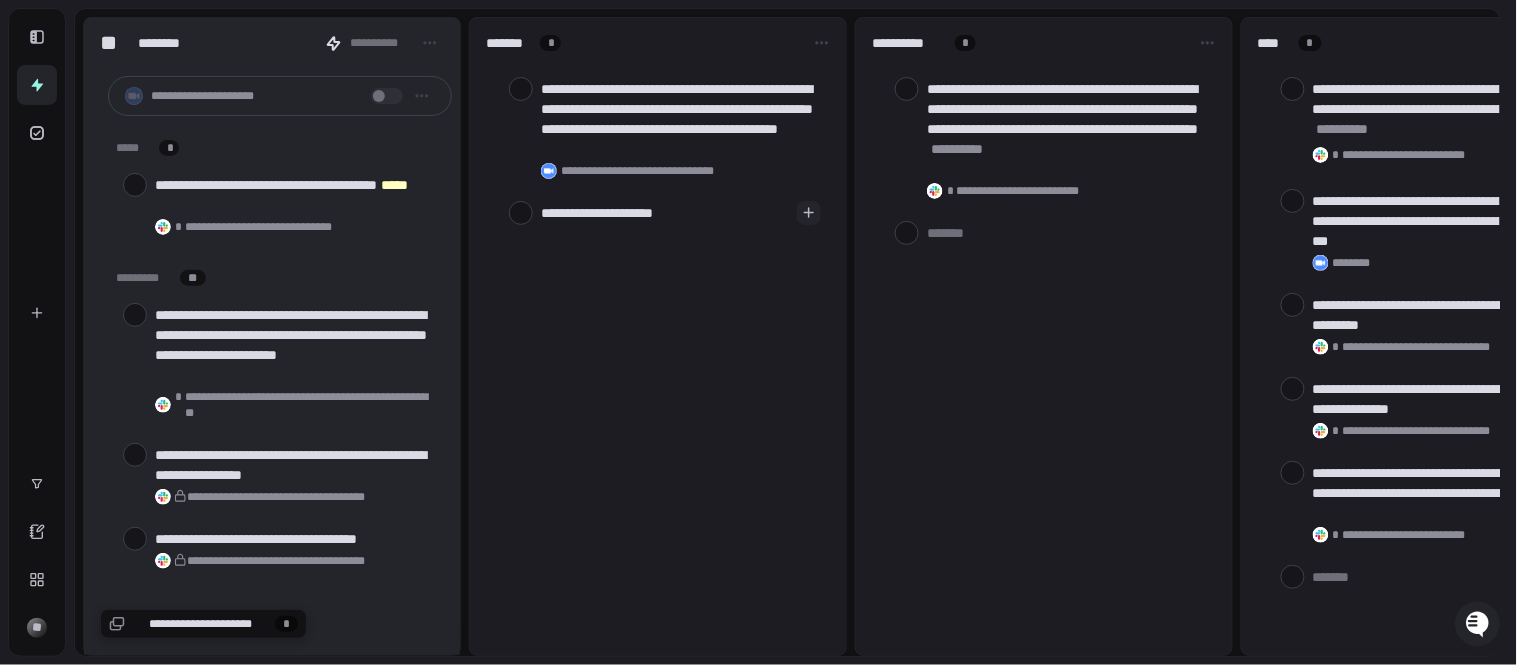 type on "**********" 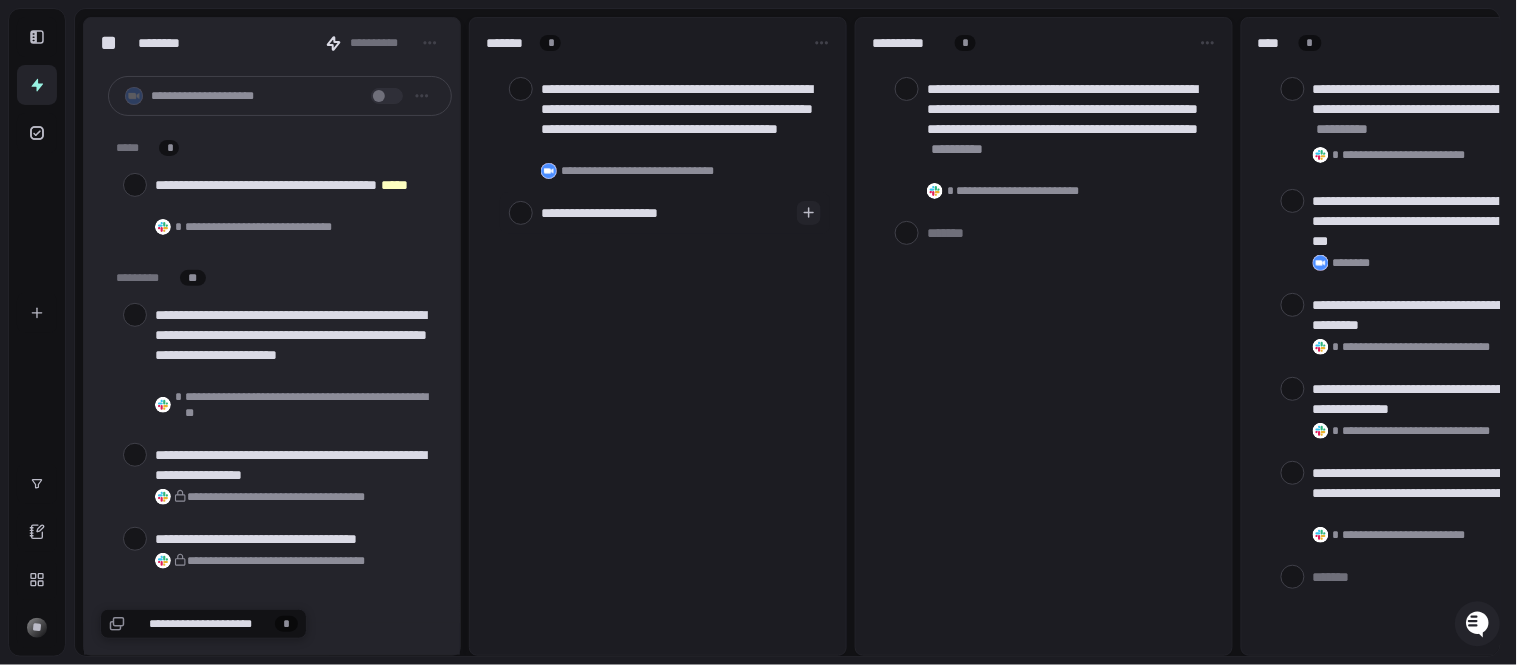 type on "**********" 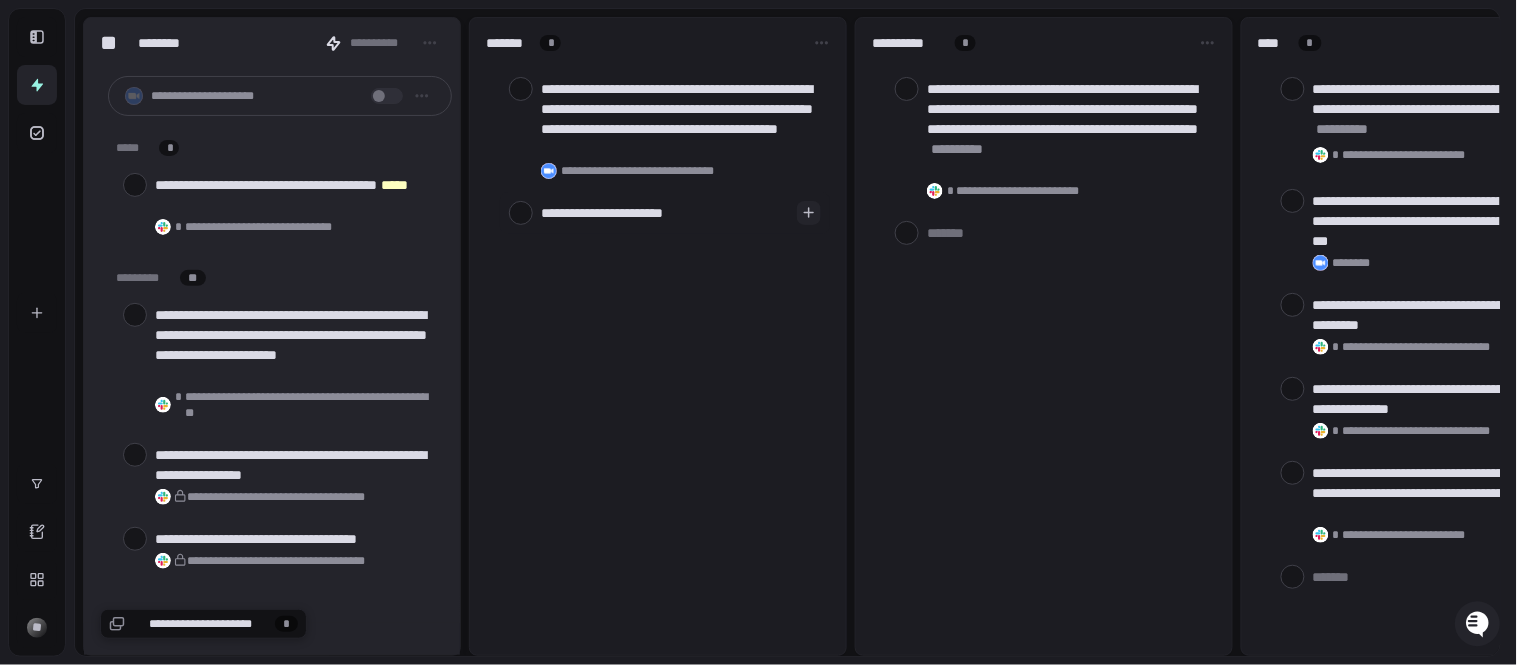 type on "*" 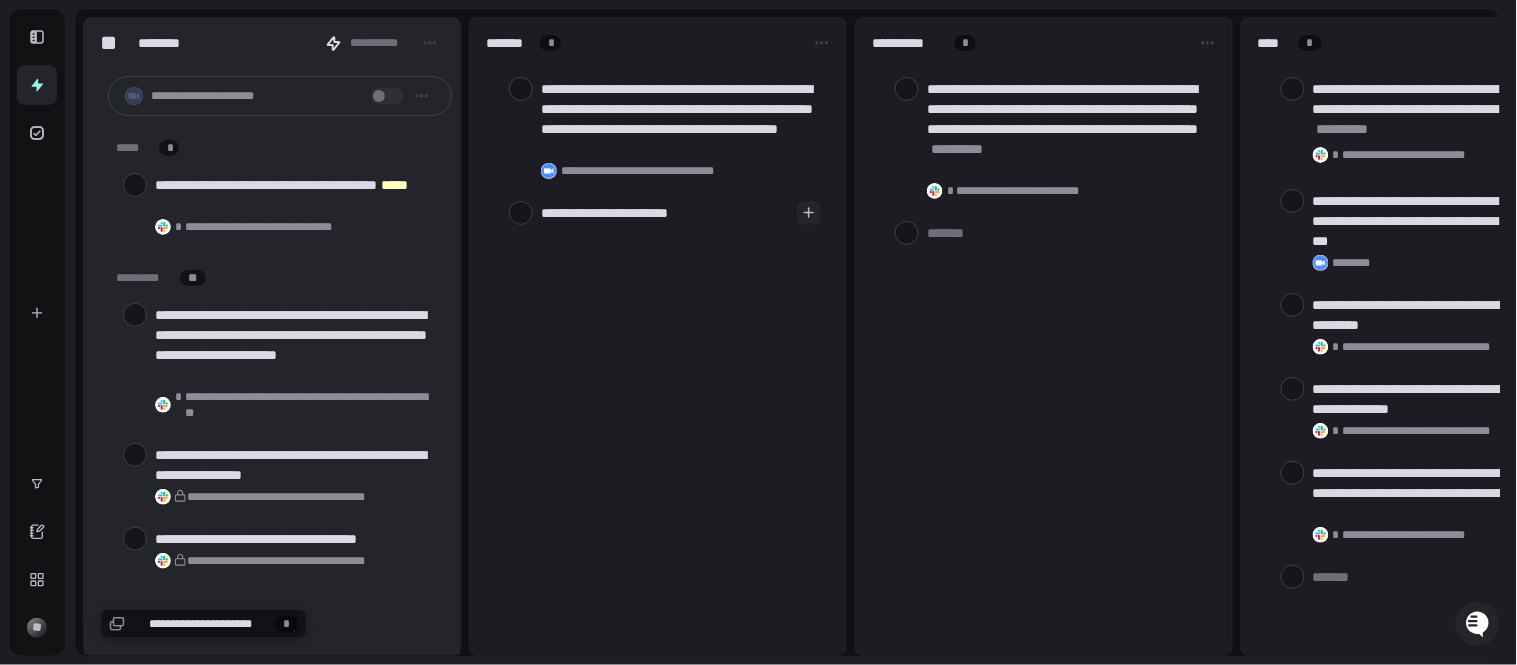 type on "*" 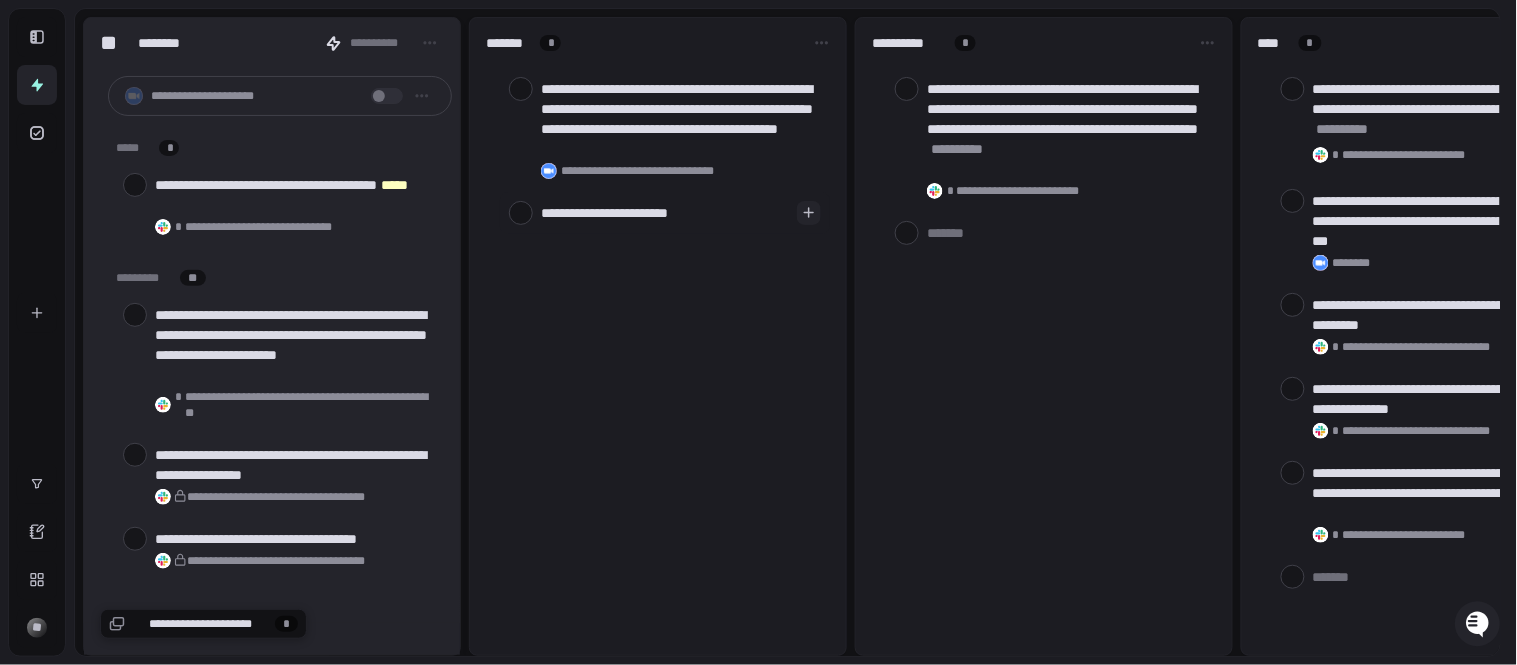 type on "**********" 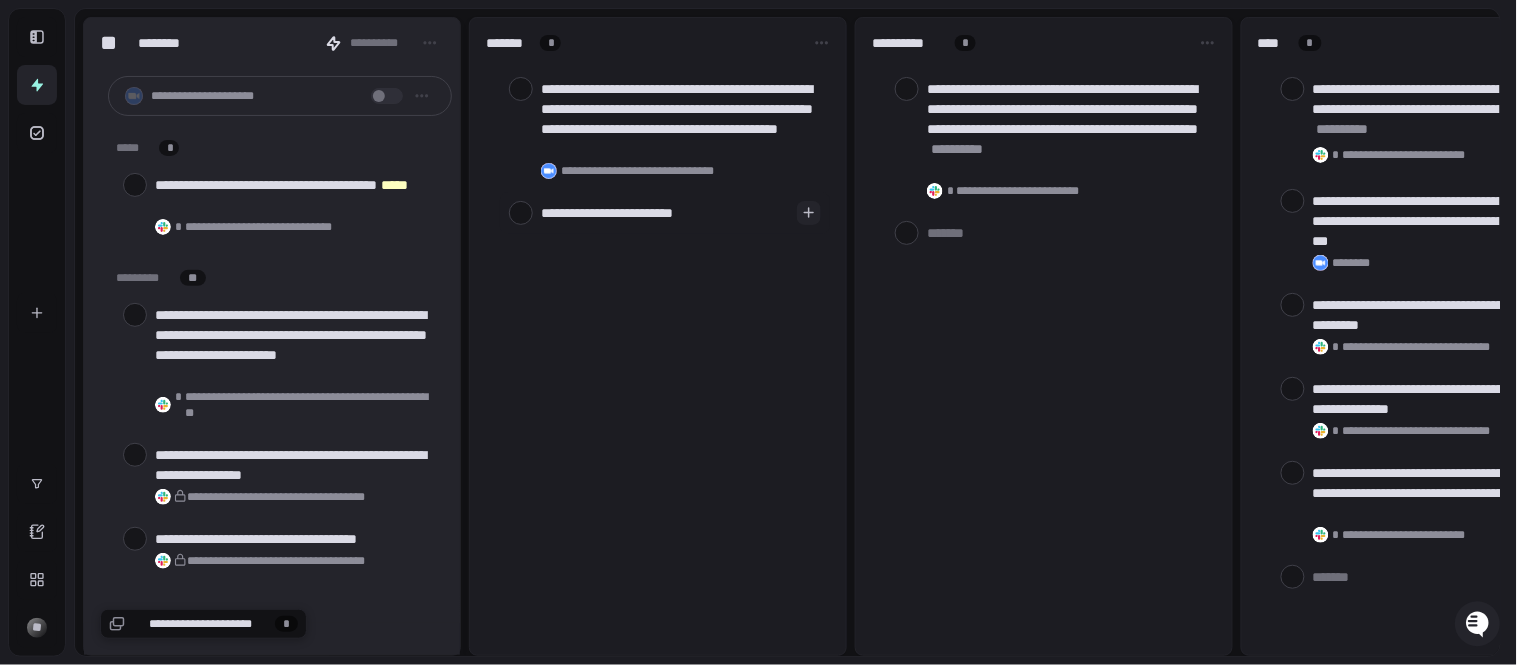 type on "**********" 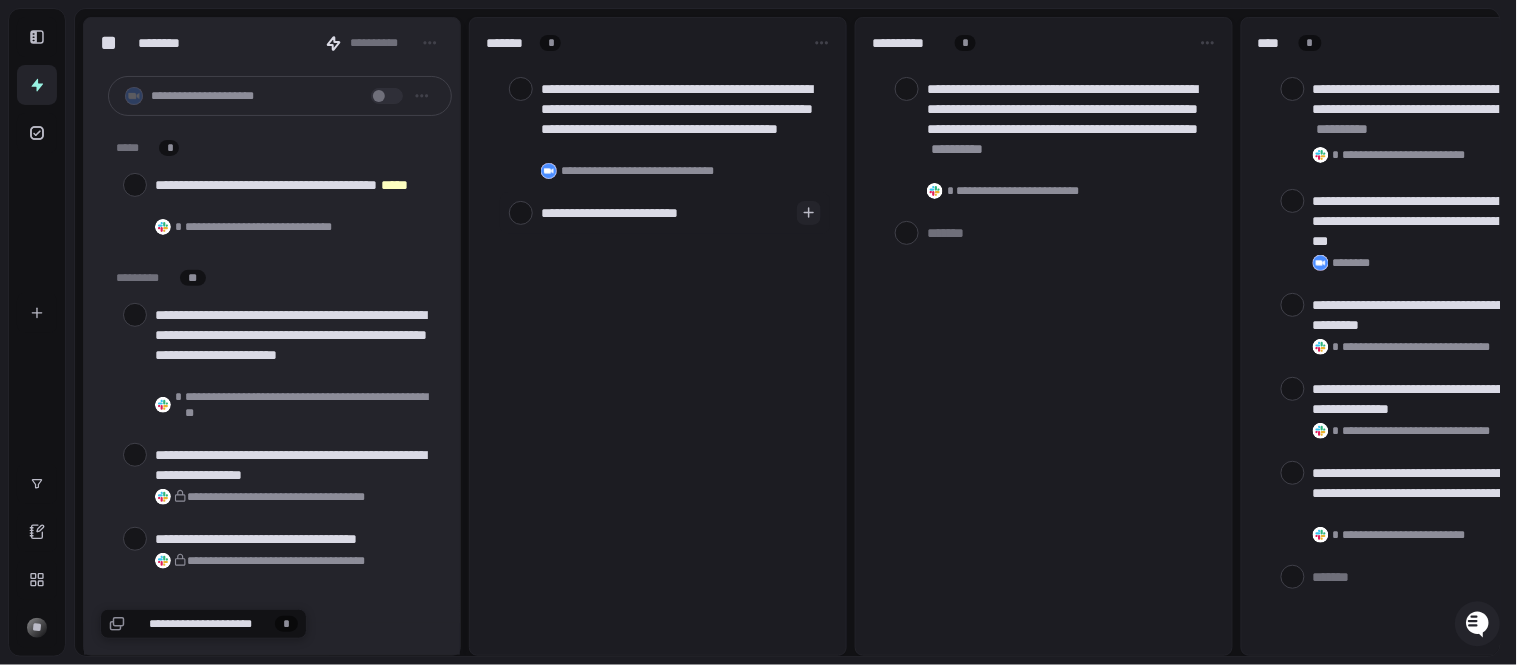 type on "*" 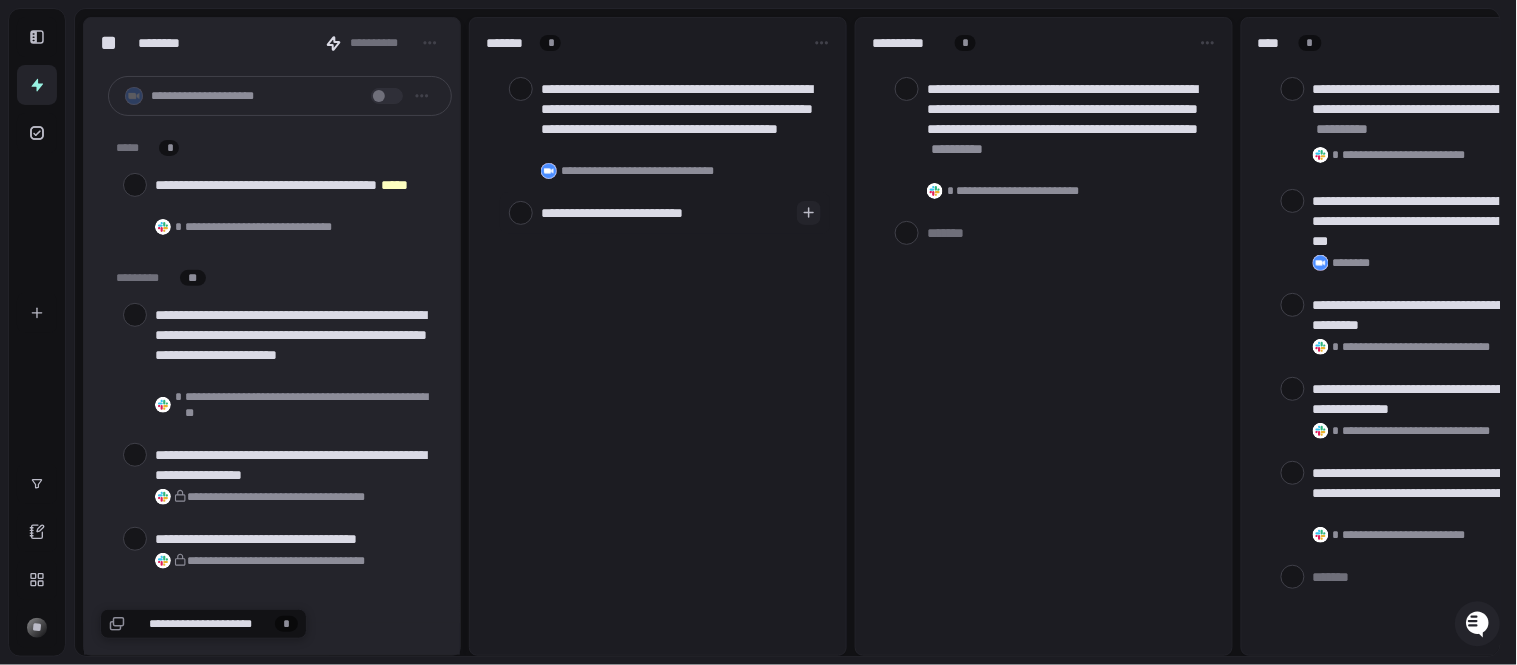 type on "**********" 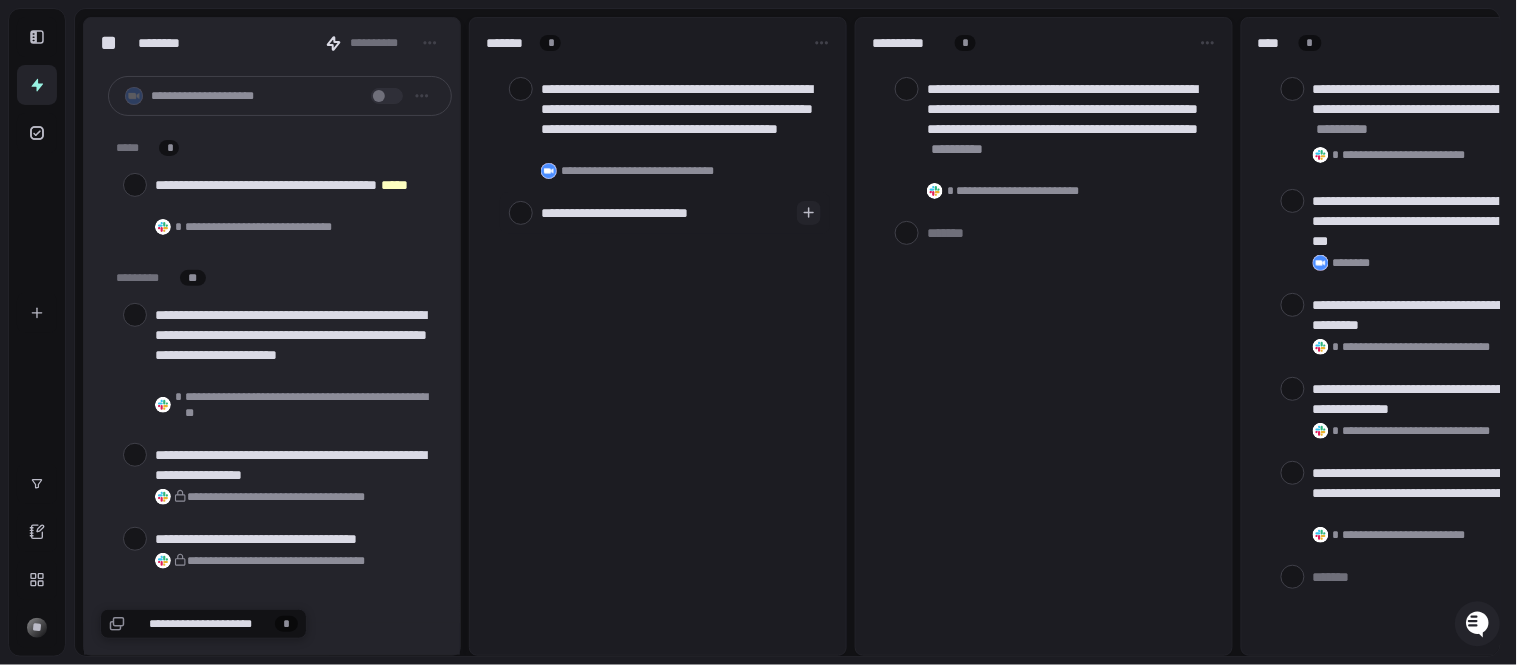 type on "**********" 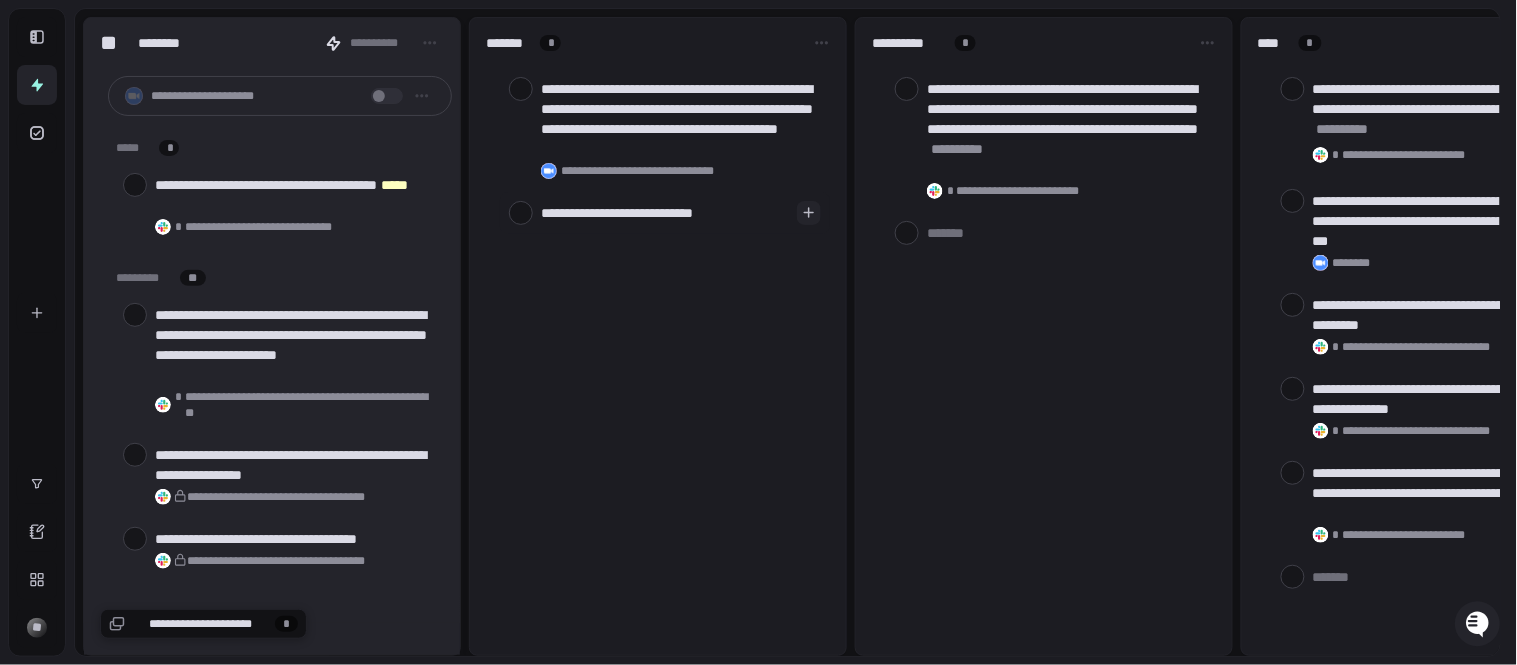 type on "*" 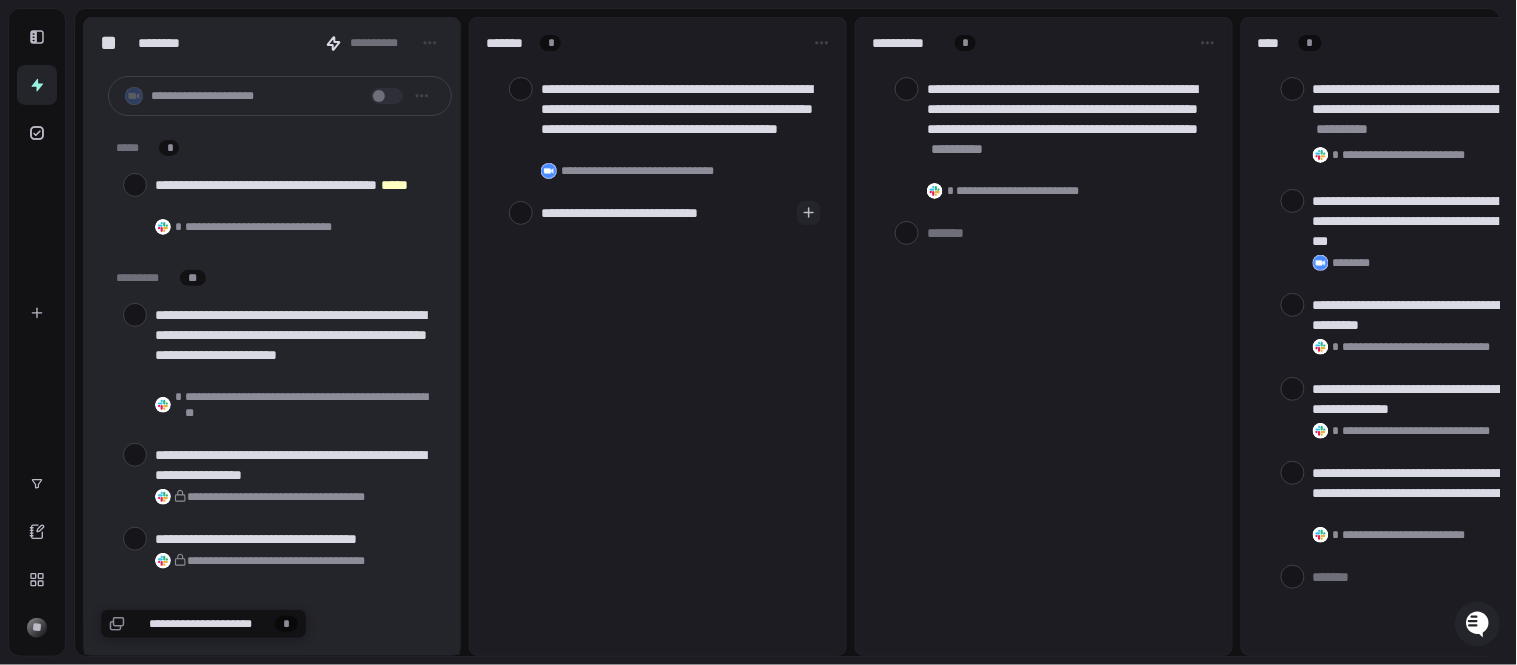 type on "*" 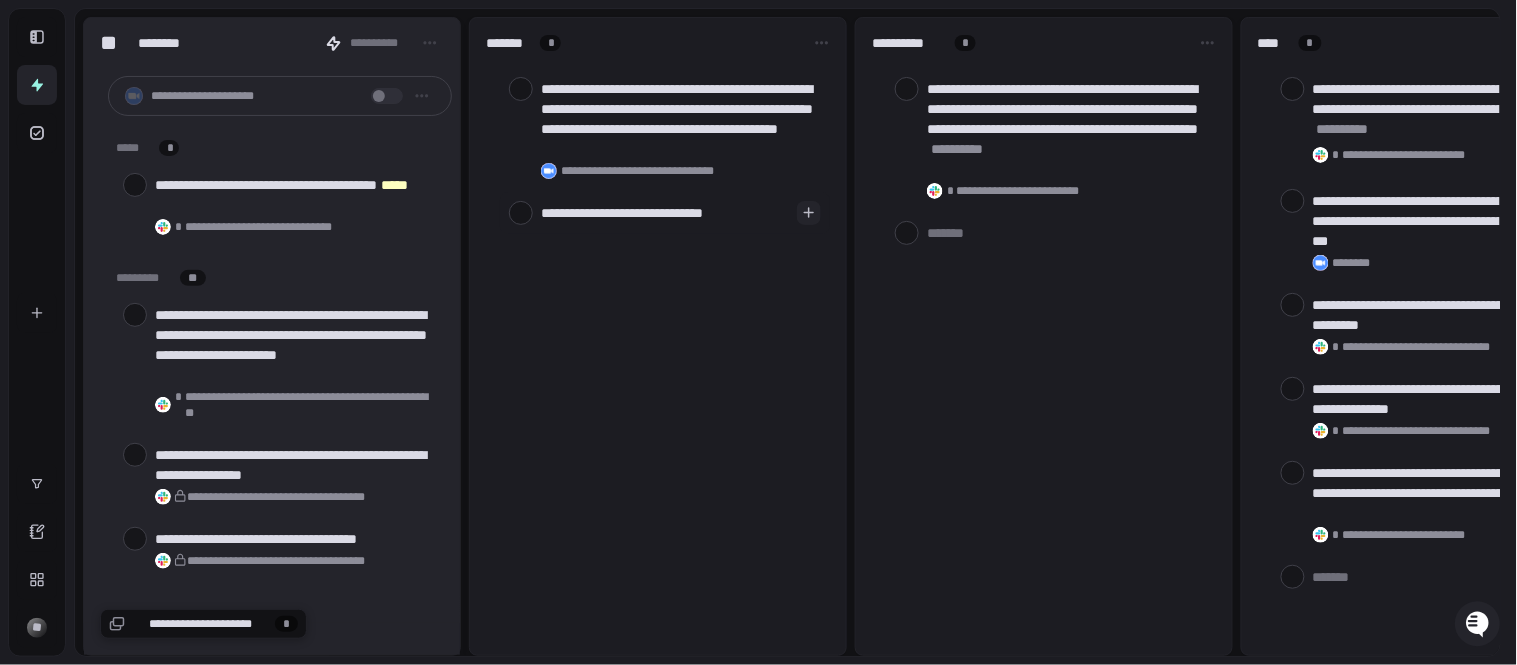 type on "**********" 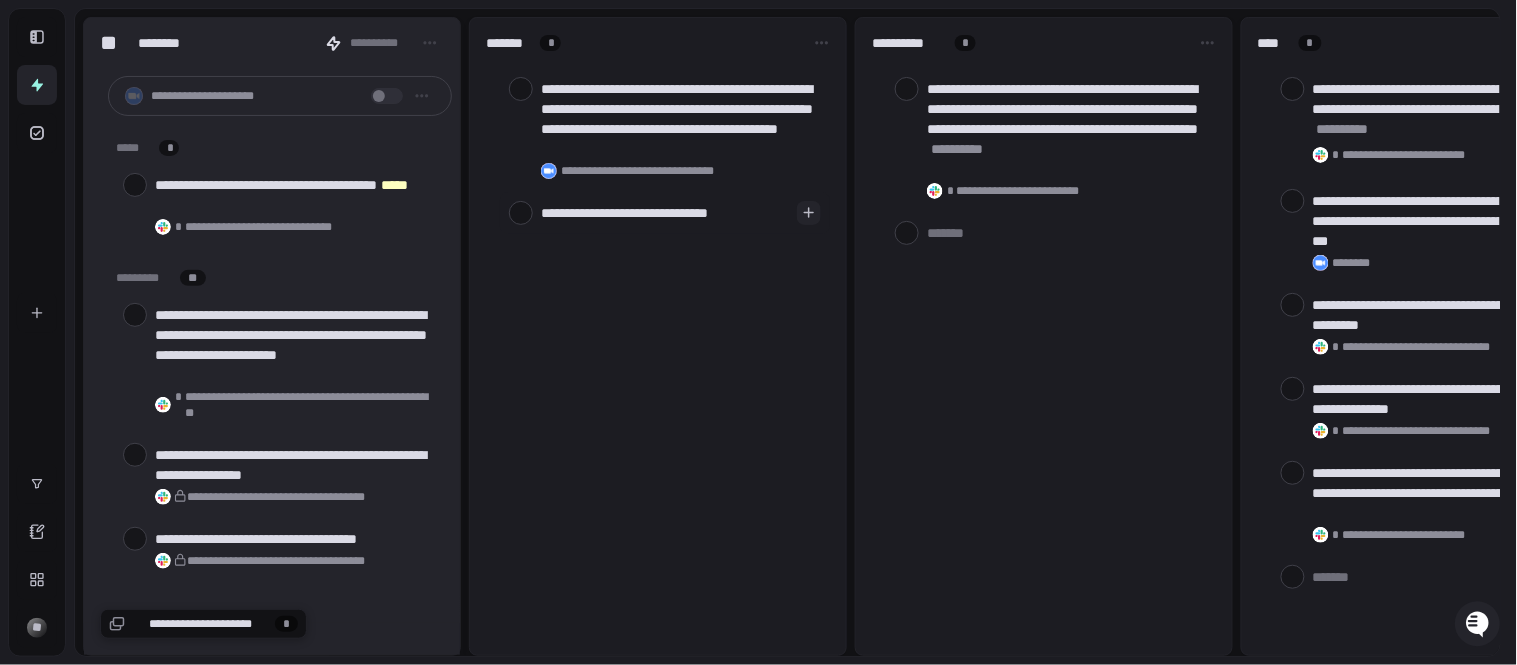 type on "**********" 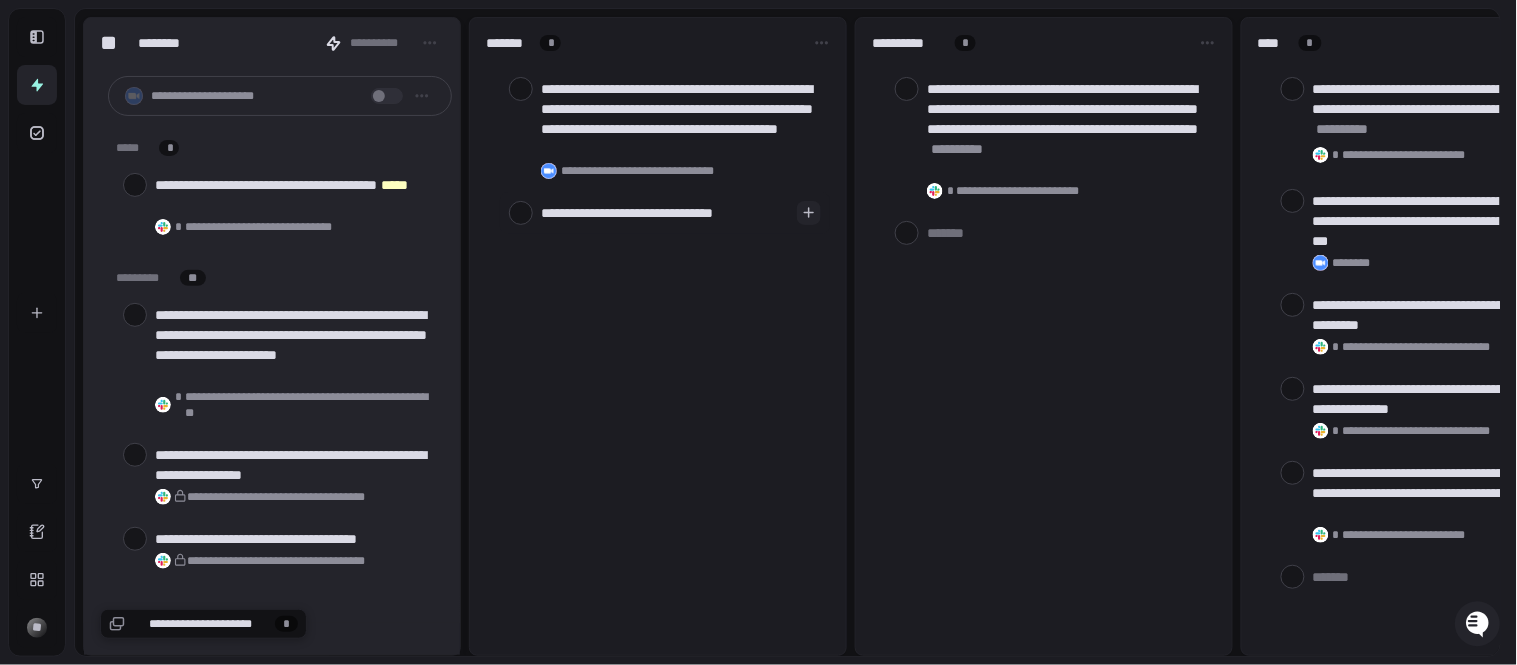type on "**********" 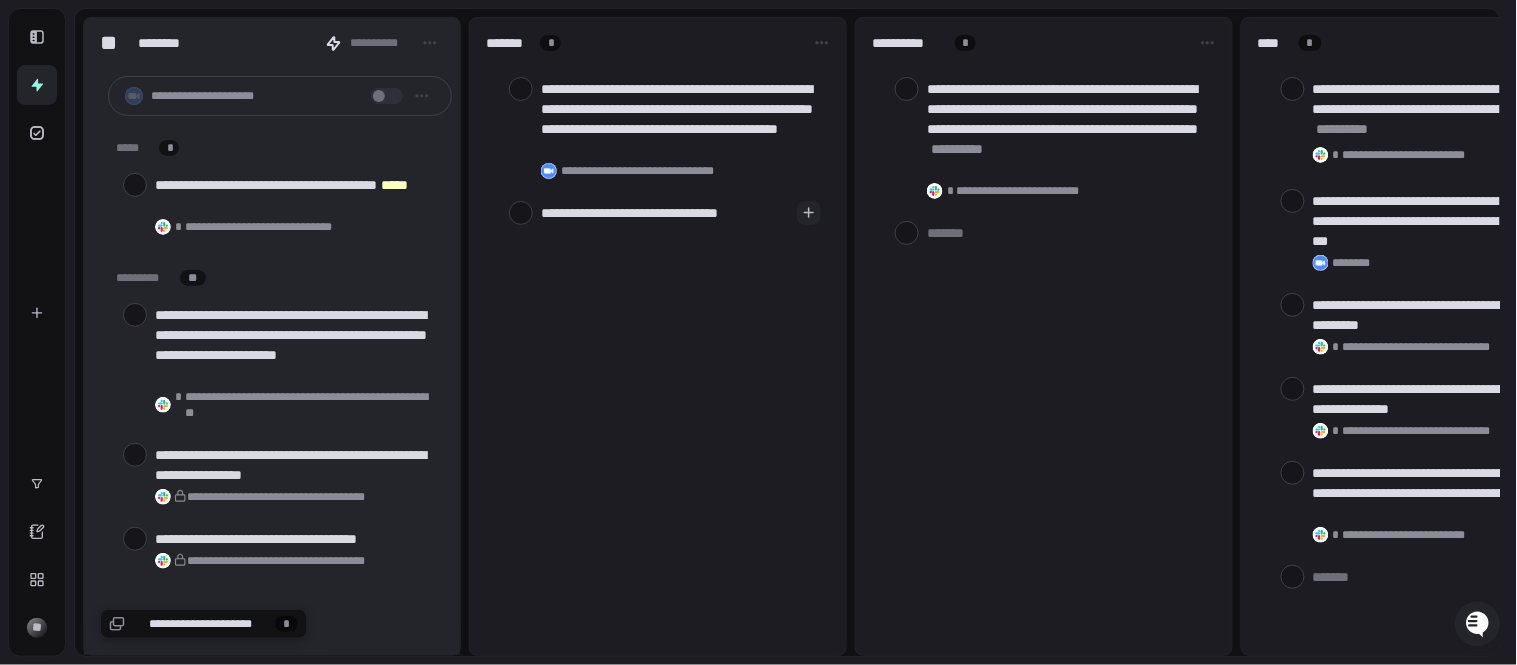 type on "**********" 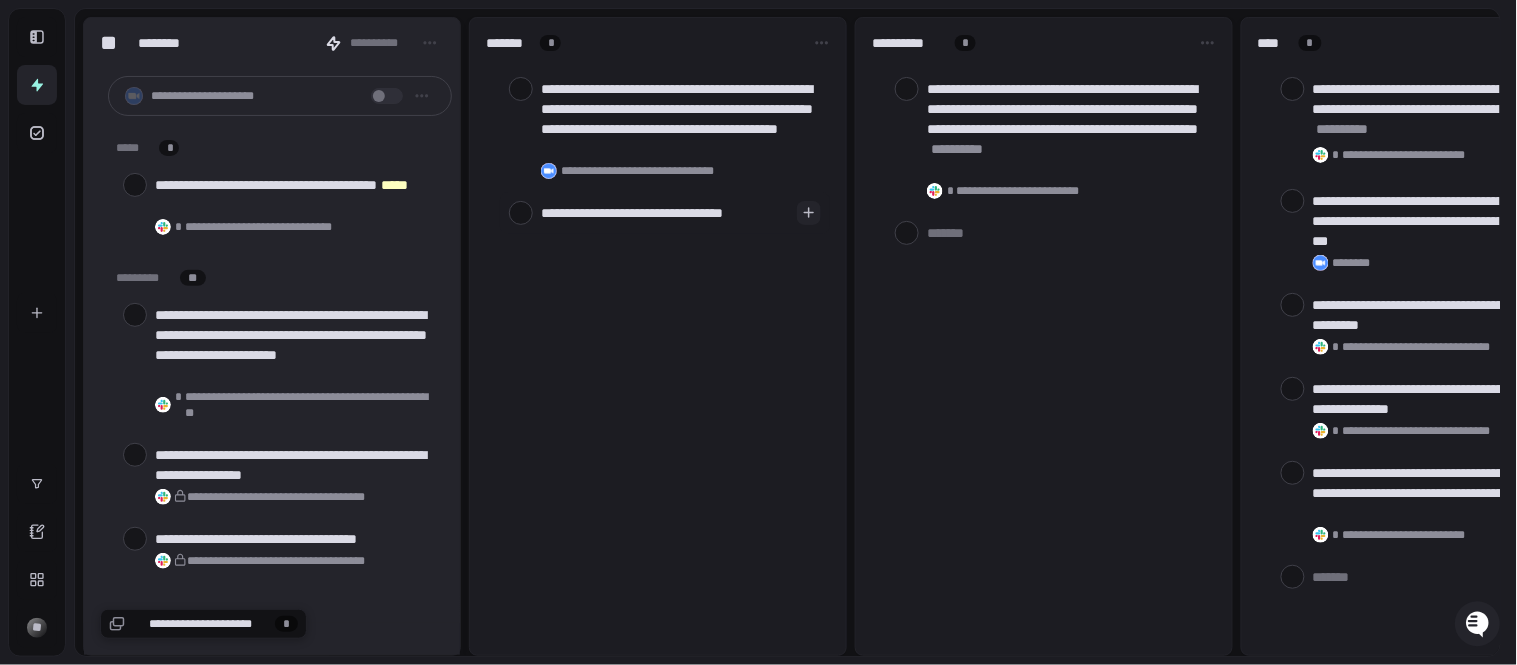type on "**********" 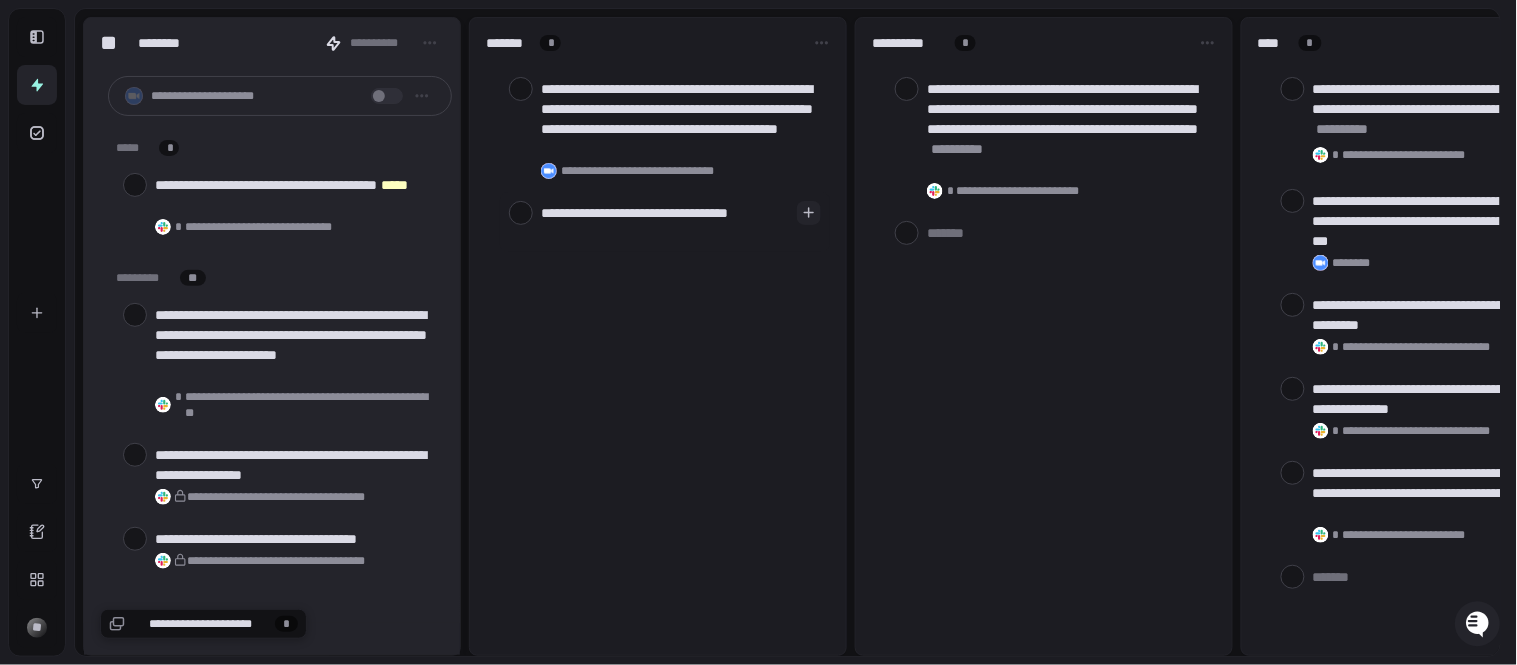 type on "**********" 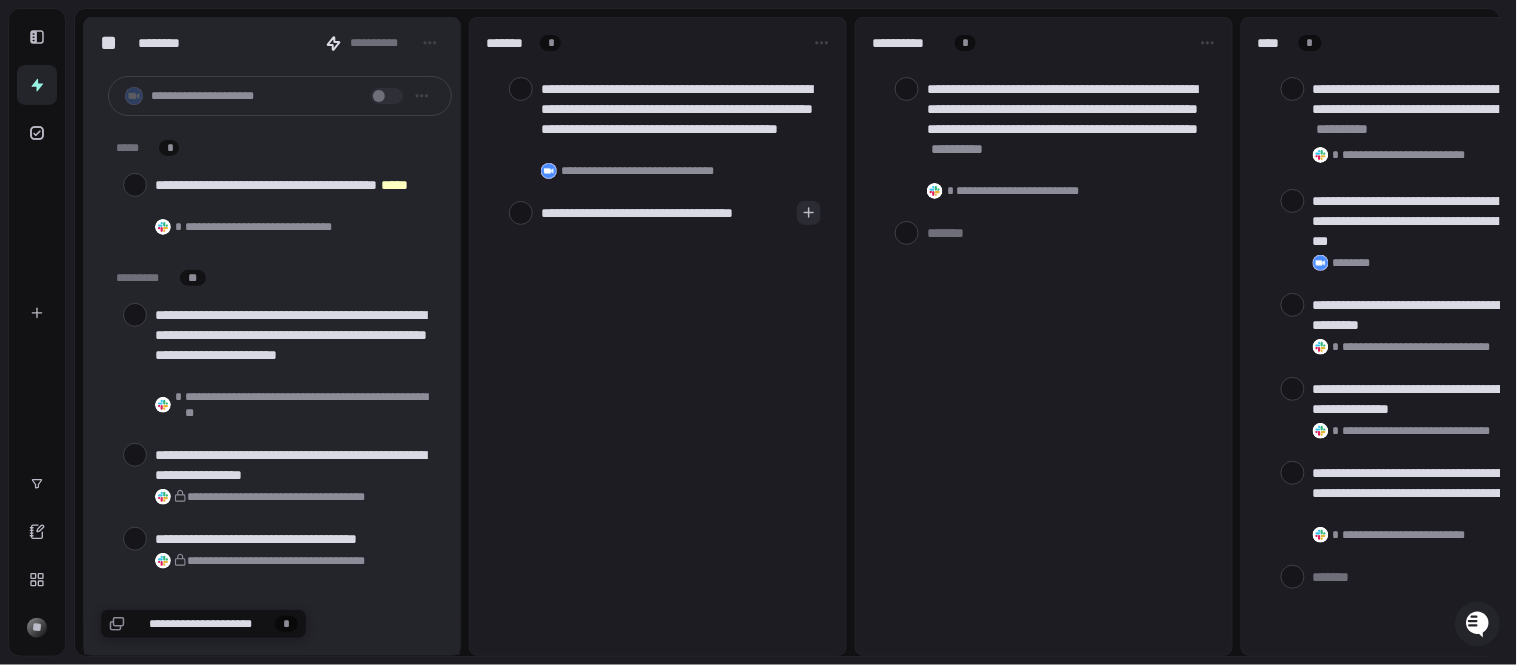 type on "**********" 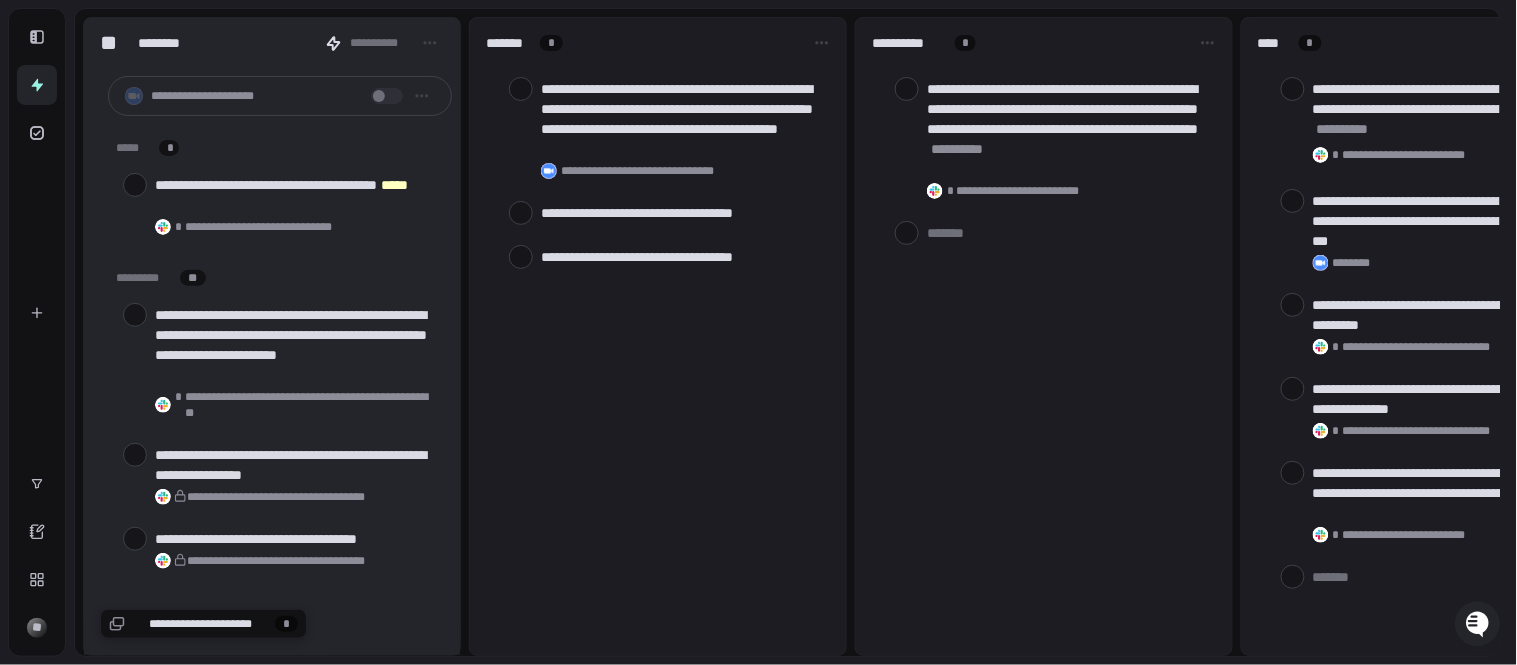click on "[FIRST] [LAST] [STREET] [CITY] [STATE]" at bounding box center (1044, 336) 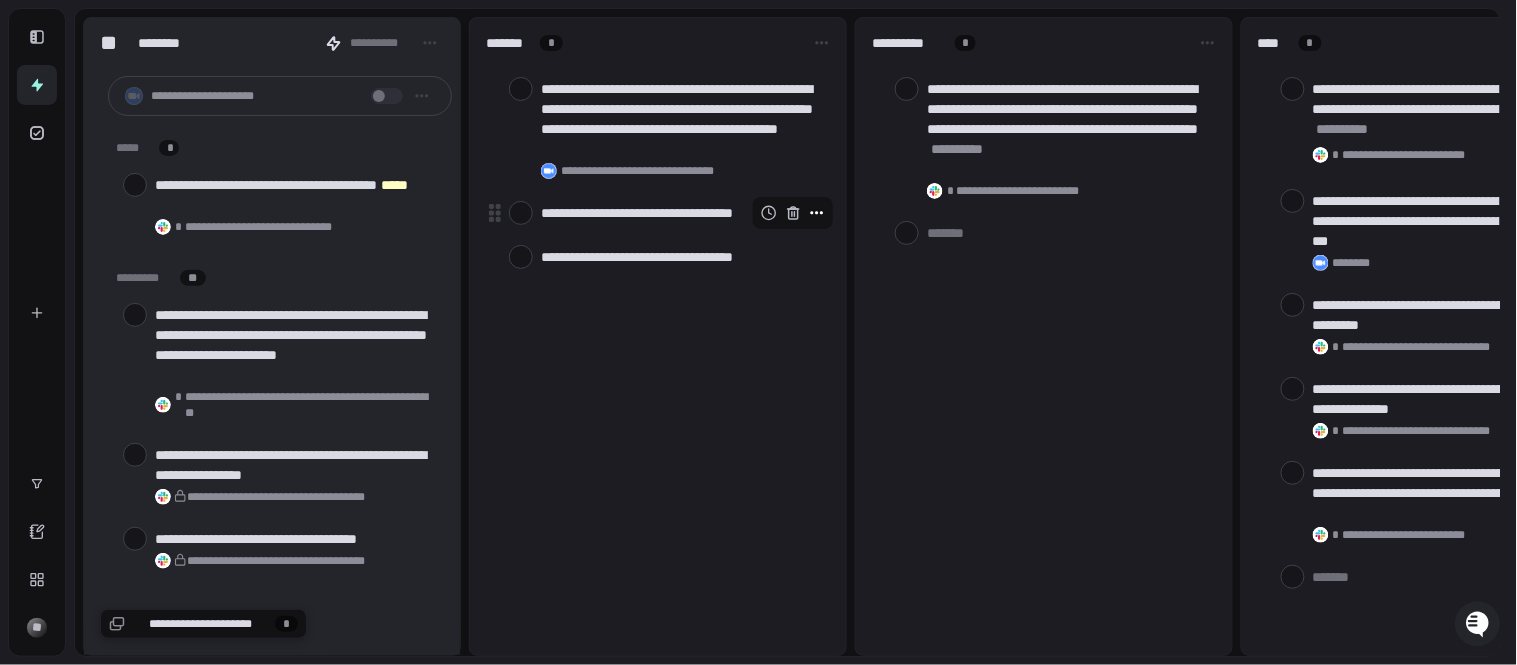 click 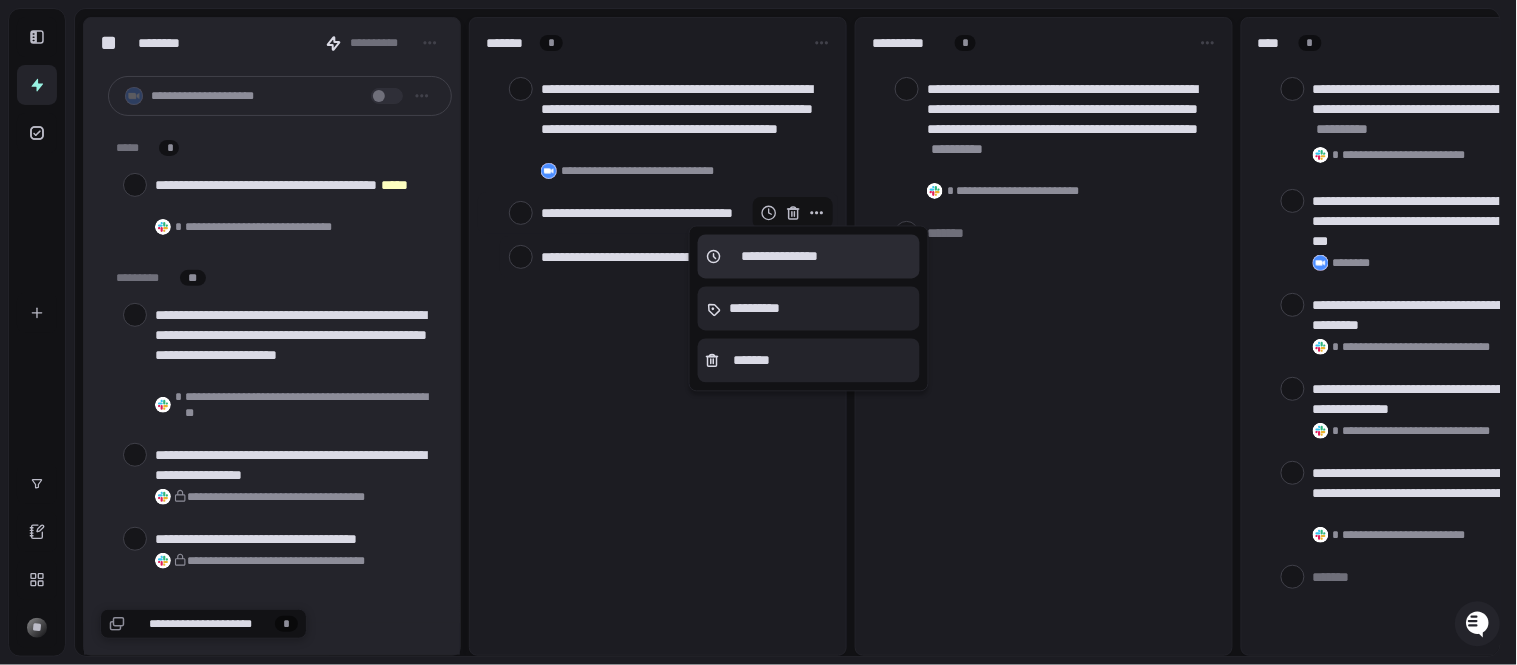 click on "**********" at bounding box center (780, 257) 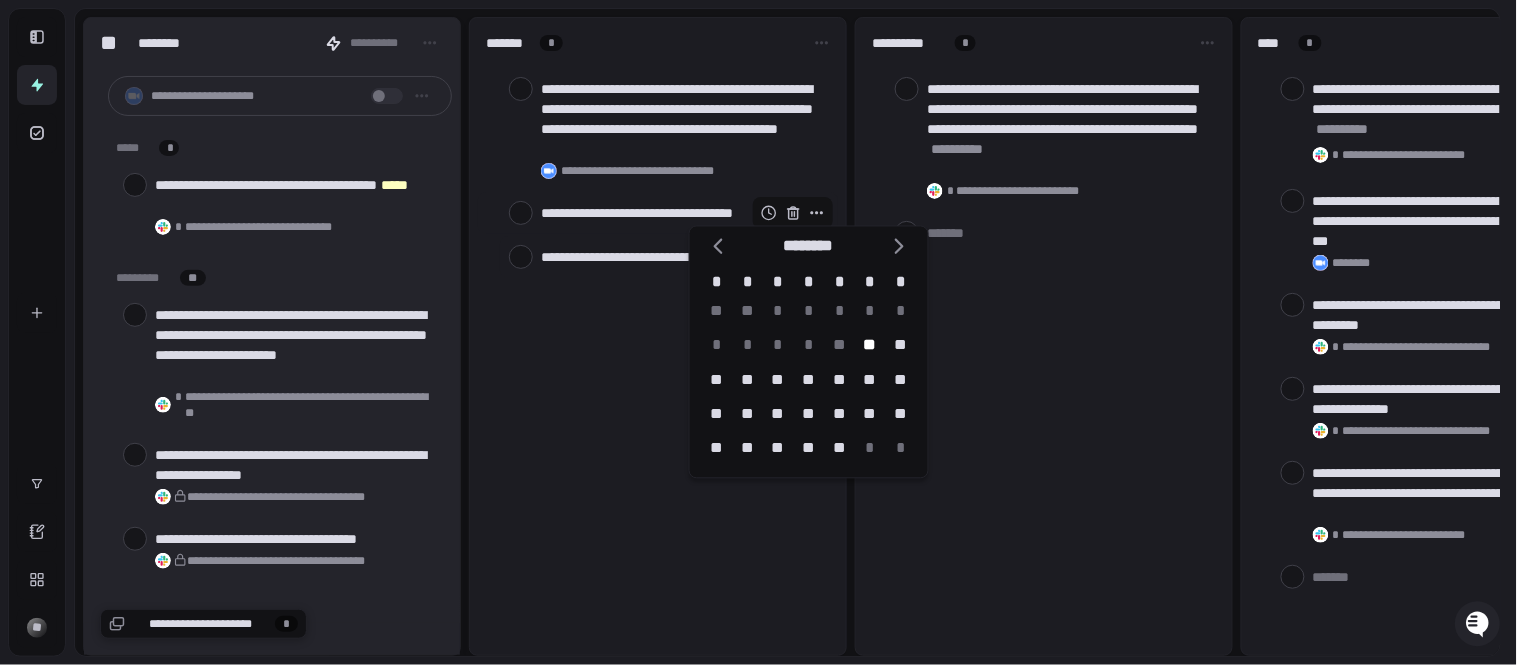click on "**" at bounding box center (870, 346) 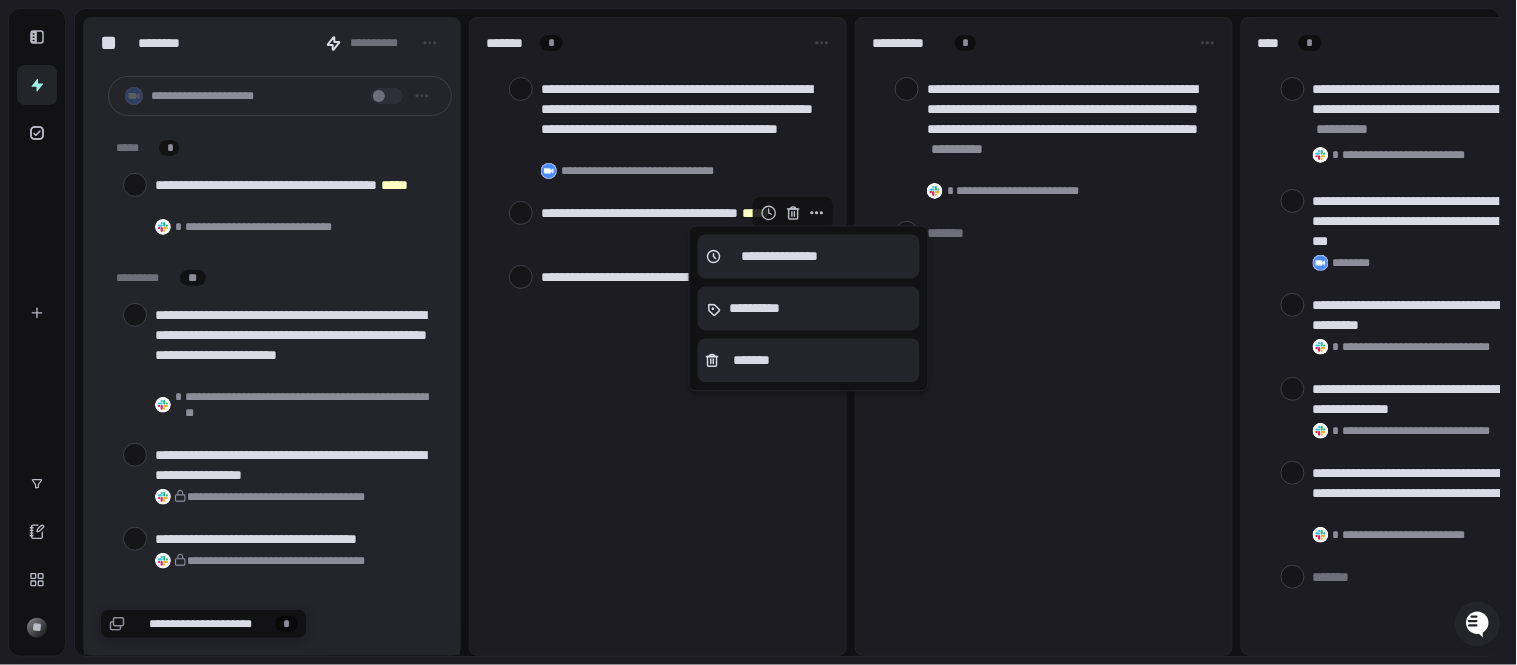 click at bounding box center (758, 332) 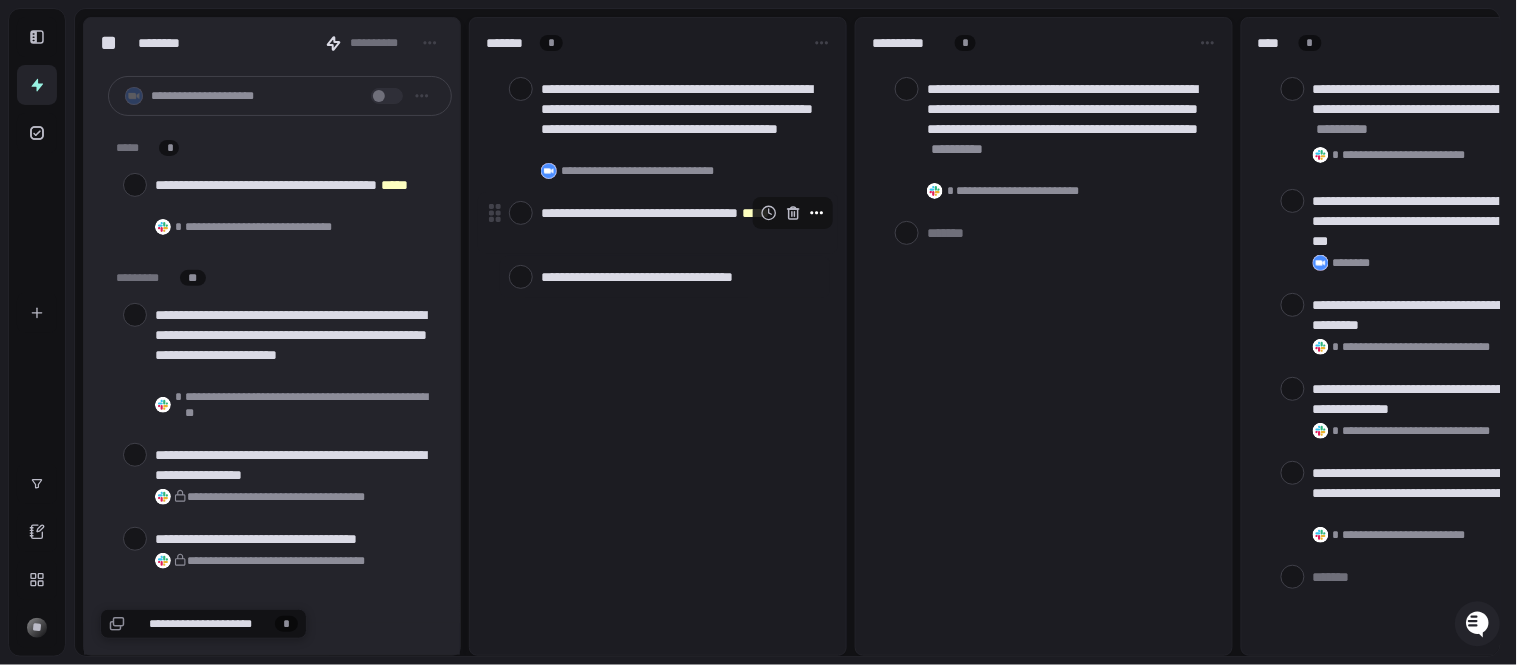 click 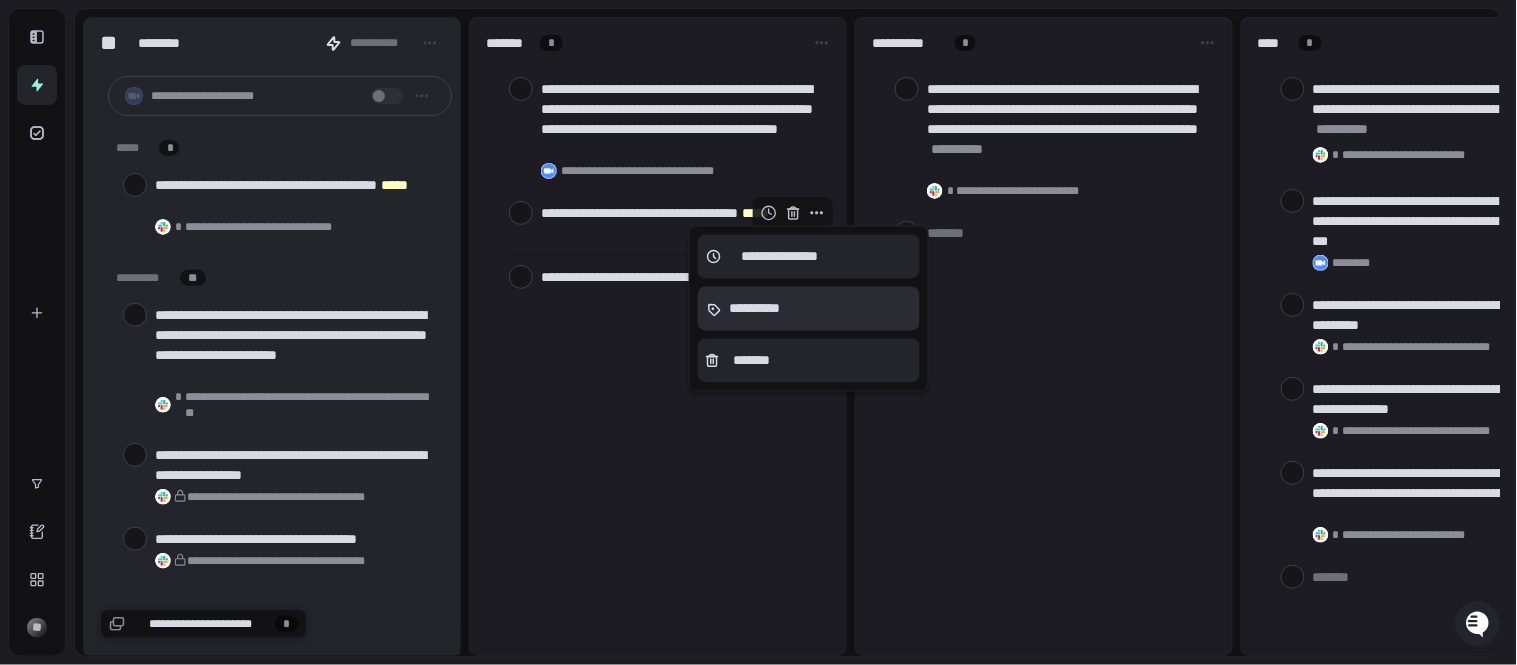 click on "**********" at bounding box center (809, 309) 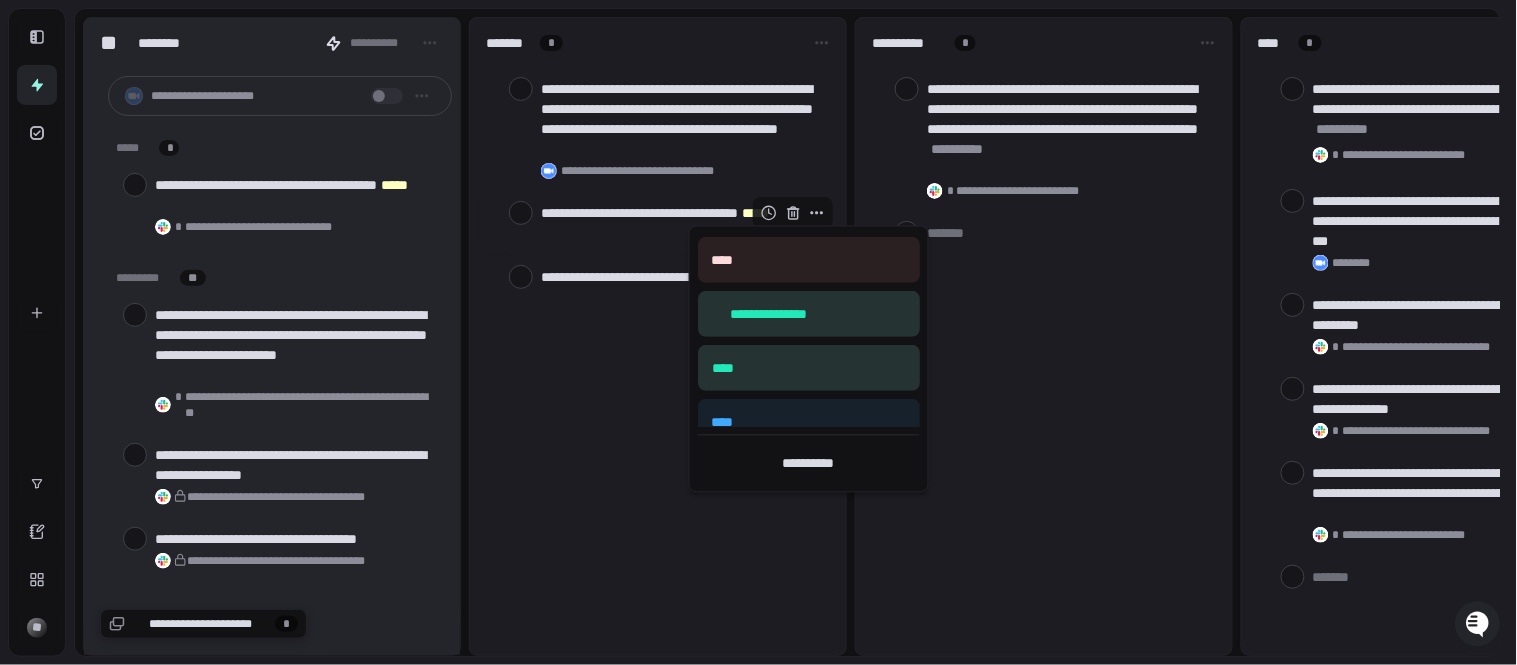 scroll, scrollTop: 287, scrollLeft: 0, axis: vertical 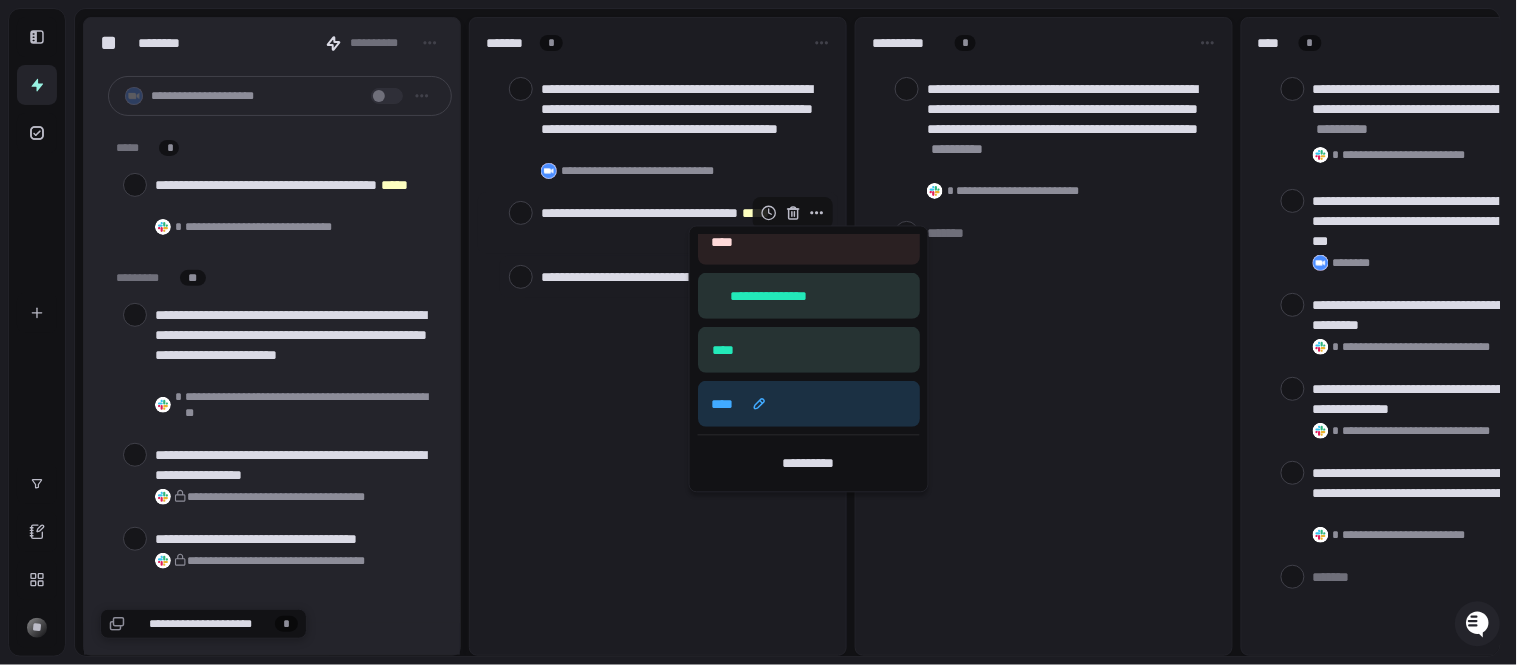 click on "****" at bounding box center (809, 404) 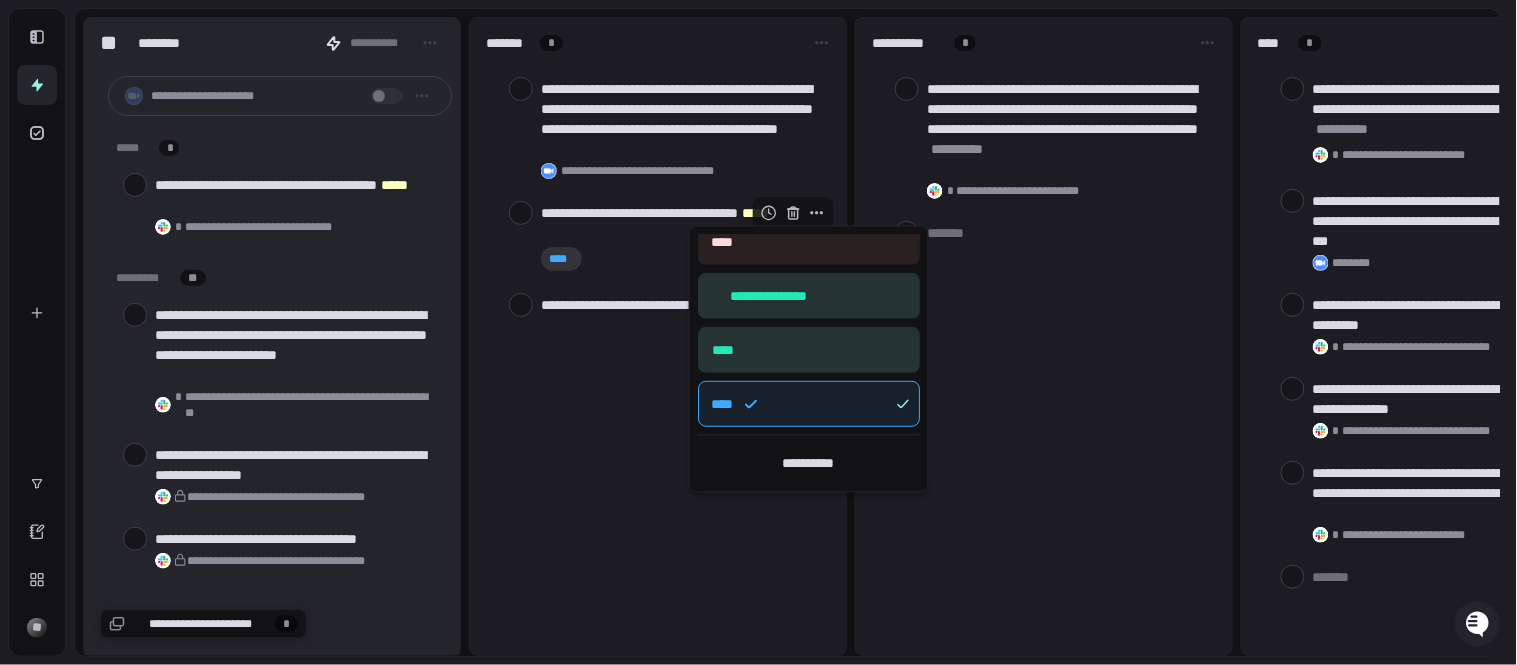 click at bounding box center (758, 332) 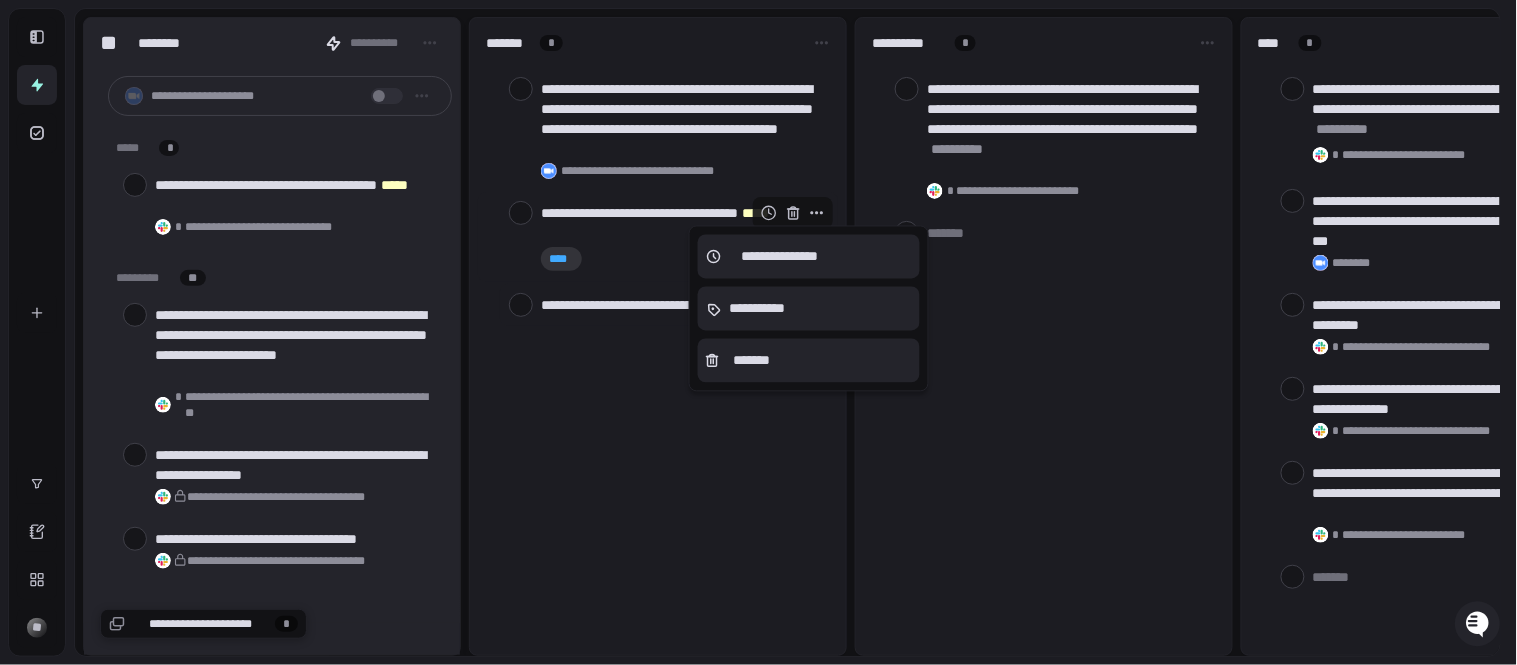 click at bounding box center [758, 332] 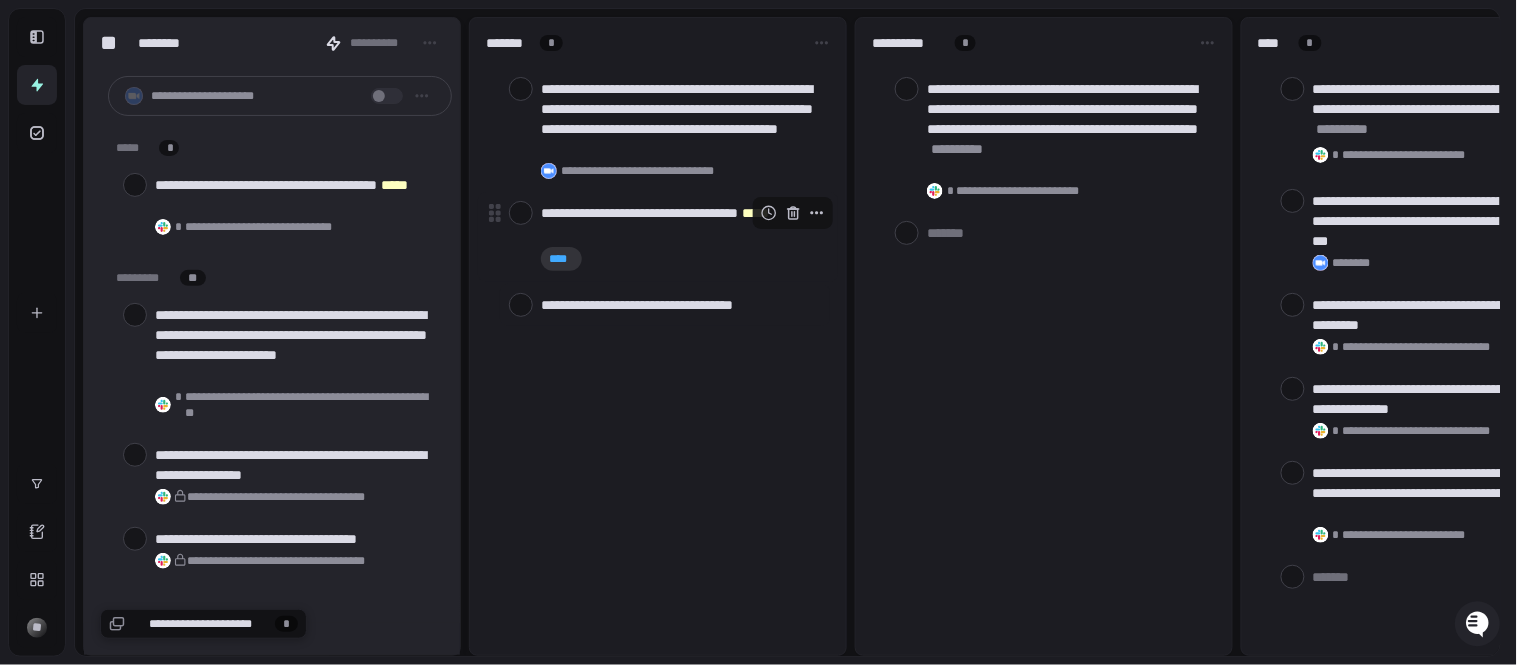 click on "[FIRST] [LAST]" at bounding box center [681, 223] 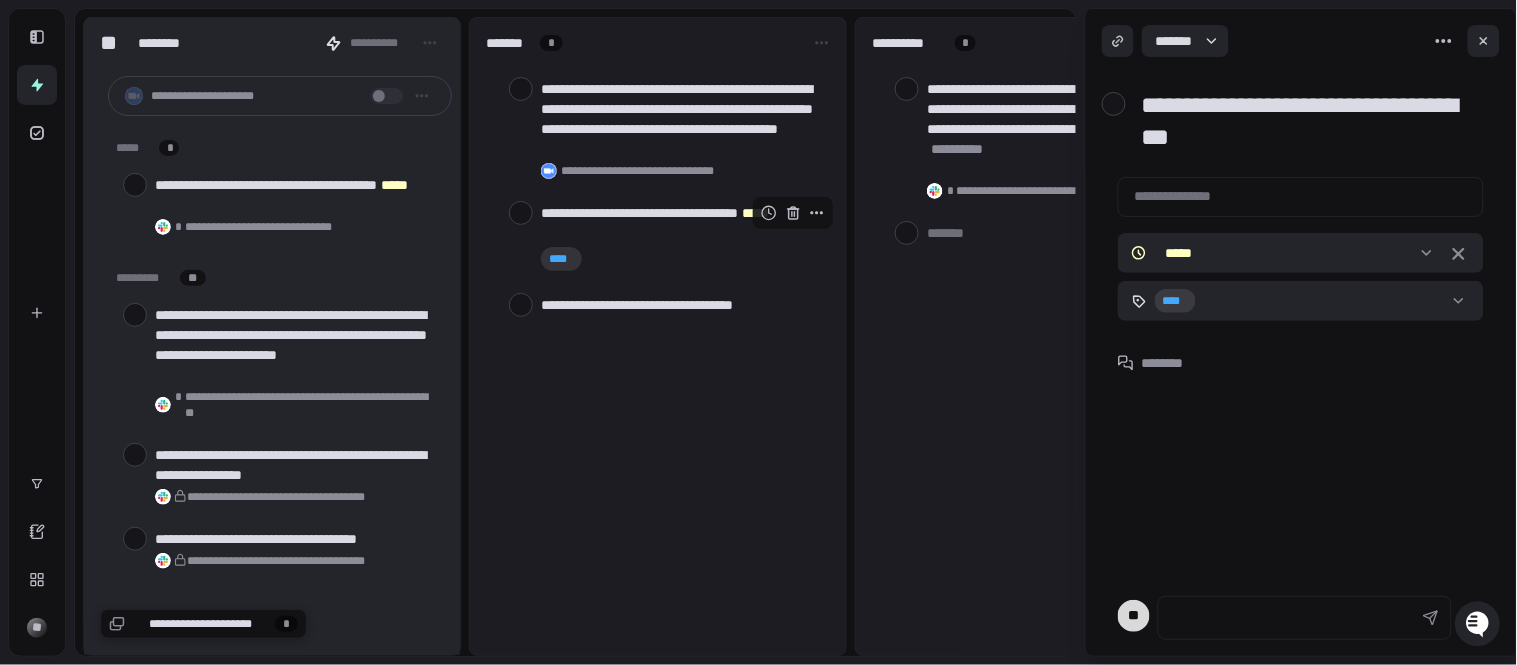 click at bounding box center (1281, 618) 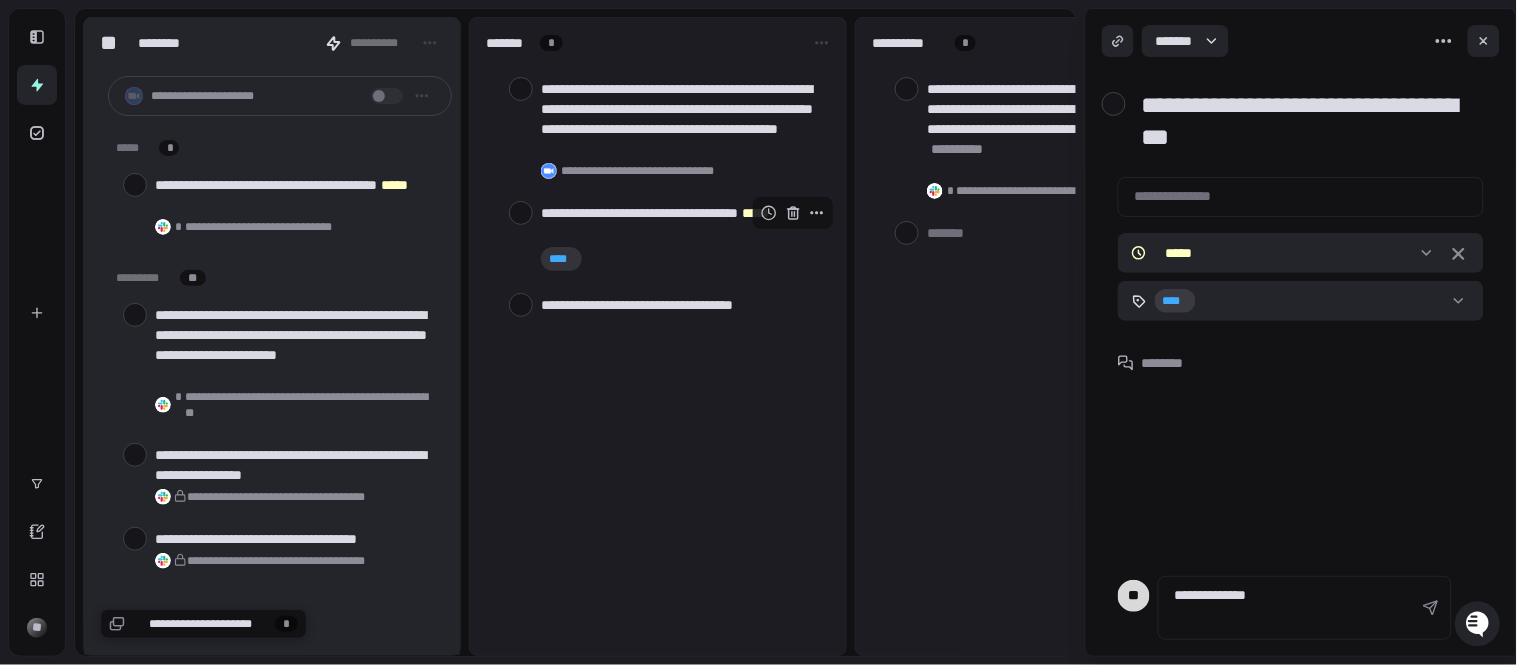 paste on "**********" 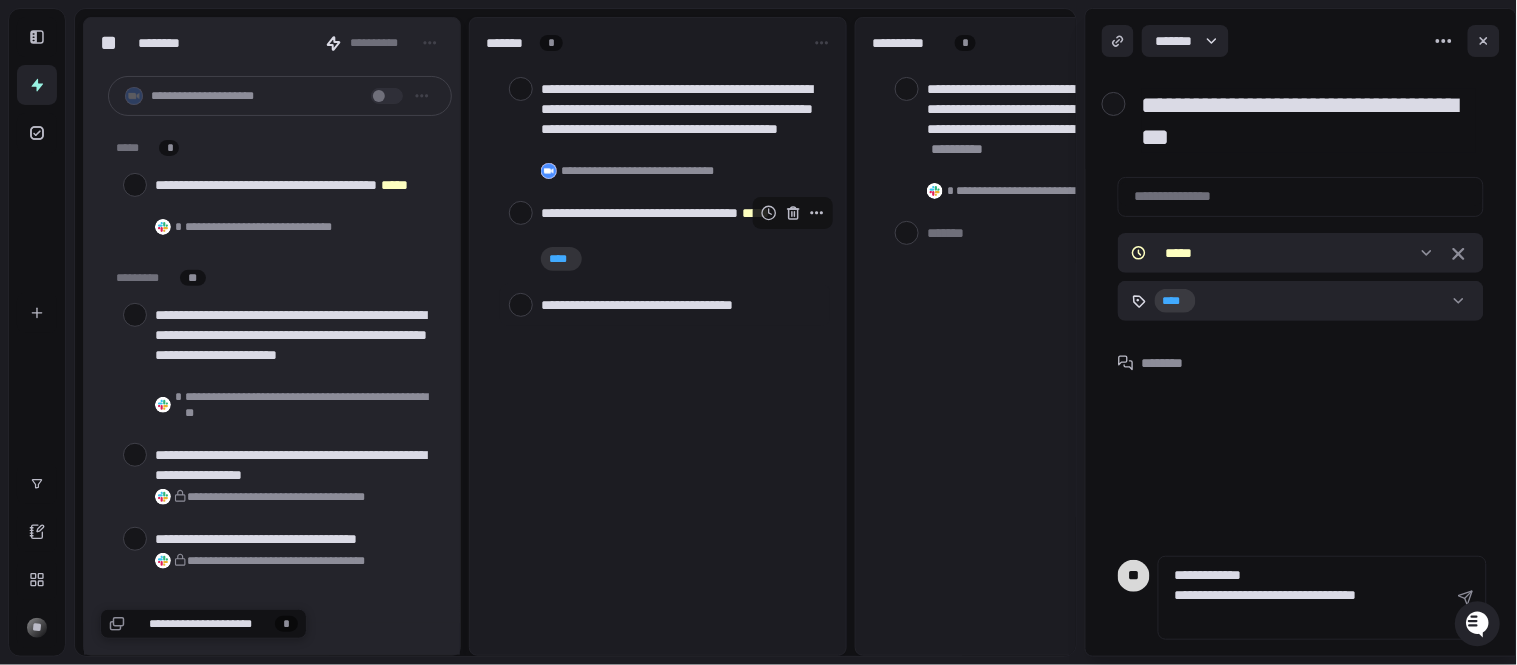type on "[FIRST] [LAST]" 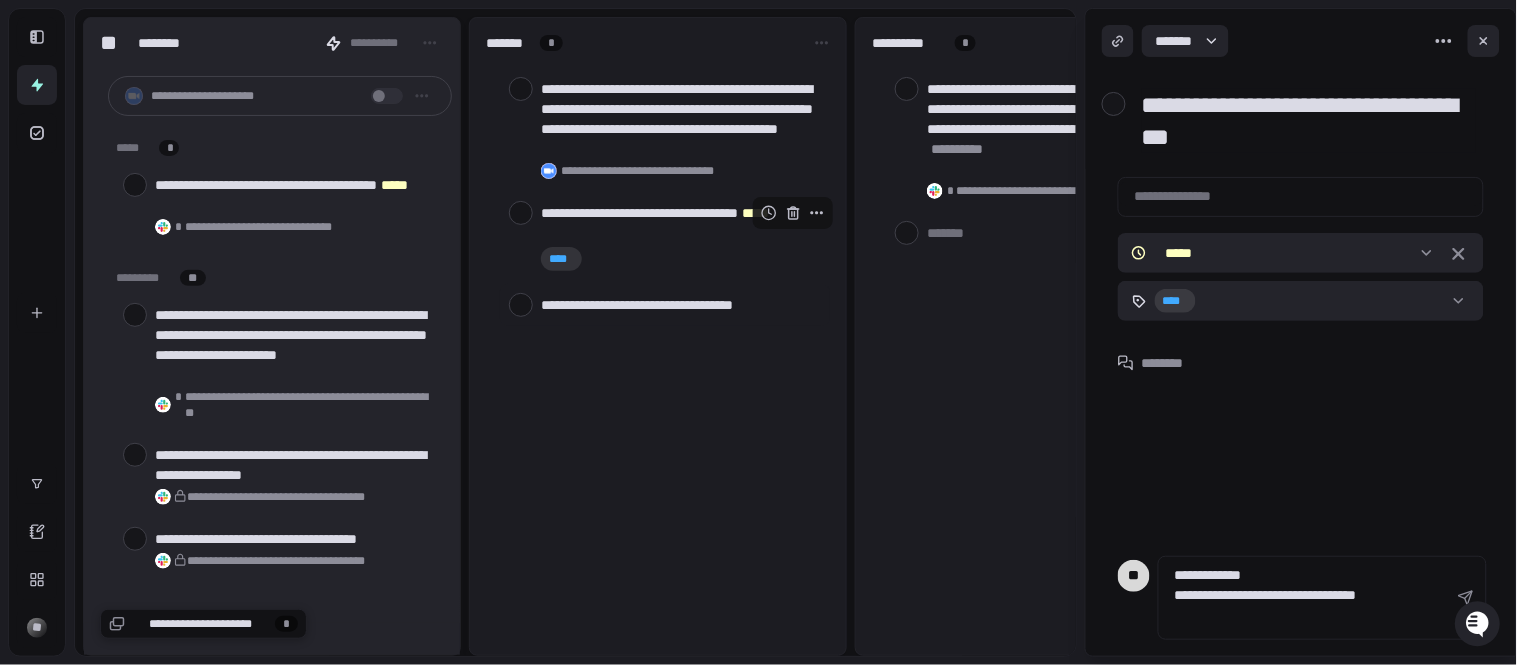type on "*" 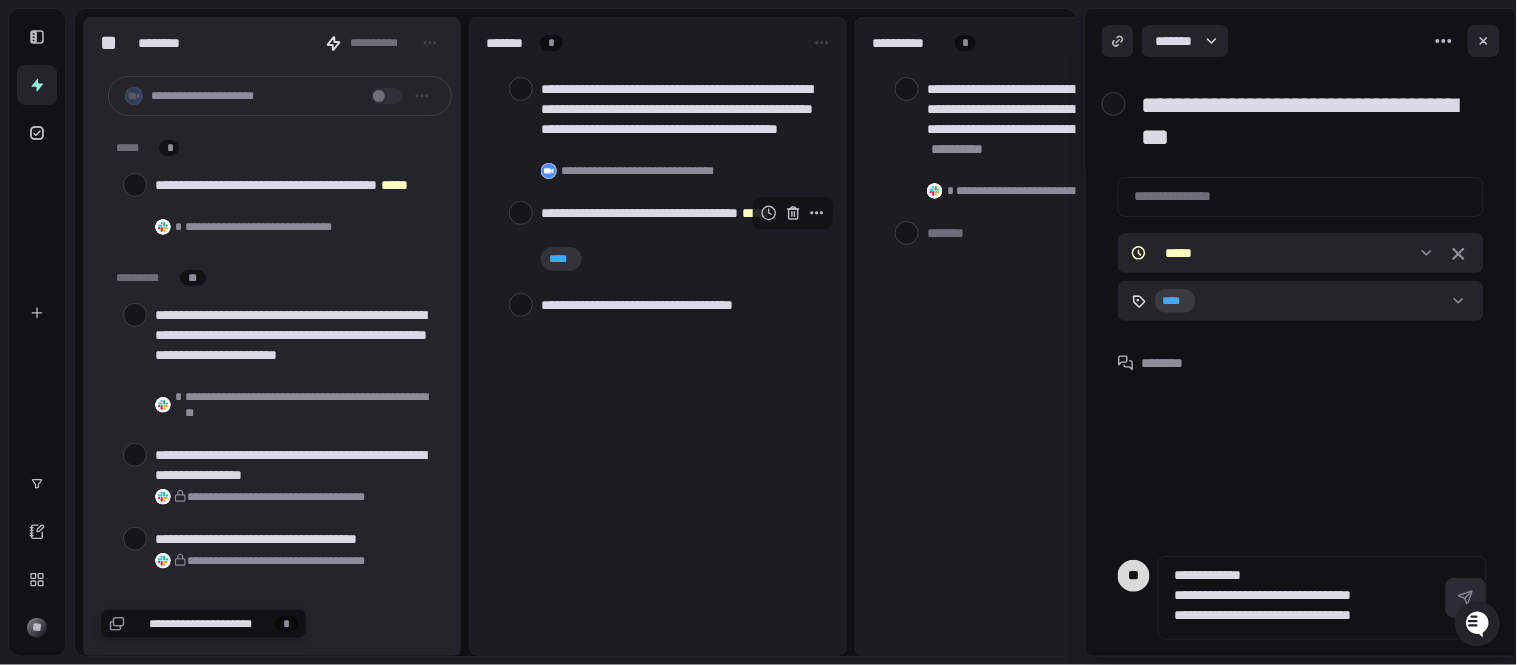 click at bounding box center (1466, 598) 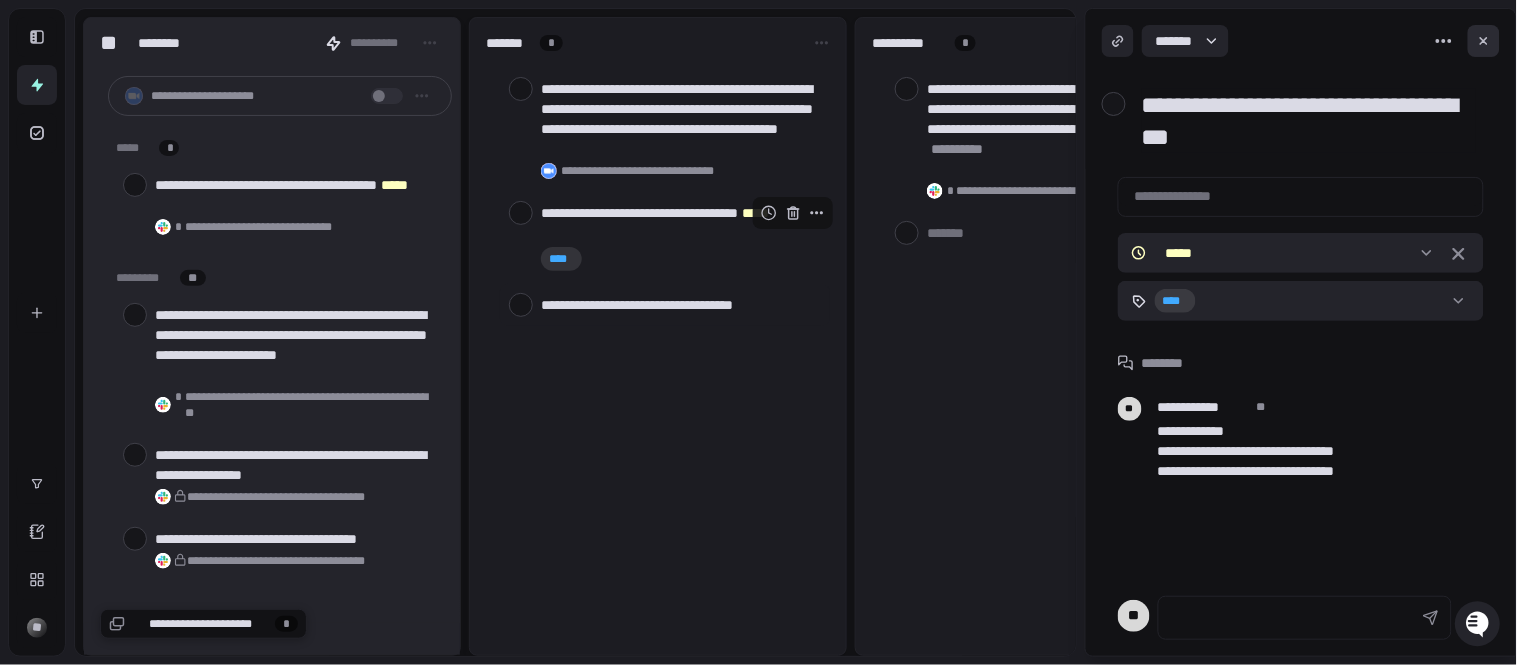 click at bounding box center [1484, 41] 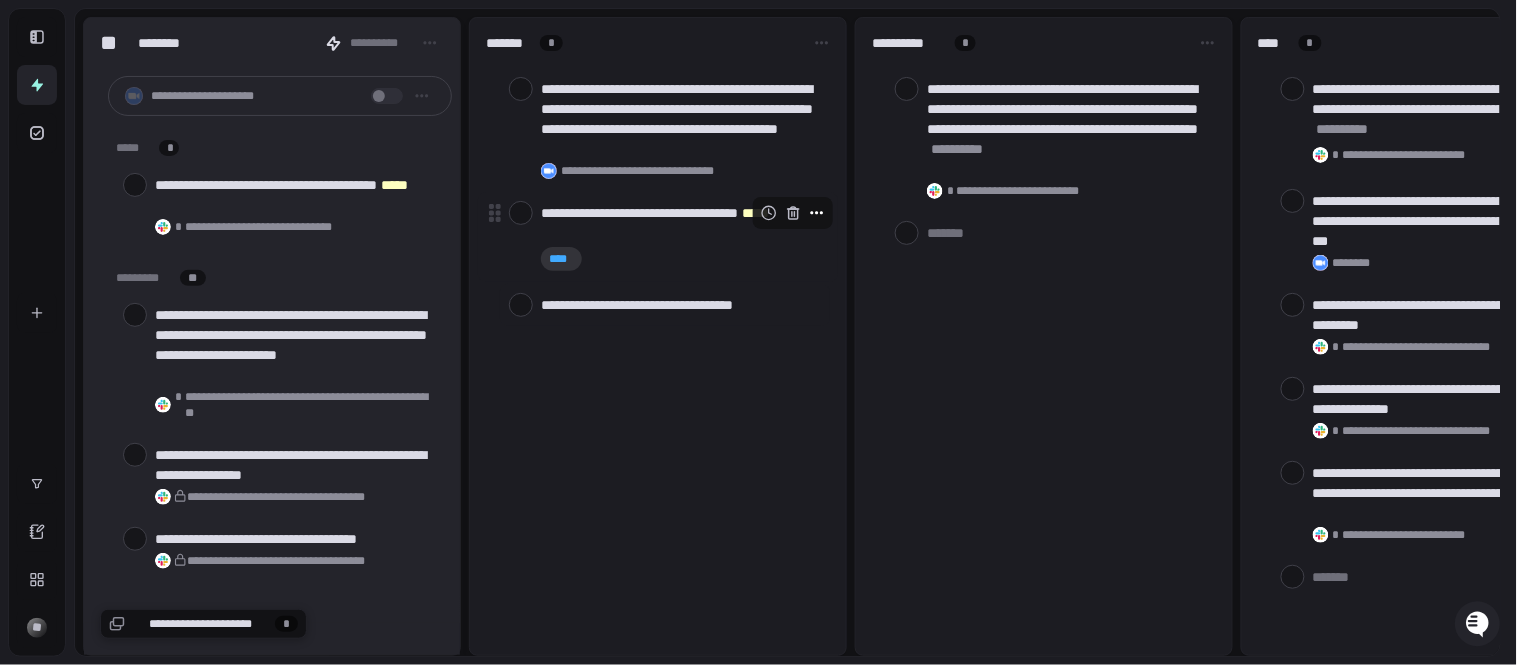 click at bounding box center [817, 213] 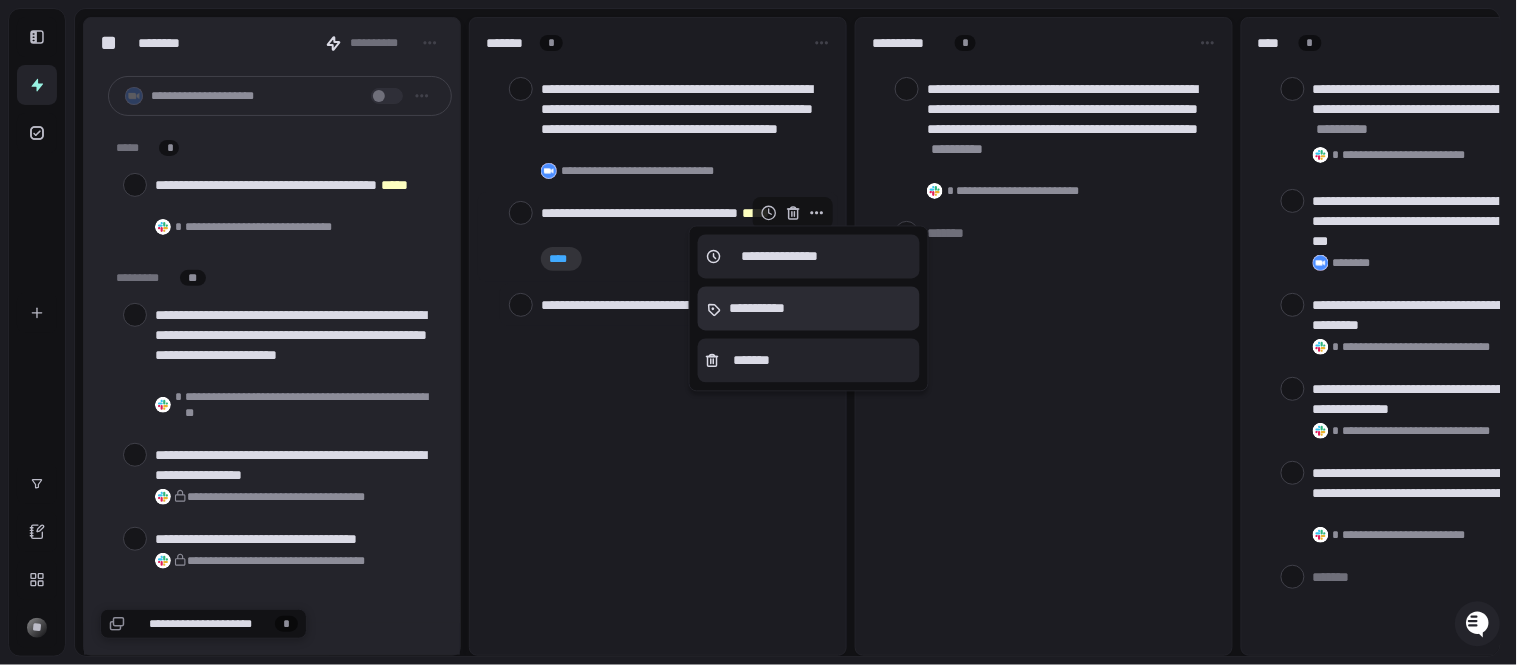 click on "**********" at bounding box center (753, 309) 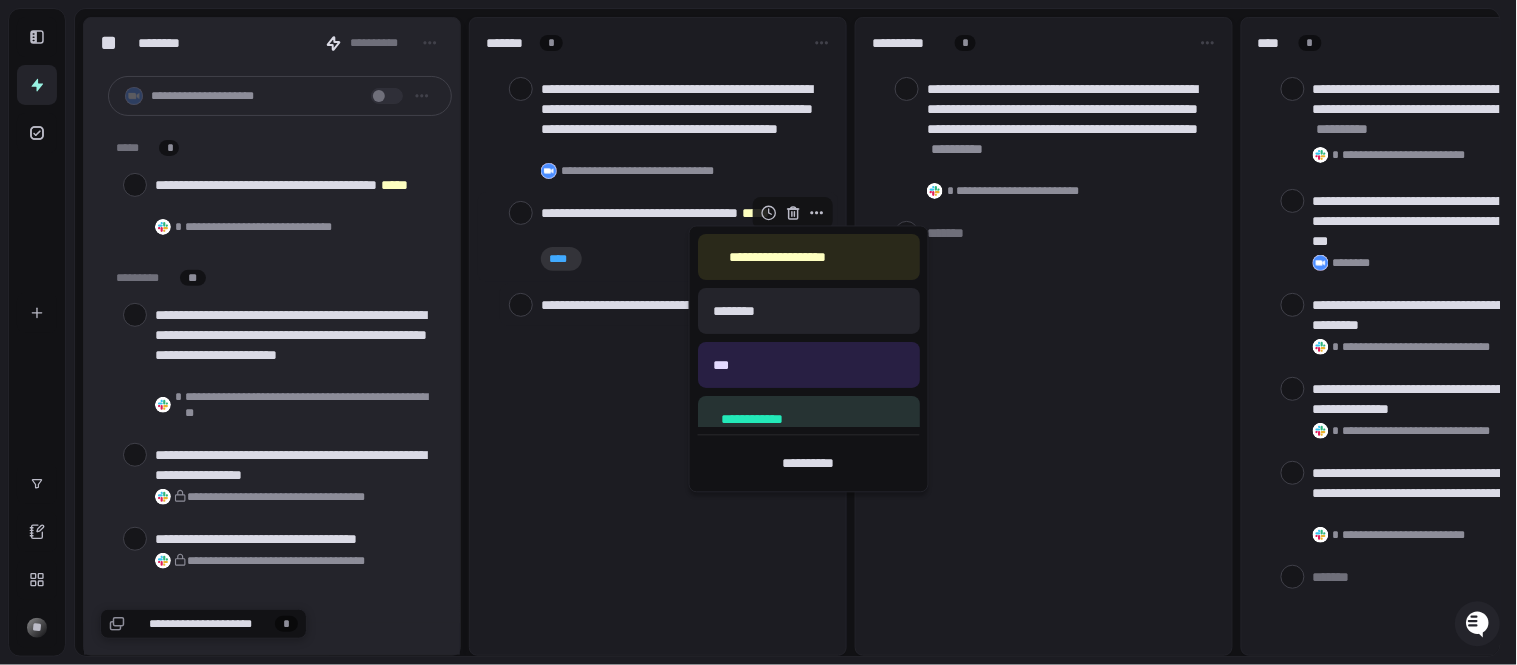 click at bounding box center (758, 332) 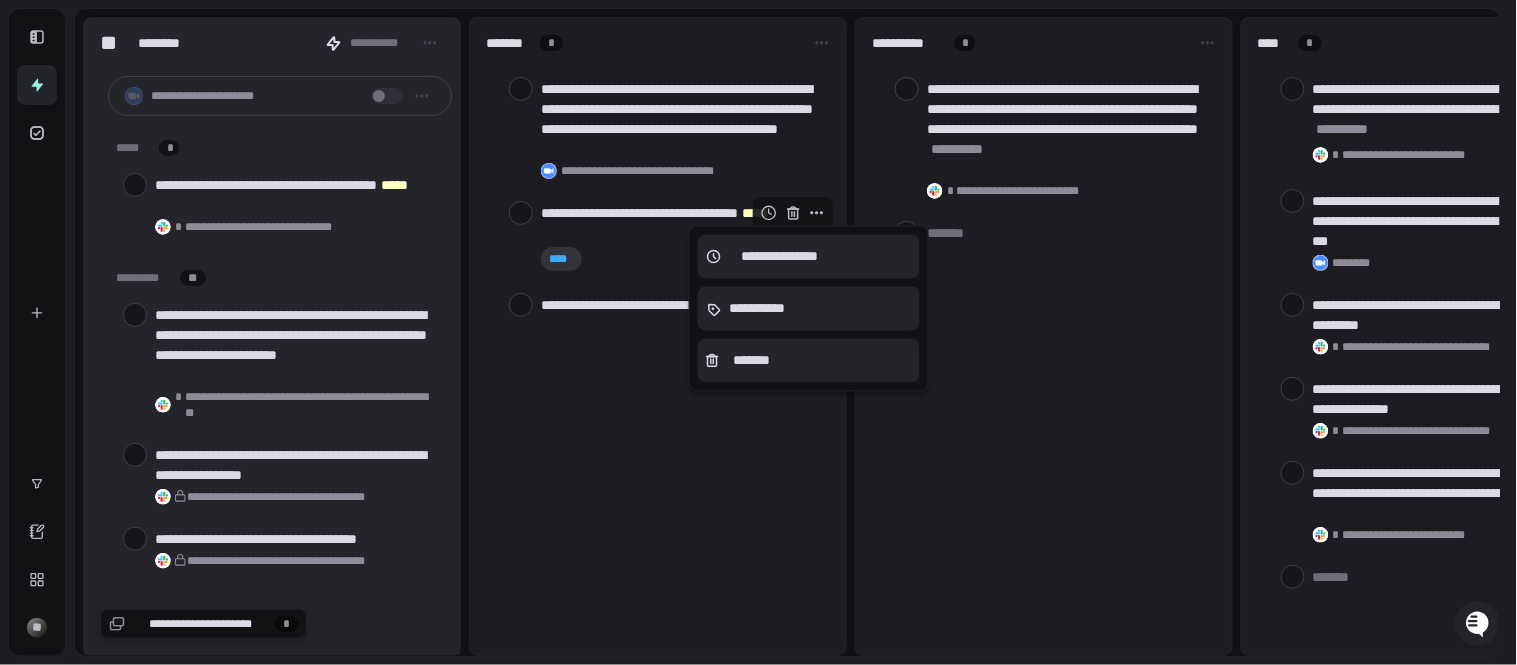 click at bounding box center (758, 332) 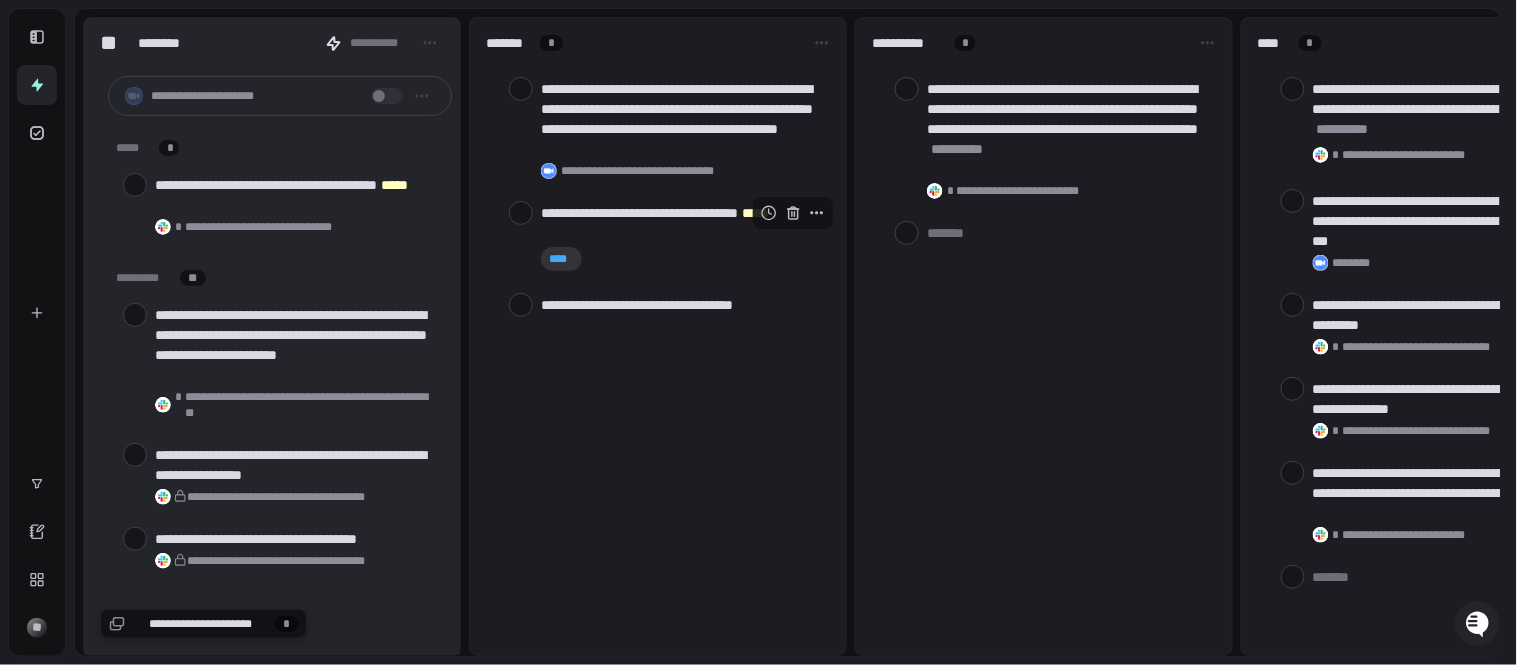 click on "[FIRST] [LAST]" at bounding box center (681, 223) 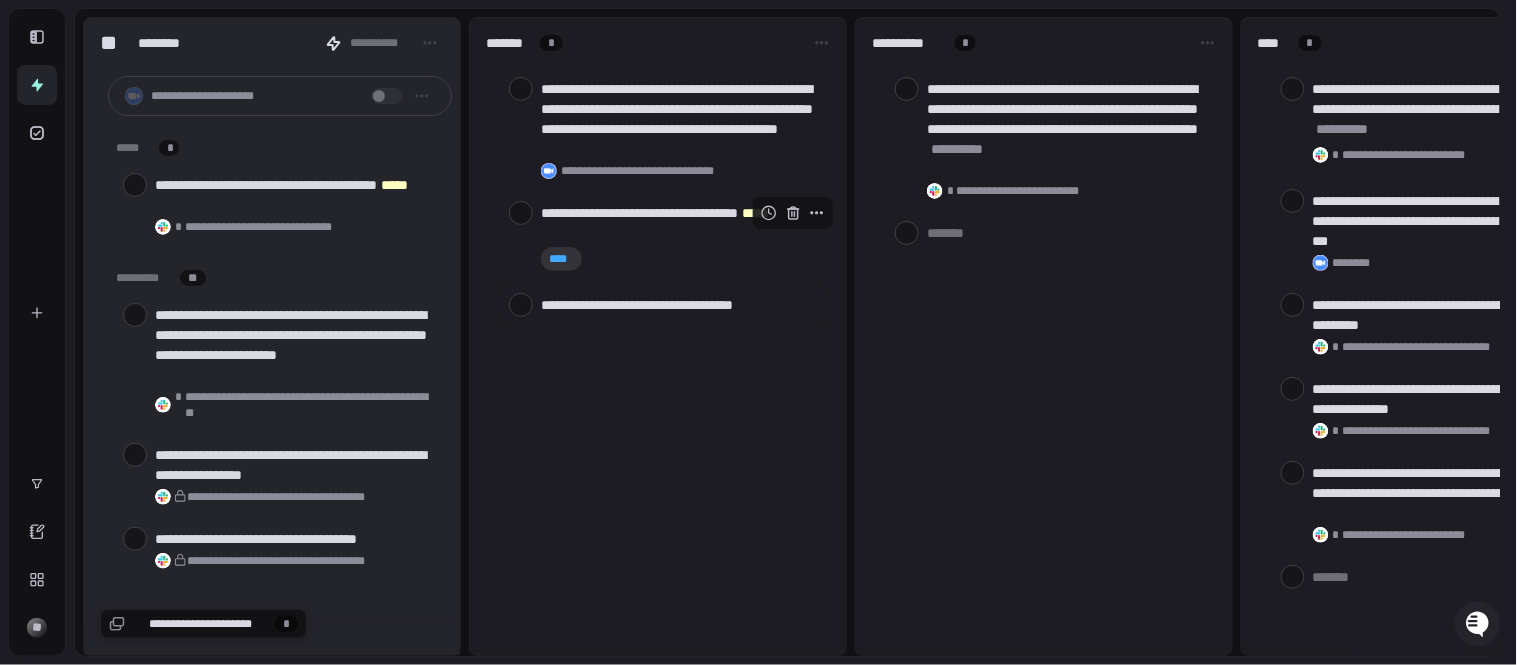 type on "*" 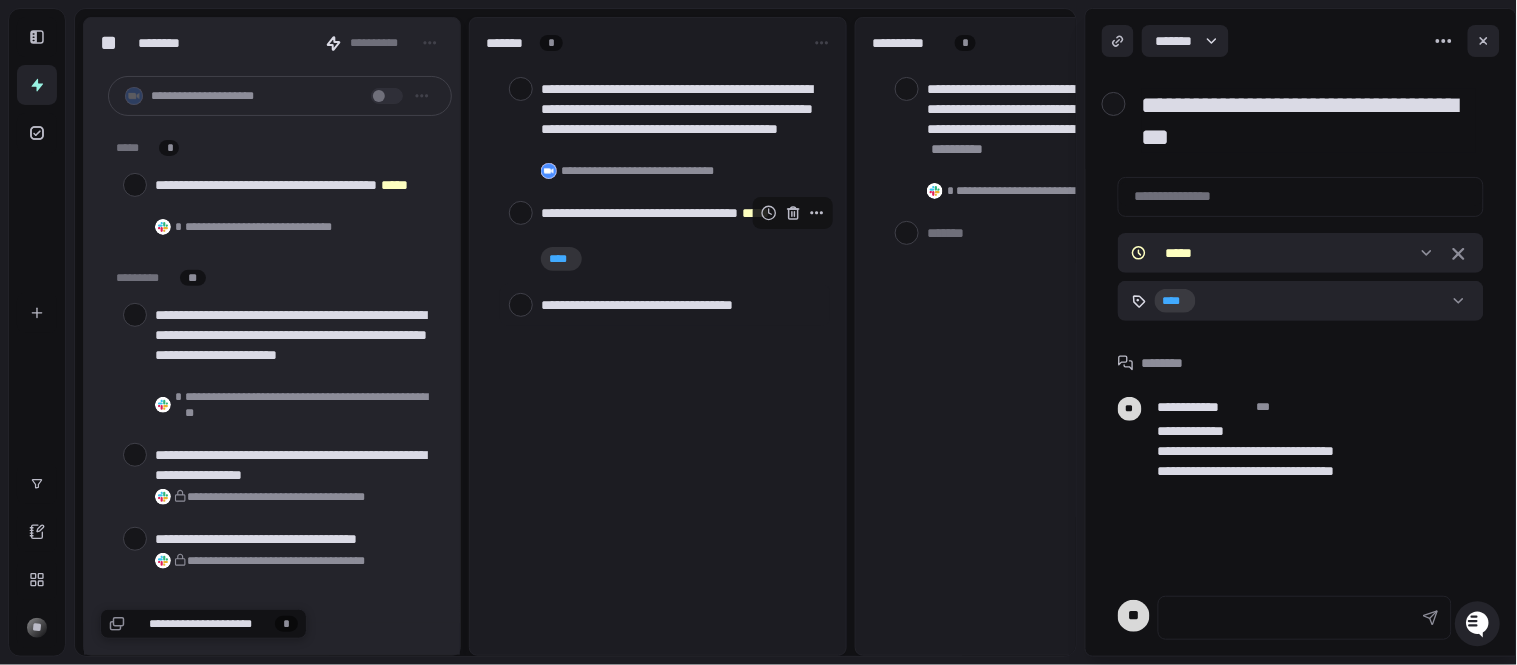 click on "**********" at bounding box center [1309, 121] 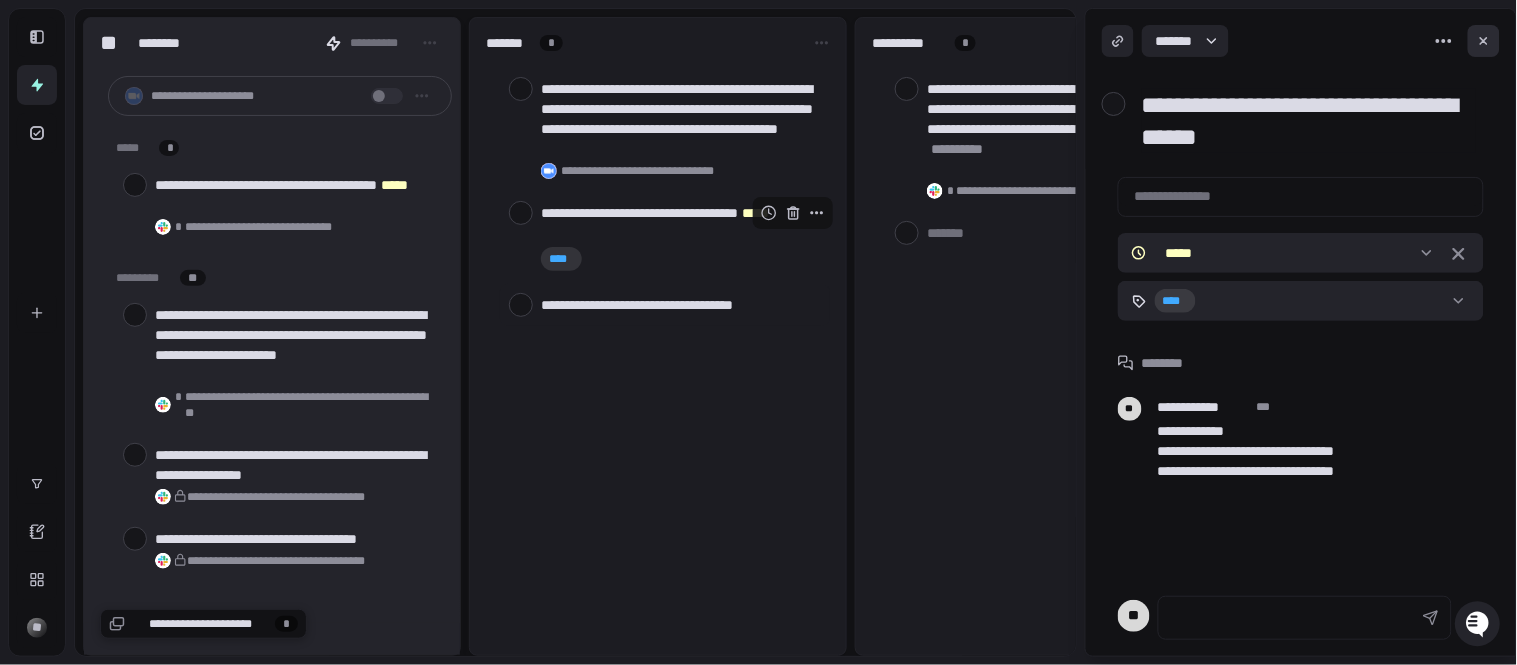 type on "**********" 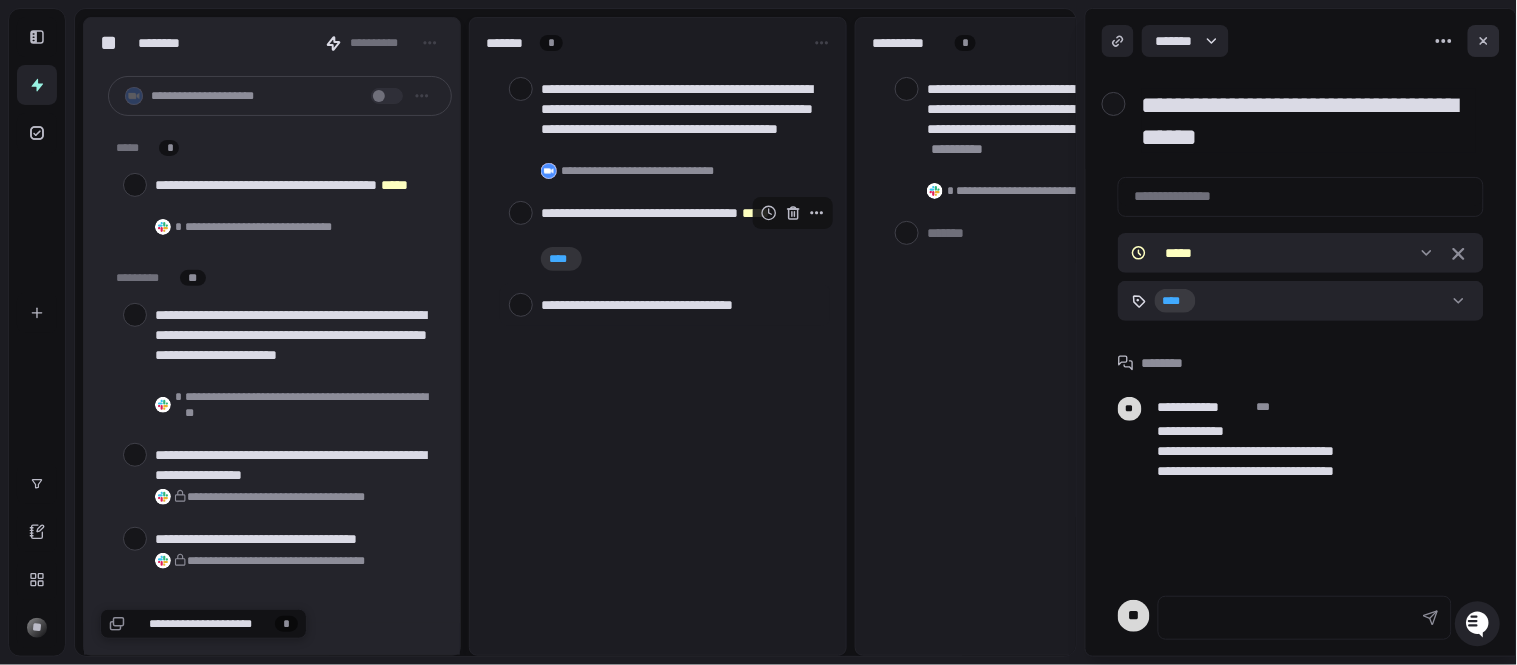 click at bounding box center (1484, 41) 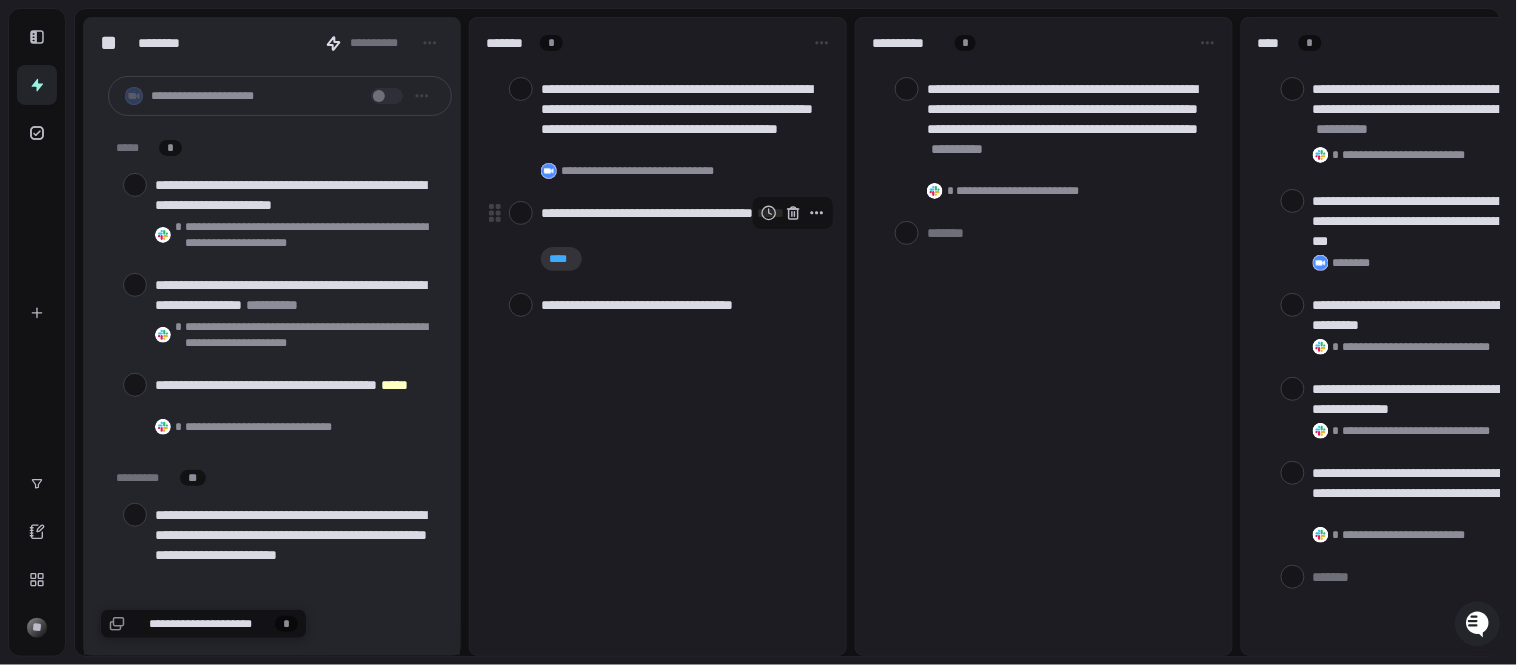 click on "[FIRST] [LAST]" at bounding box center [681, 223] 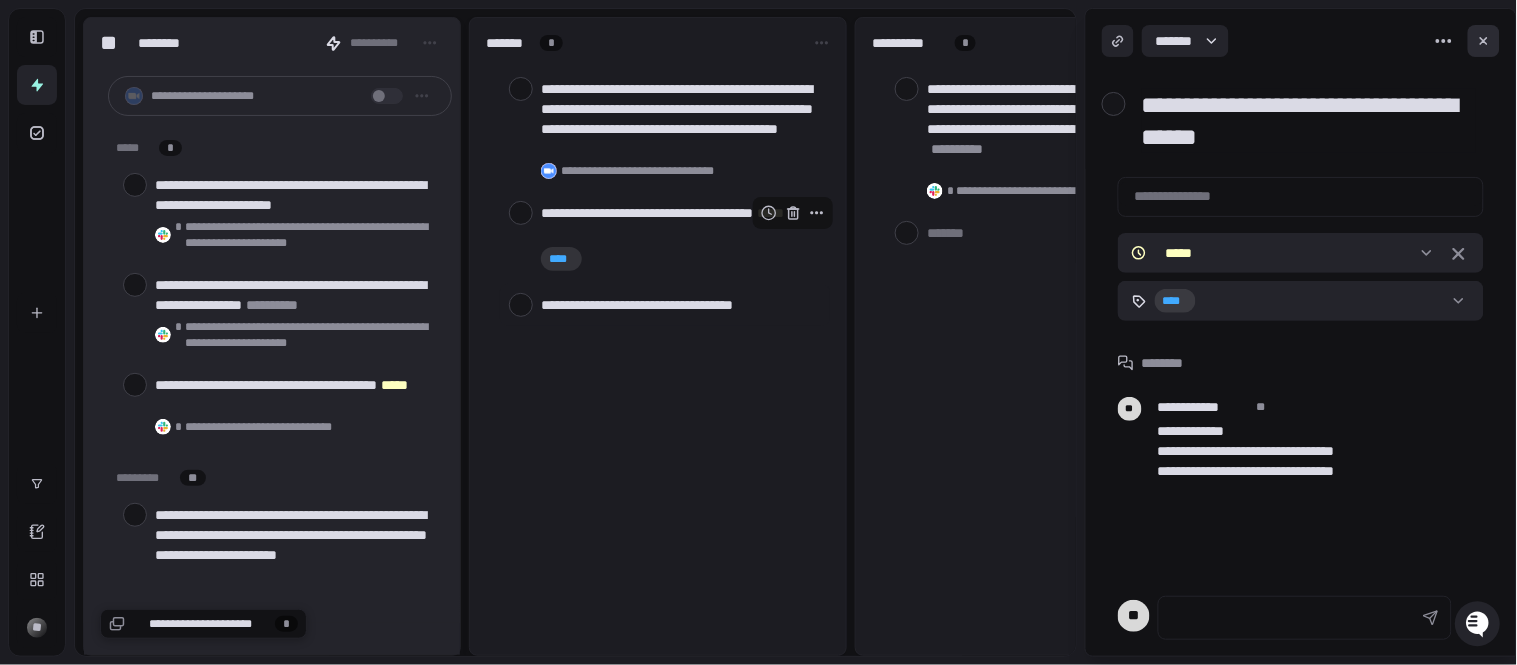 click at bounding box center (1484, 41) 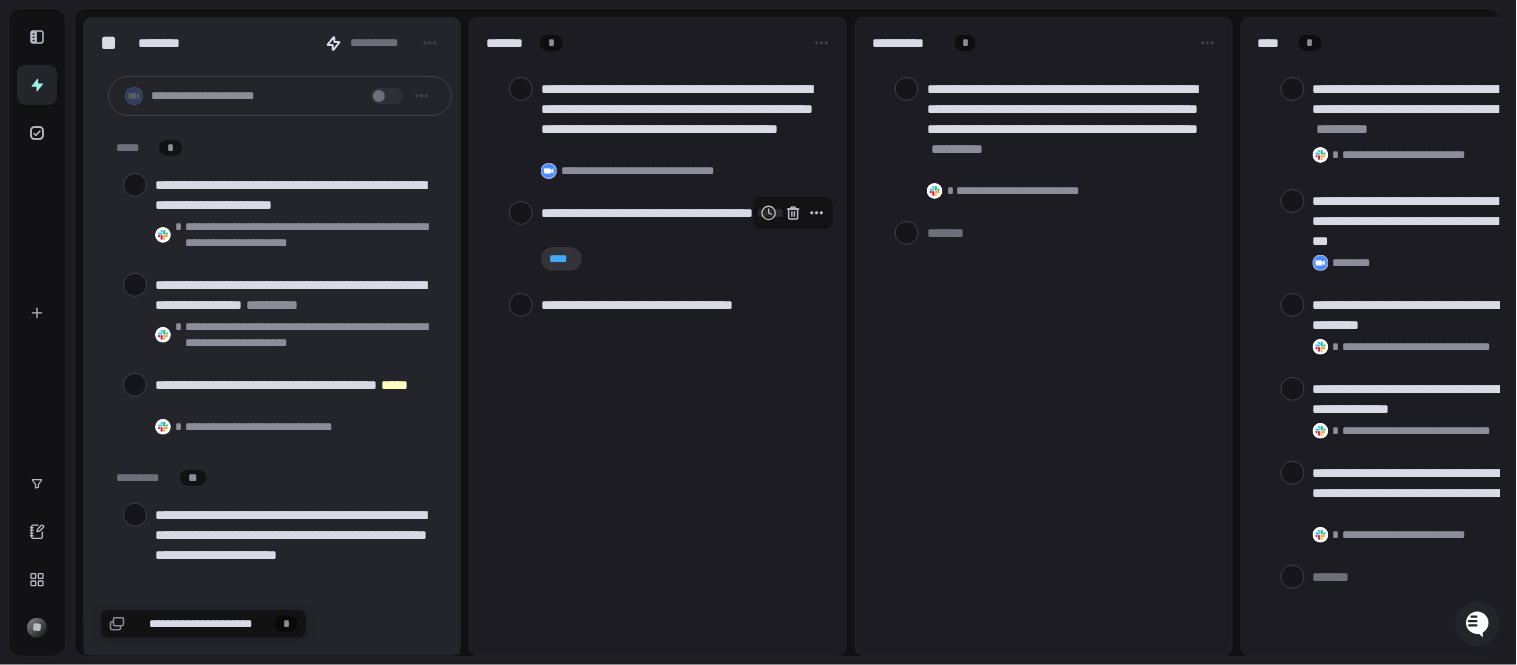 click on "[FIRST] [LAST] [STREET] [CITY] [STATE] [ZIP] [COUNTRY] [PHONE] [EMAIL] [SSN] [CREDIT_CARD] [DOB] [AGE]" at bounding box center [758, 336] 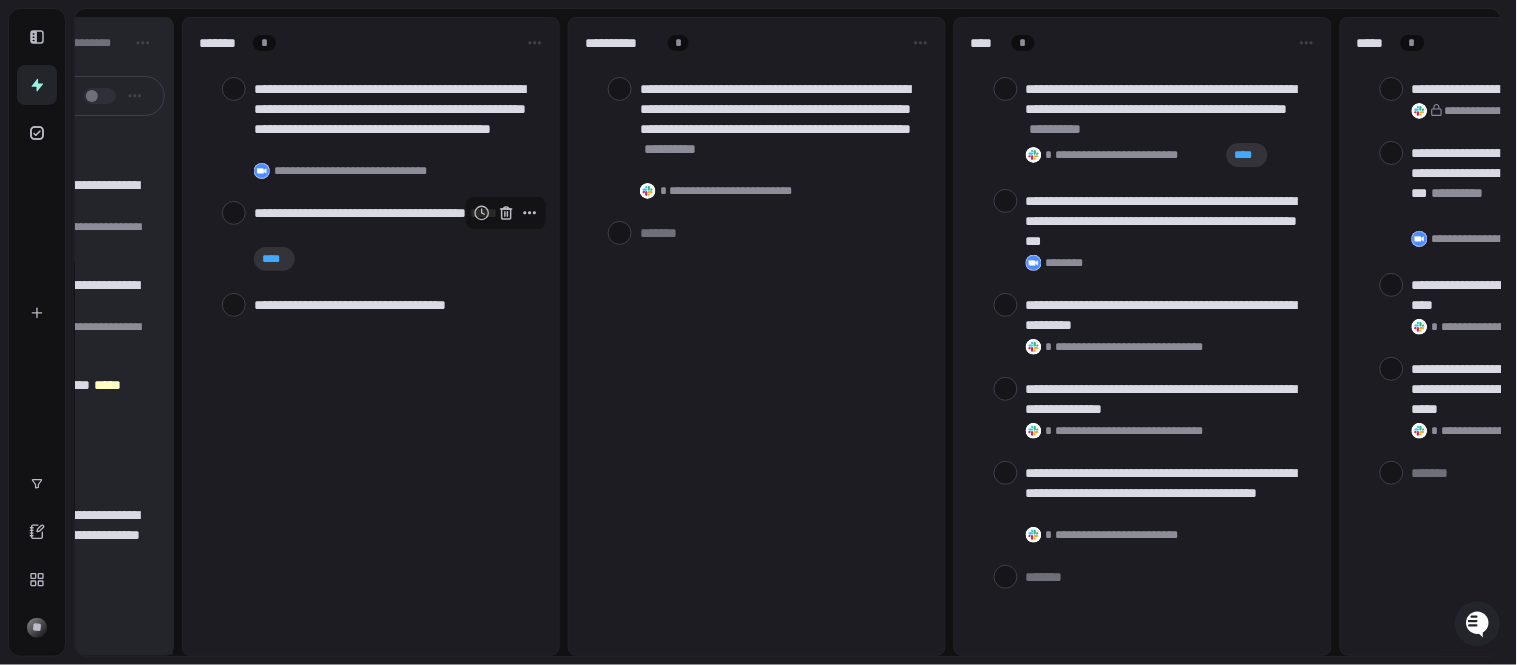 scroll, scrollTop: 0, scrollLeft: 217, axis: horizontal 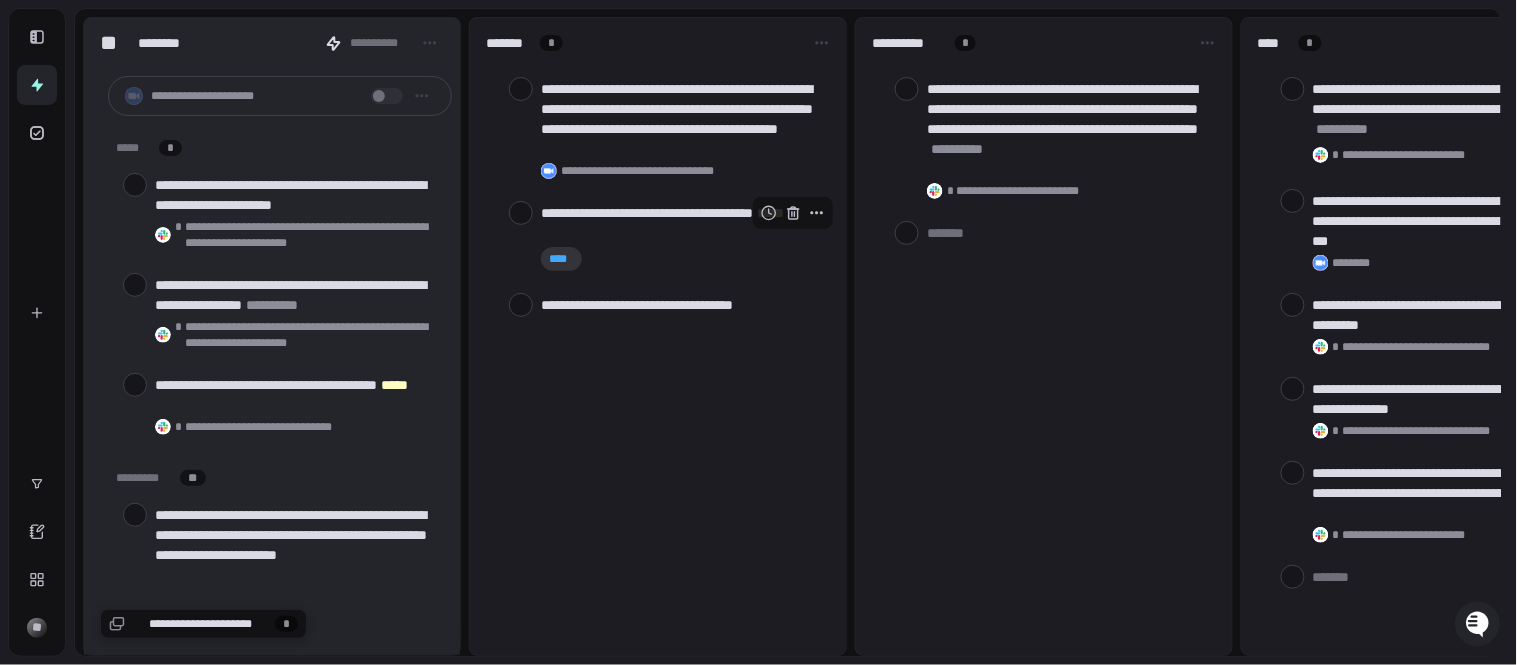 type on "*" 